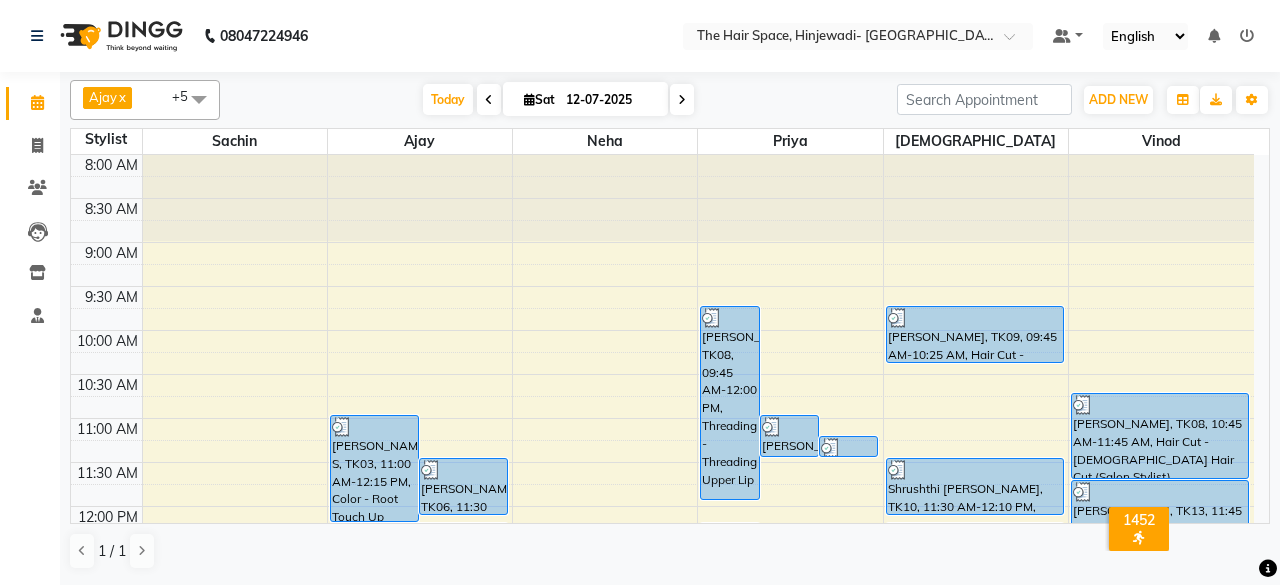 scroll, scrollTop: 0, scrollLeft: 0, axis: both 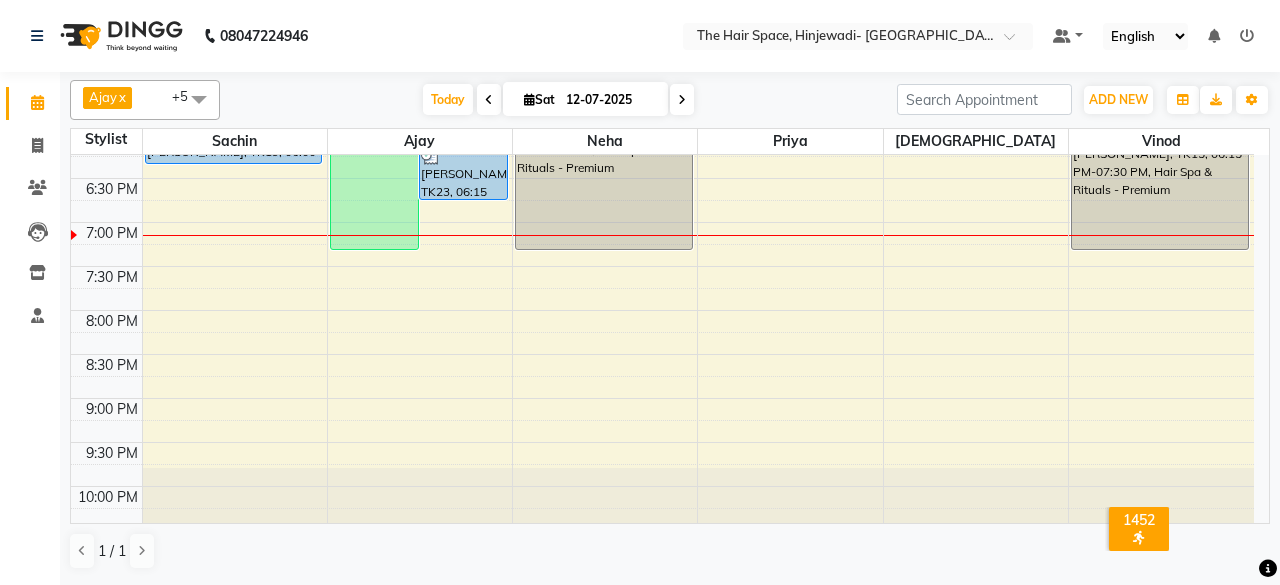 click on "8:00 AM 8:30 AM 9:00 AM 9:30 AM 10:00 AM 10:30 AM 11:00 AM 11:30 AM 12:00 PM 12:30 PM 1:00 PM 1:30 PM 2:00 PM 2:30 PM 3:00 PM 3:30 PM 4:00 PM 4:30 PM 5:00 PM 5:30 PM 6:00 PM 6:30 PM 7:00 PM 7:30 PM 8:00 PM 8:30 PM 9:00 PM 9:30 PM 10:00 PM 10:30 PM     [PERSON_NAME], TK17, 03:45 PM-04:55 PM, Hair Cut - [DEMOGRAPHIC_DATA] Hair Cut (Senior Stylist),[PERSON_NAME]     [PERSON_NAME], TK21, 03:45 PM-04:00 PM, Threading - Threading Lower Lip     [PERSON_NAME], TK21, 04:00 PM-04:15 PM, Threading - Threading Upper Lip     [PERSON_NAME], TK21, 04:15 PM-04:45 PM, Threading - Threading Eyebrows     [PERSON_NAME], TK22, 04:45 PM-05:15 PM, Threading - Threading Eyebrows     [PERSON_NAME], TK21, 03:30 PM-03:45 PM, Threading - Threading Forehead     [PERSON_NAME], TK22, 05:15 PM-05:30 PM, Threading - Threading Upper Lip     [PERSON_NAME], TK19, 06:00 PM-06:30 PM, Threading - Threading Eyebrows     [PERSON_NAME] S, TK03, 11:00 AM-12:15 PM, Color - Root Touch Up     [PERSON_NAME], TK06, 11:30 AM-12:10 PM, Hair Cut - [DEMOGRAPHIC_DATA] Hair Cut (Senior Stylist)" at bounding box center [662, -86] 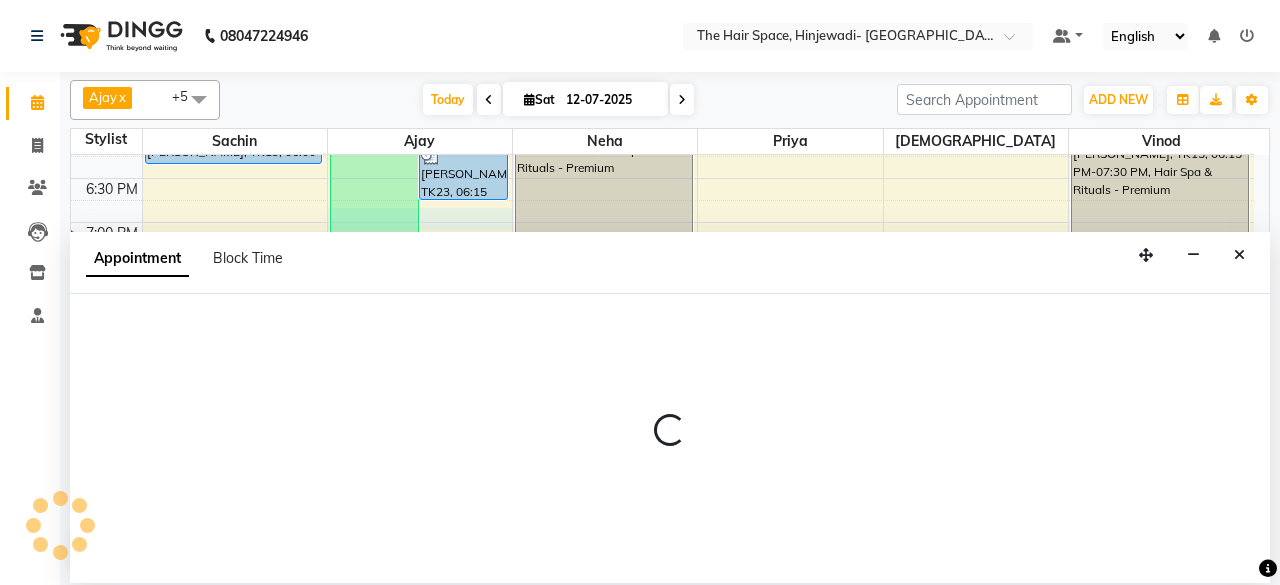 select on "52403" 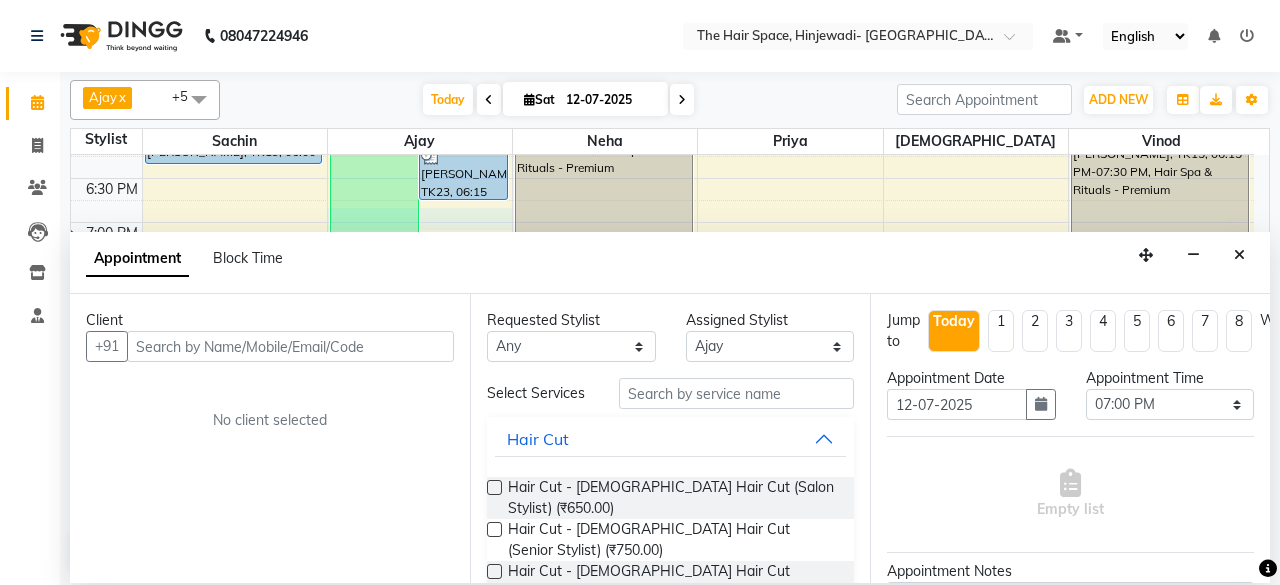 click at bounding box center (290, 346) 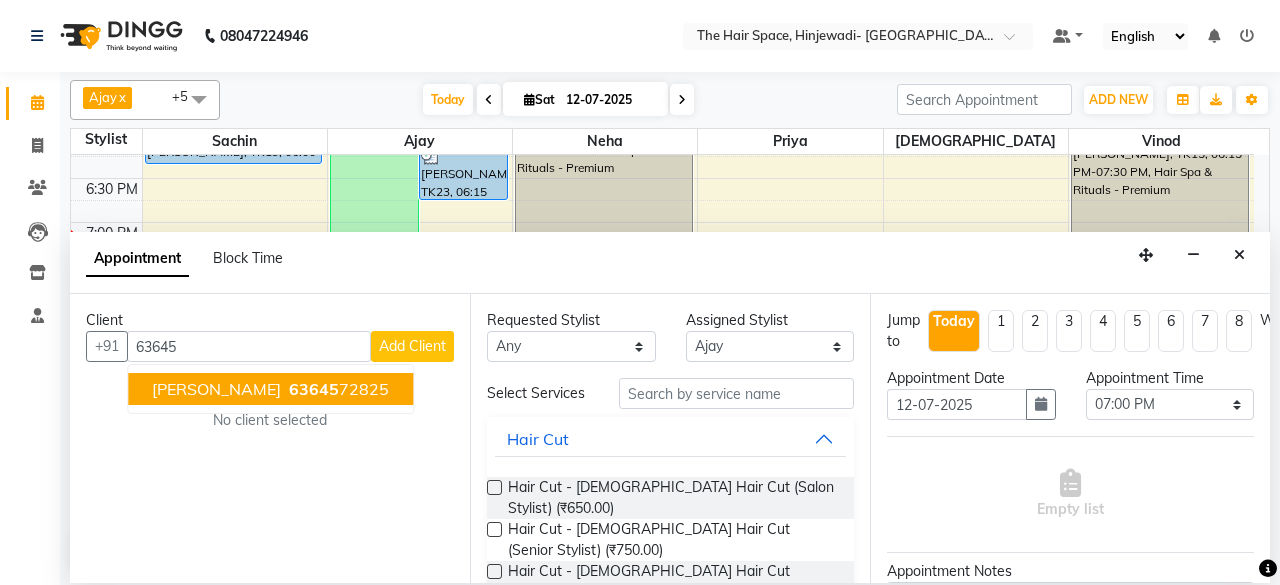 click on "63645" at bounding box center (314, 389) 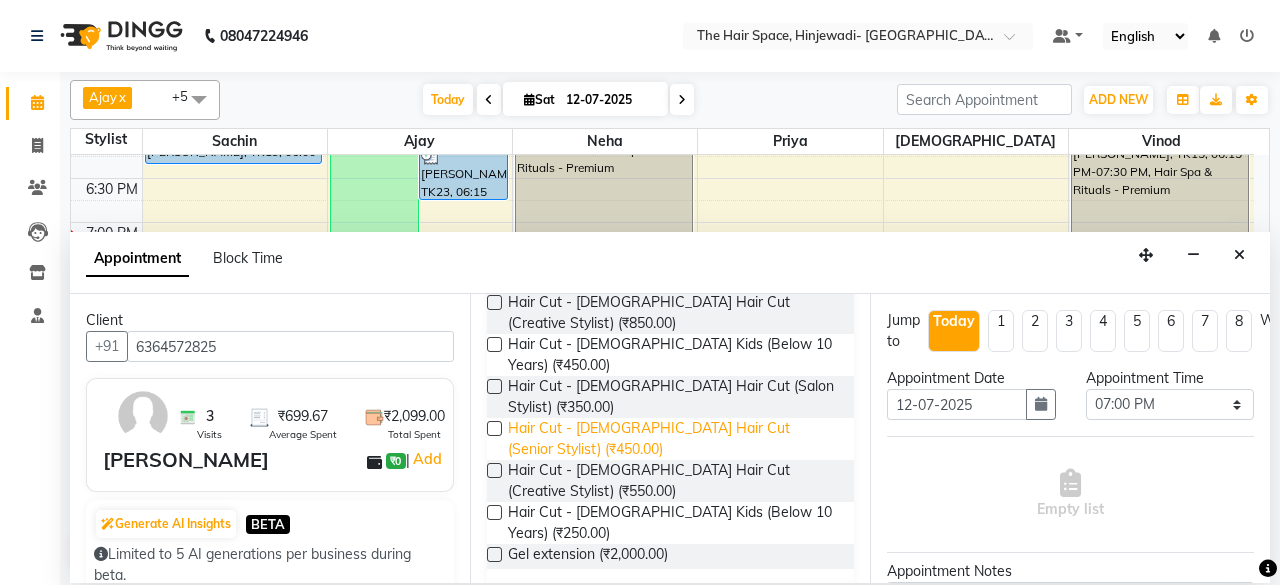 scroll, scrollTop: 300, scrollLeft: 0, axis: vertical 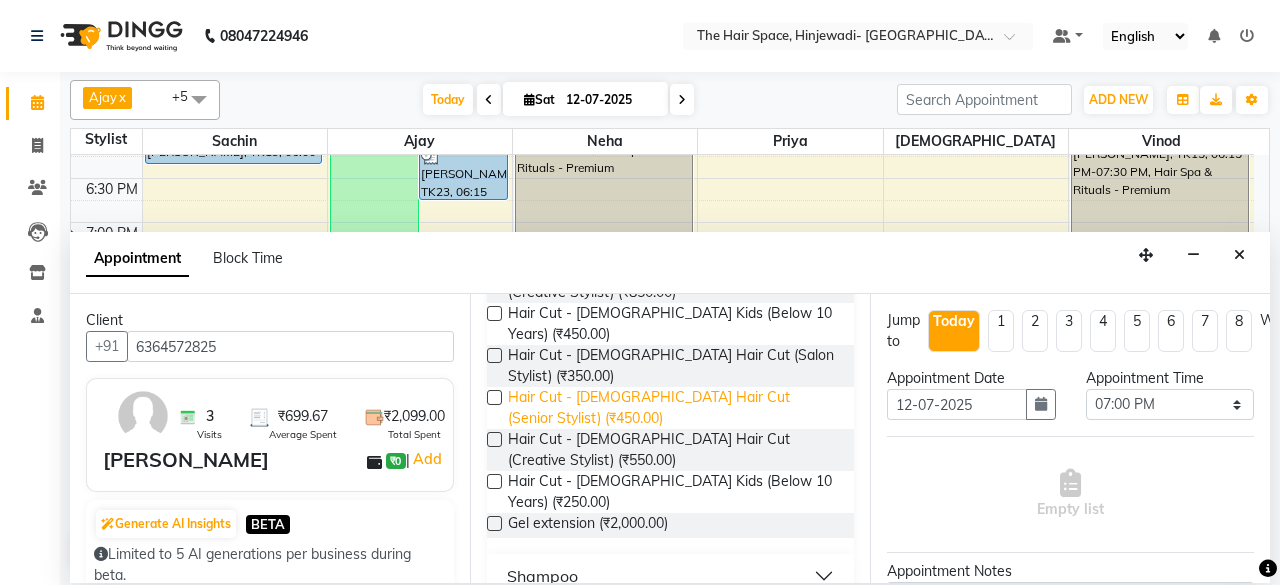 type on "6364572825" 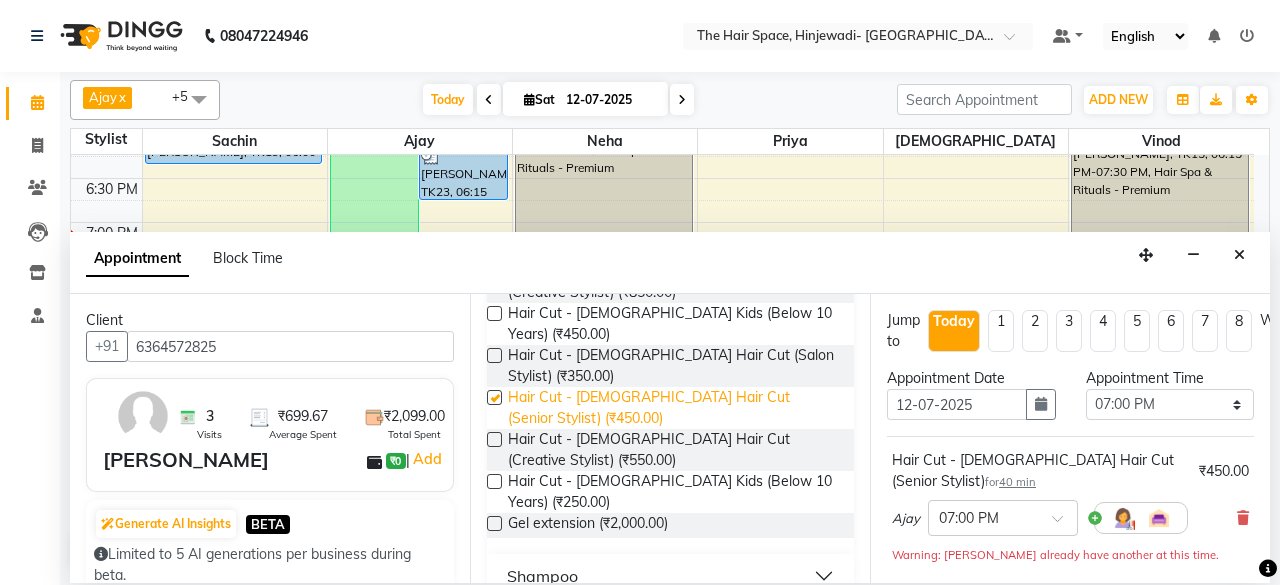 checkbox on "false" 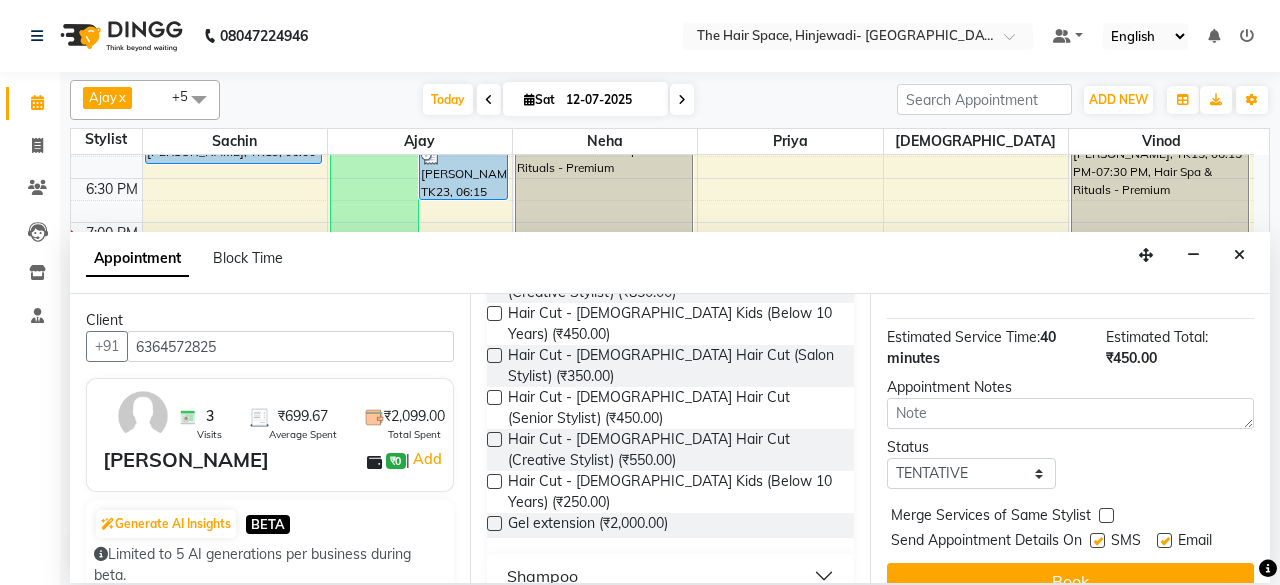 scroll, scrollTop: 300, scrollLeft: 0, axis: vertical 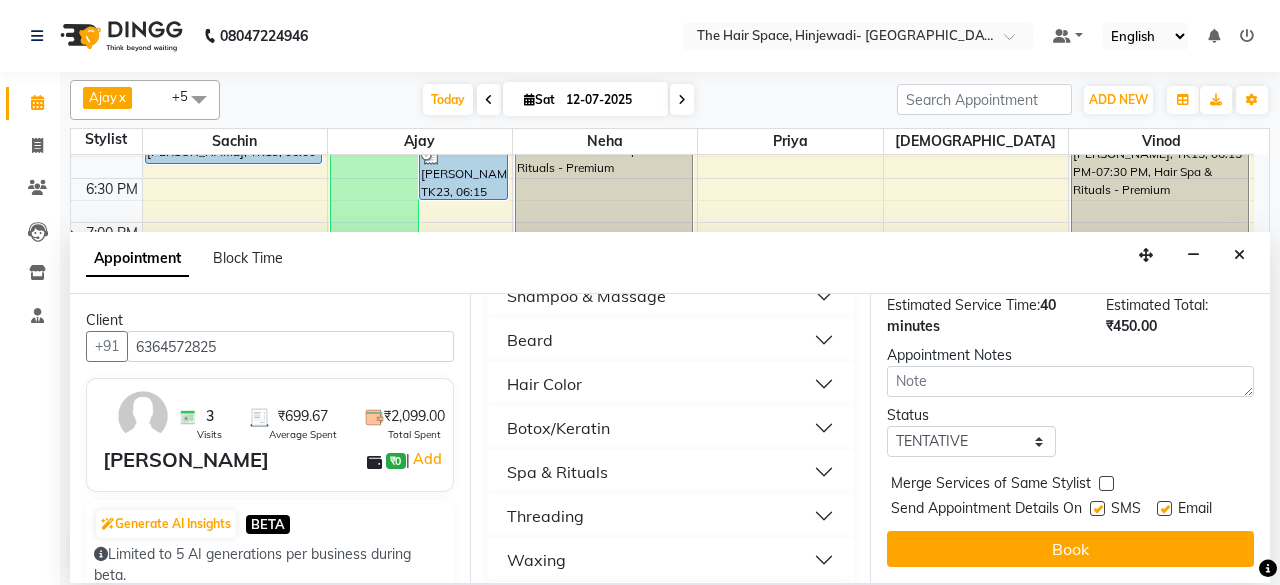 click on "Beard" at bounding box center (530, 340) 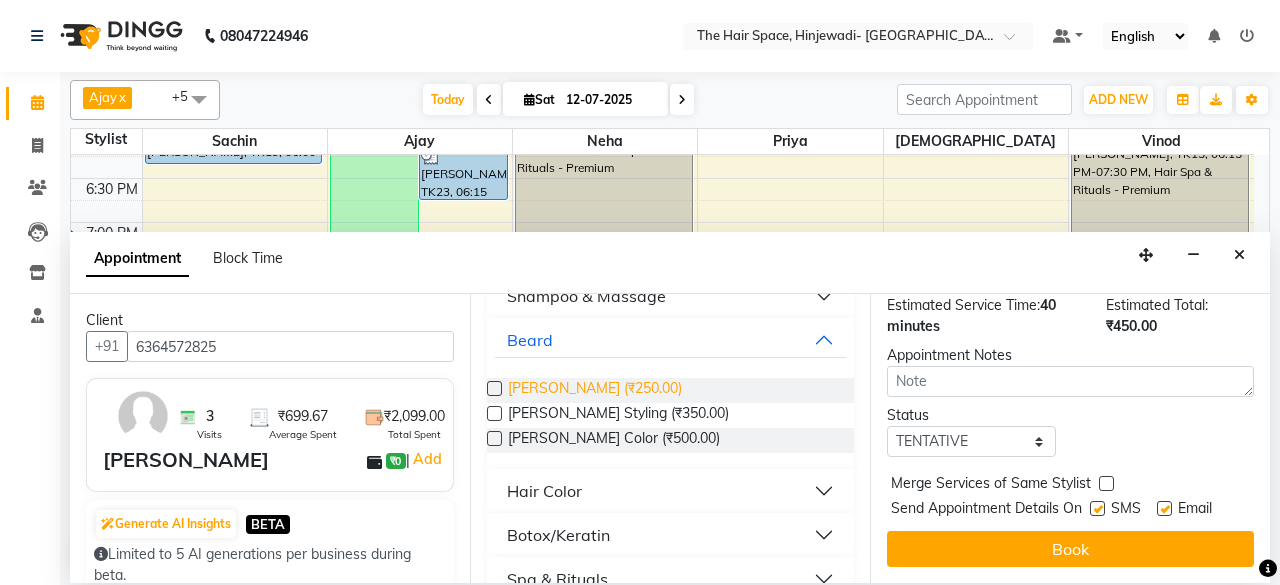 drag, startPoint x: 554, startPoint y: 367, endPoint x: 644, endPoint y: 399, distance: 95.51963 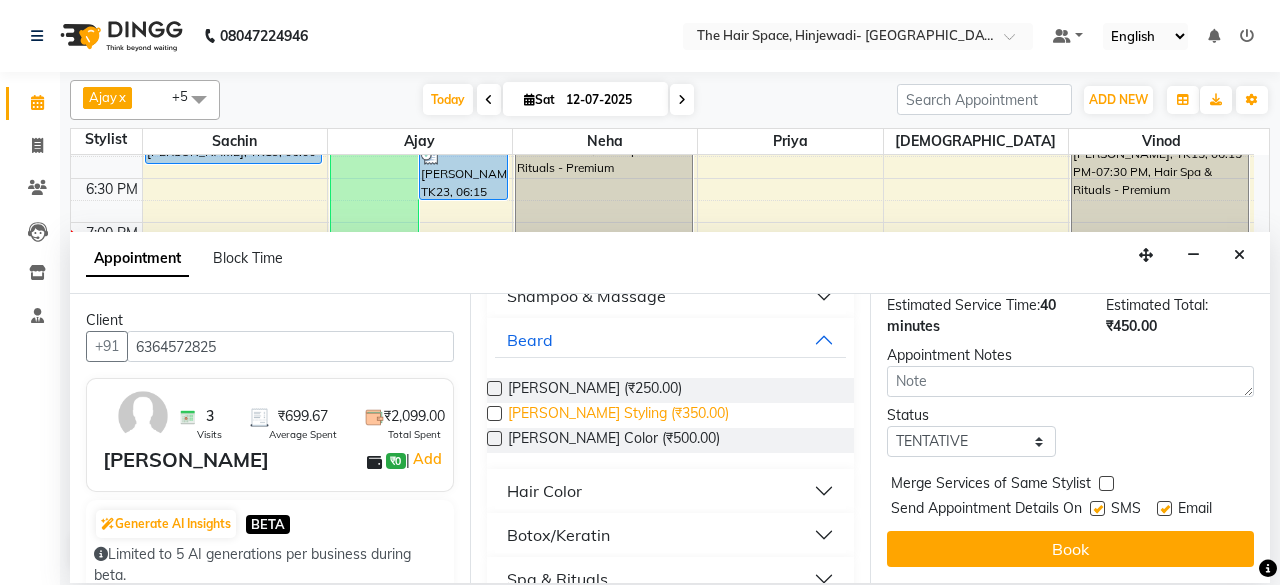 click on "[PERSON_NAME] (₹250.00)" at bounding box center (595, 390) 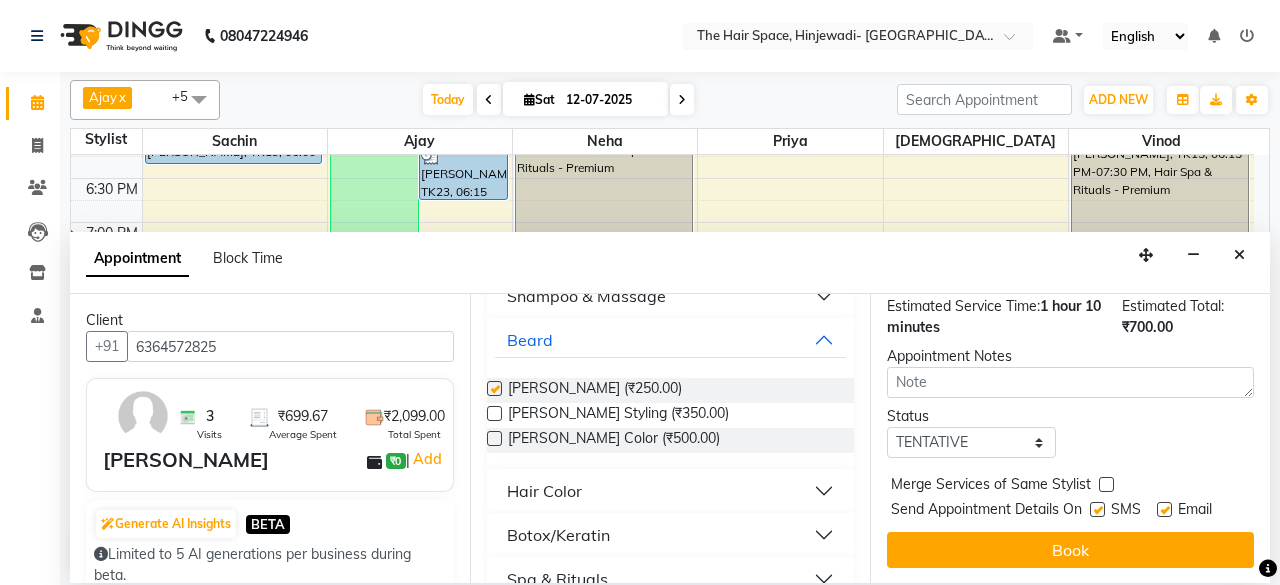 checkbox on "false" 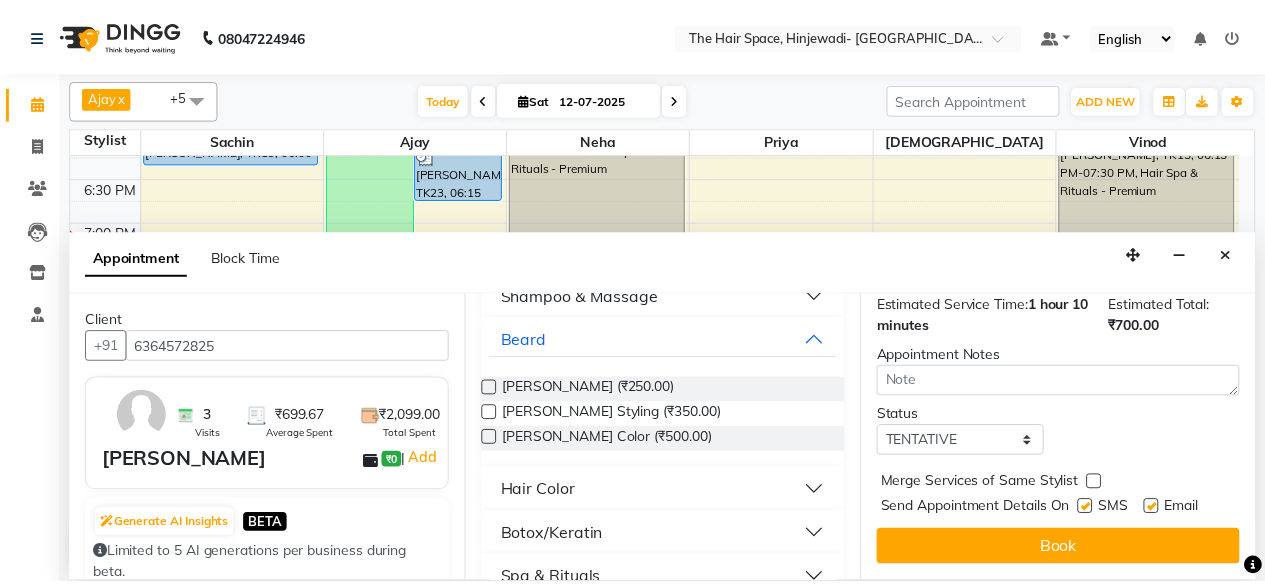 scroll, scrollTop: 405, scrollLeft: 0, axis: vertical 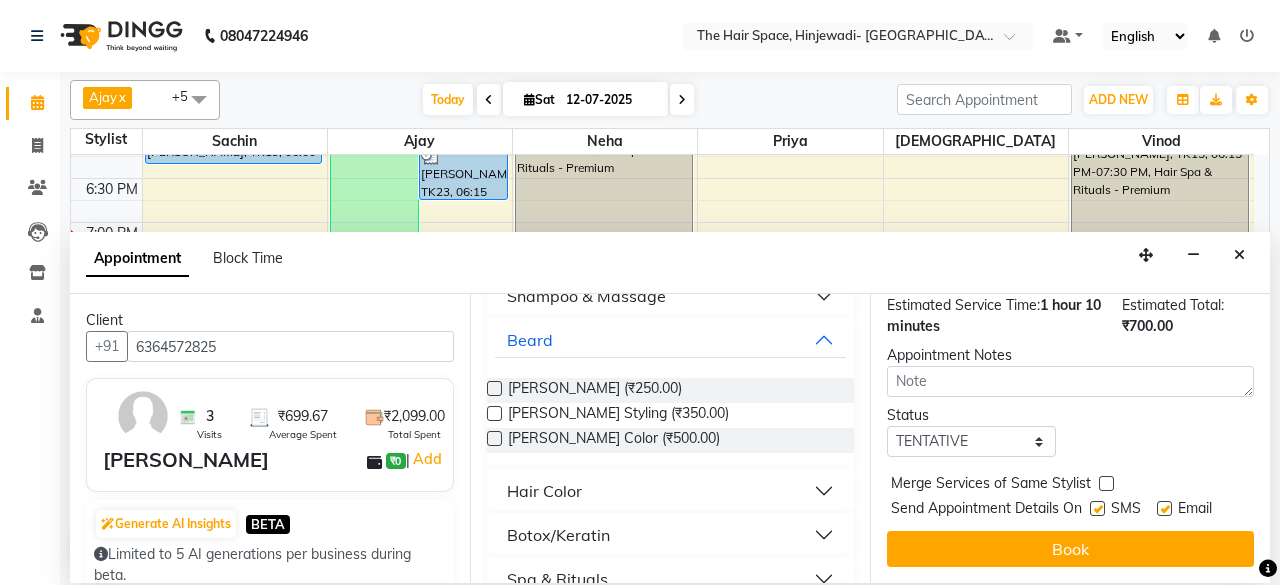 drag, startPoint x: 1098, startPoint y: 483, endPoint x: 1100, endPoint y: 493, distance: 10.198039 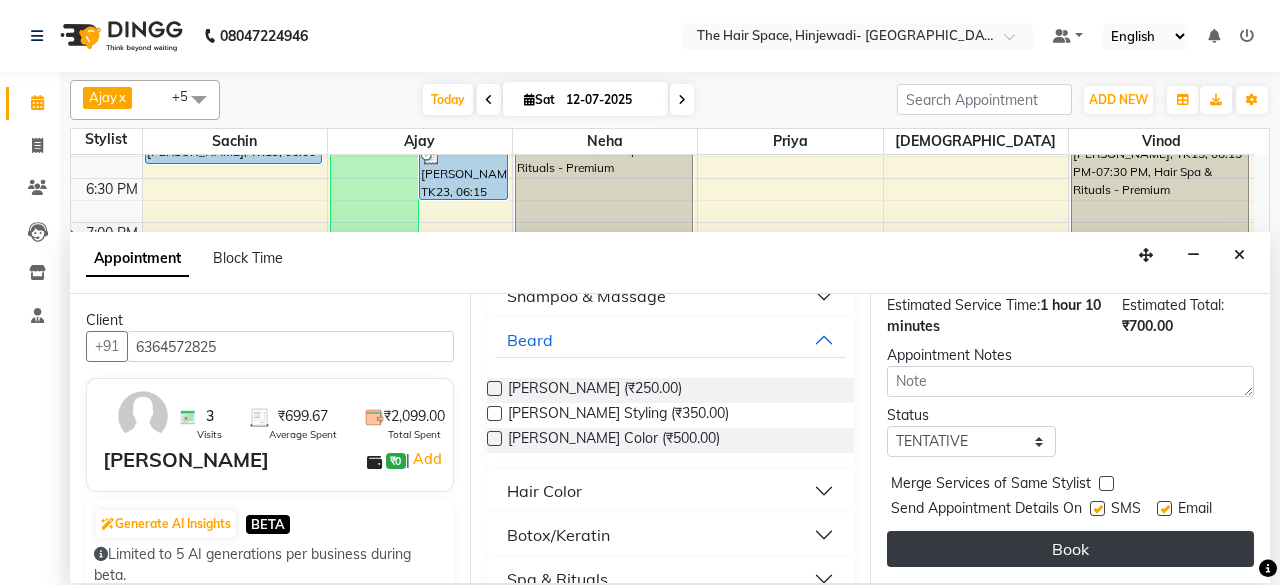 drag, startPoint x: 1096, startPoint y: 493, endPoint x: 1094, endPoint y: 522, distance: 29.068884 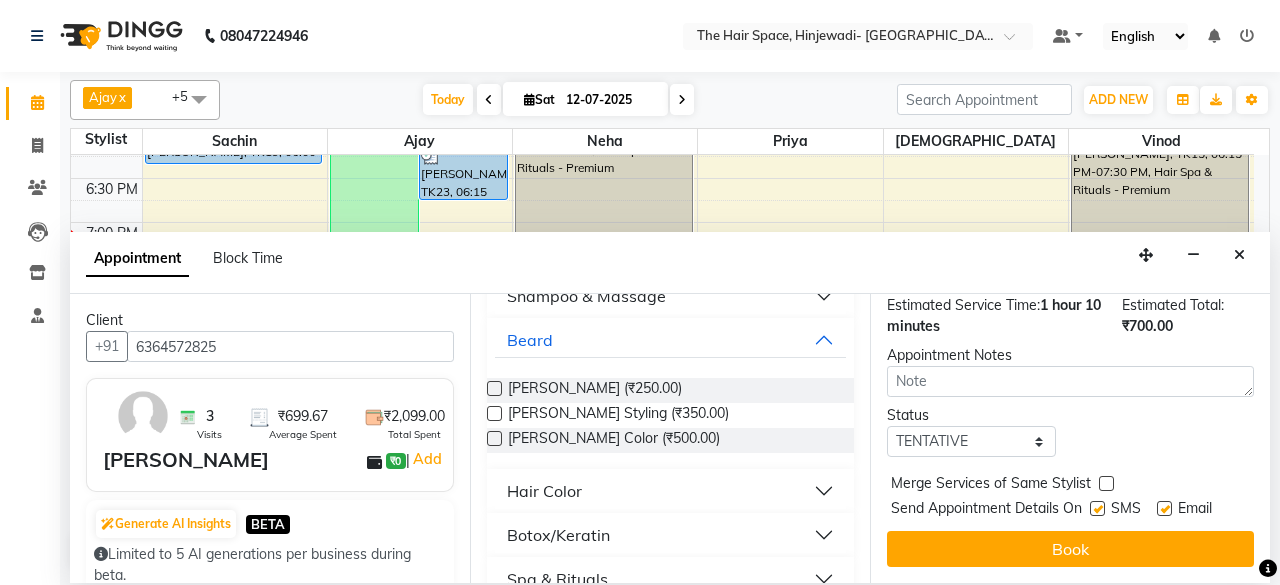 click at bounding box center (1097, 508) 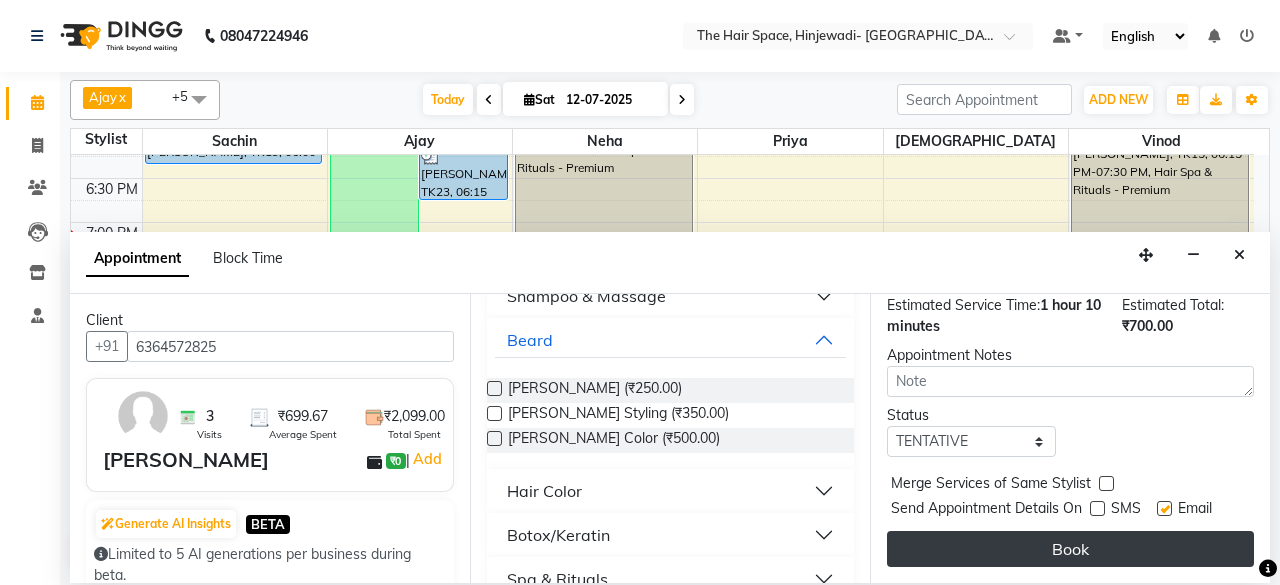 click on "Book" at bounding box center [1070, 549] 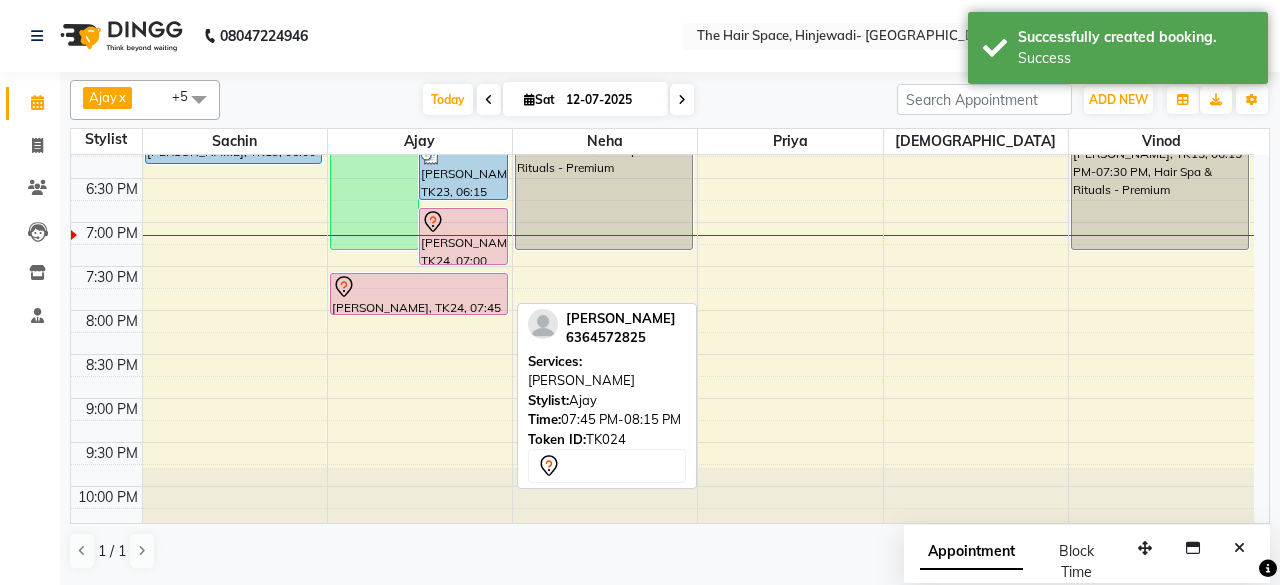 click on "[PERSON_NAME], TK24, 07:45 PM-08:15 PM, [PERSON_NAME]" at bounding box center [419, 294] 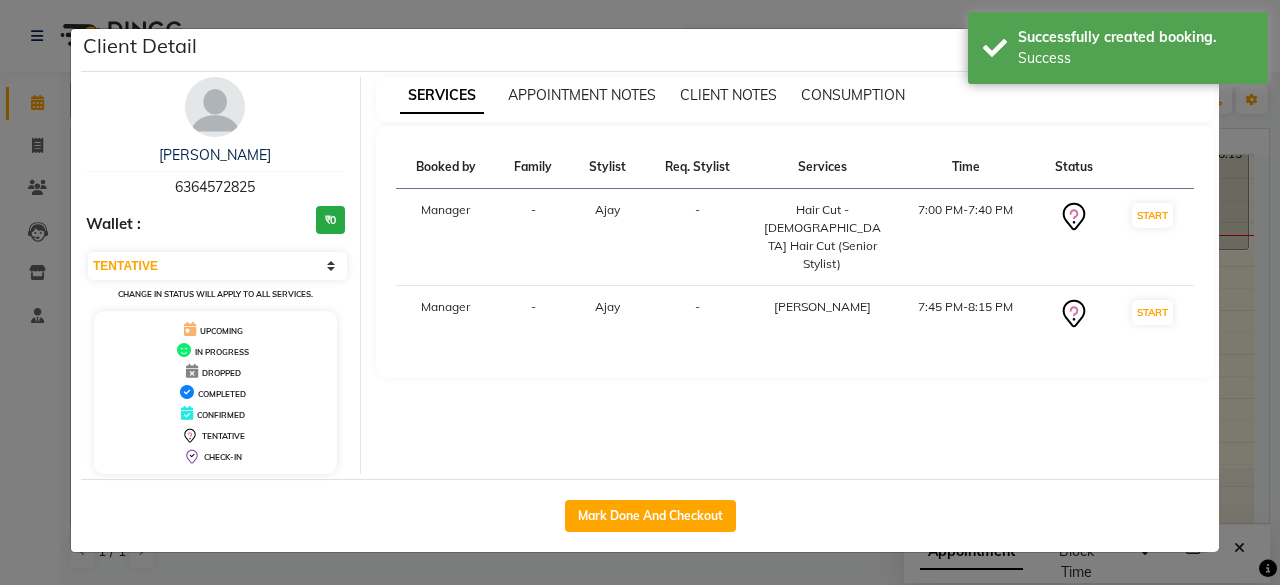 click at bounding box center [215, 107] 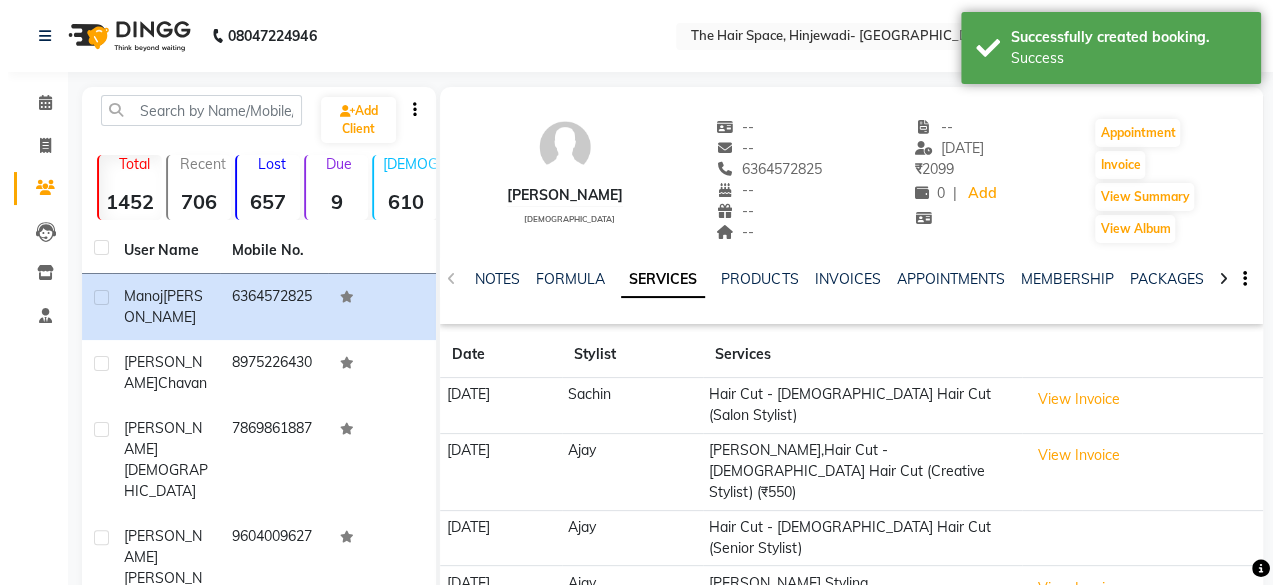 scroll, scrollTop: 100, scrollLeft: 0, axis: vertical 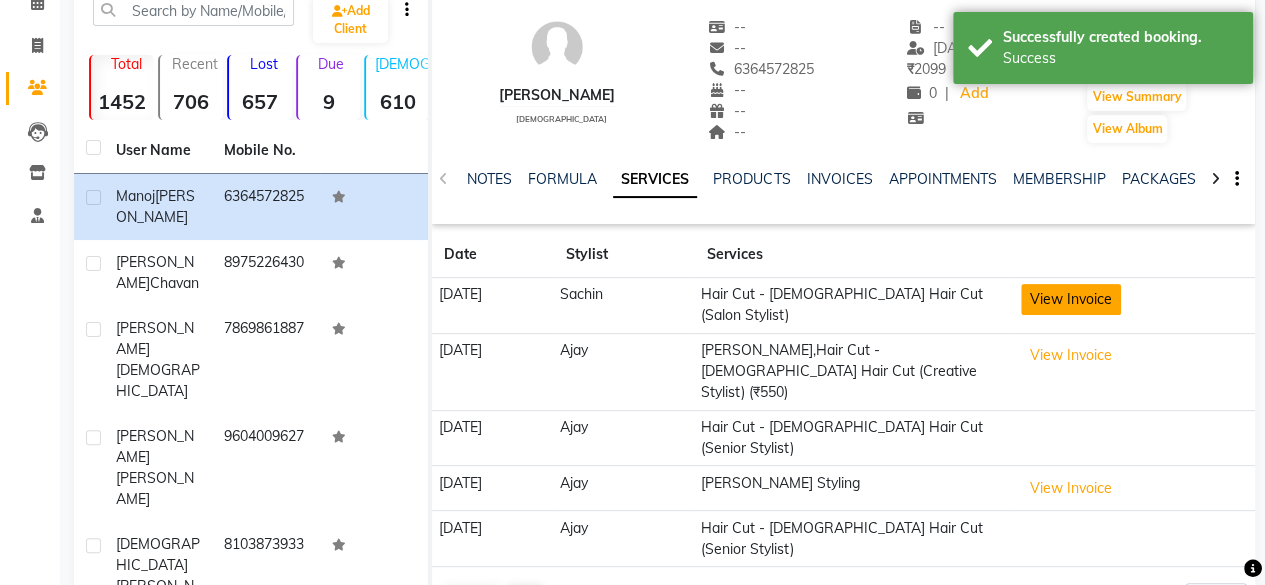 click on "View Invoice" 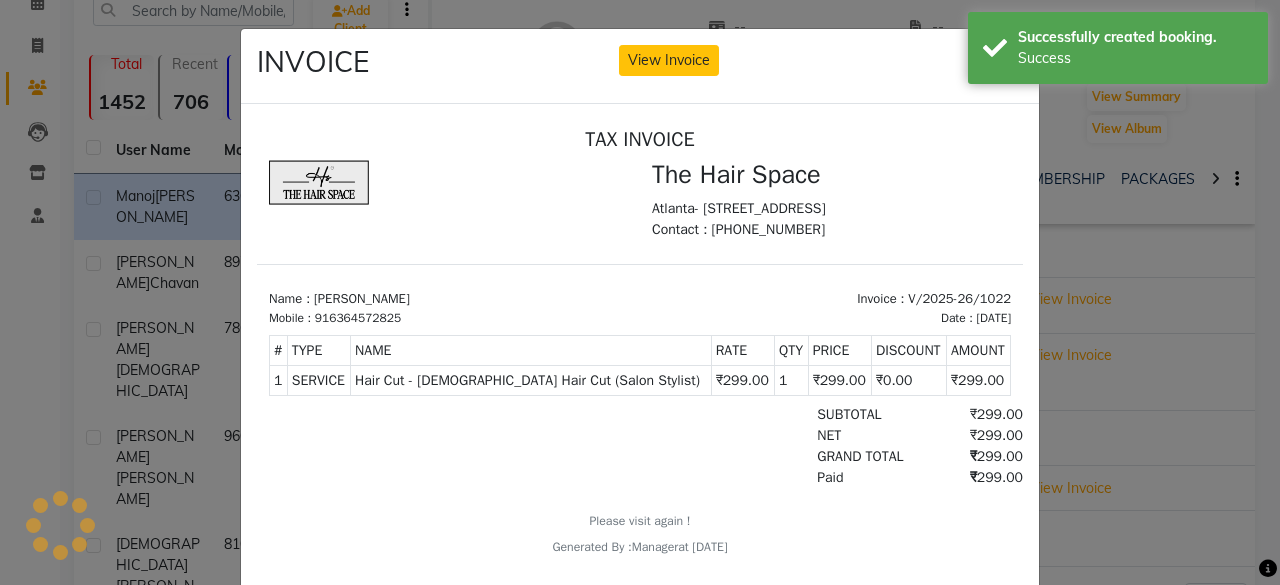 scroll, scrollTop: 0, scrollLeft: 0, axis: both 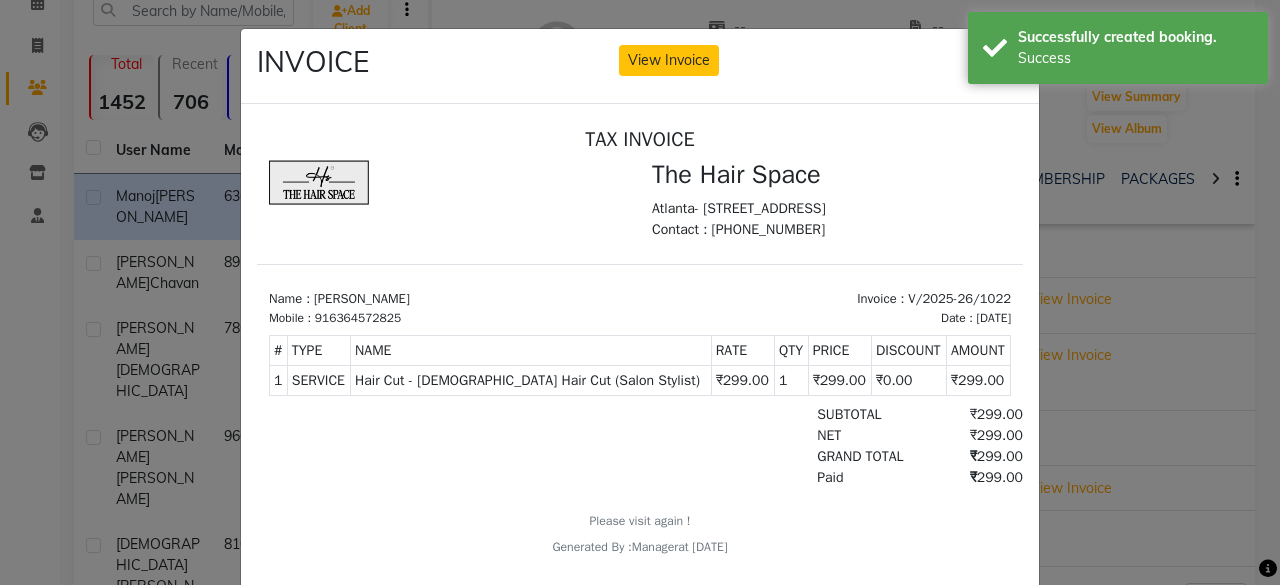 click on "INVOICE View Invoice Close" 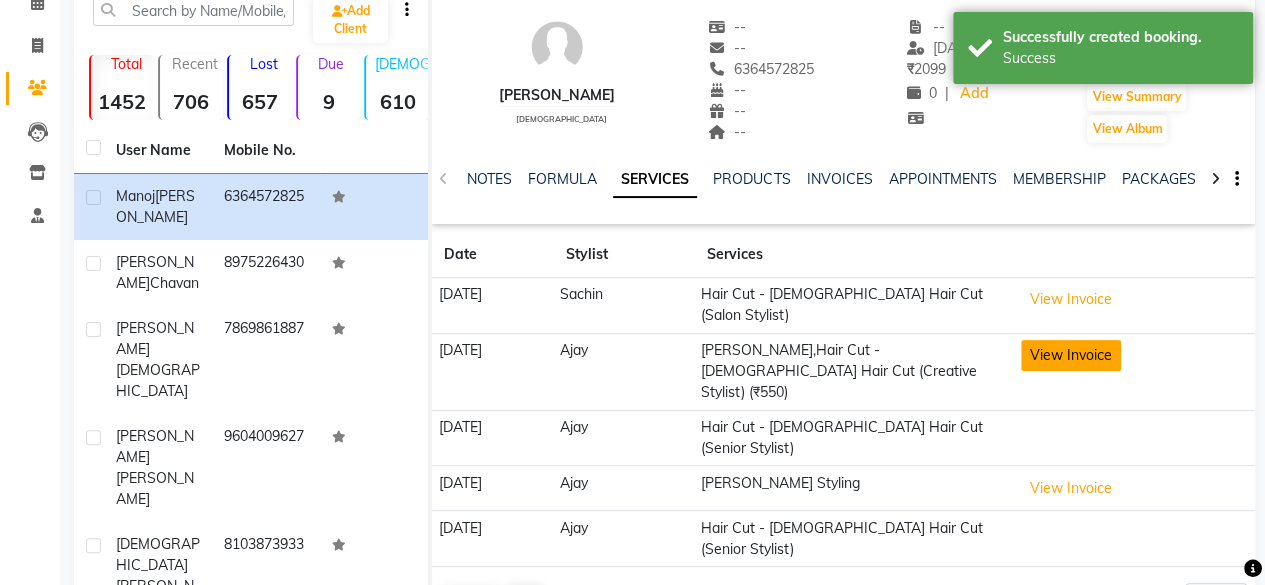 click on "View Invoice" 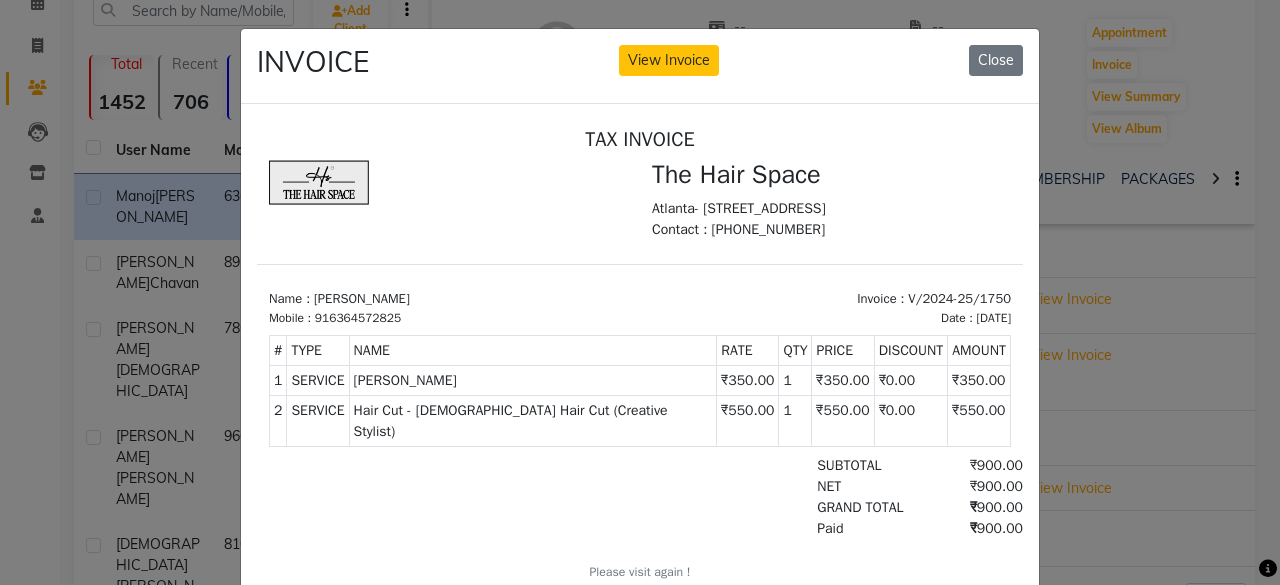 scroll, scrollTop: 15, scrollLeft: 0, axis: vertical 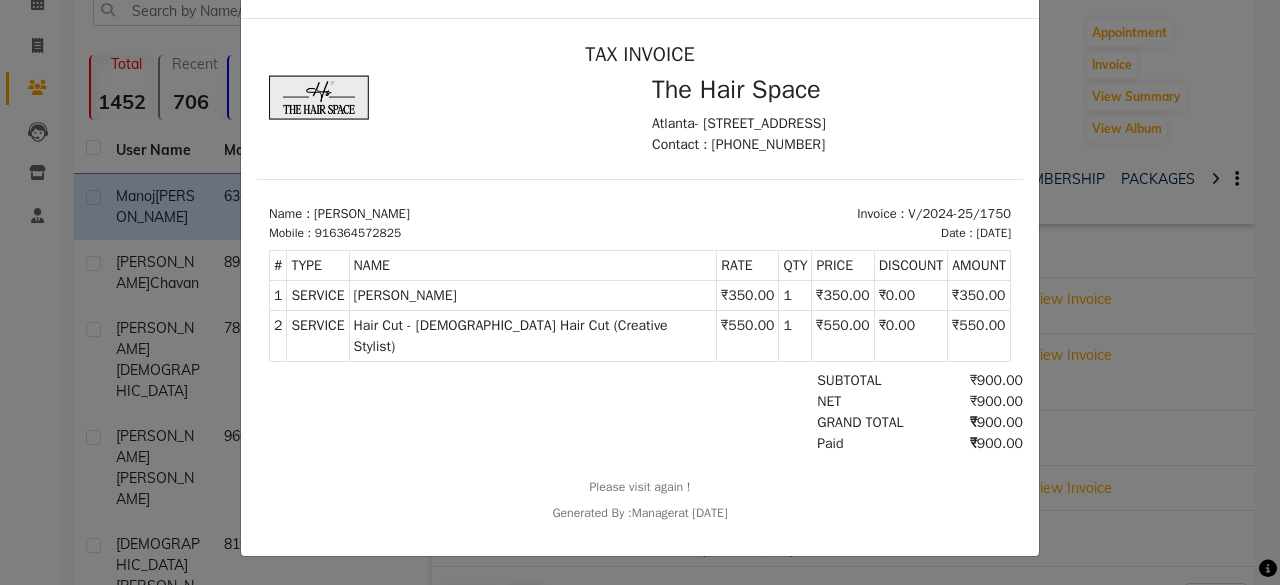 click on "INVOICE View Invoice Close" 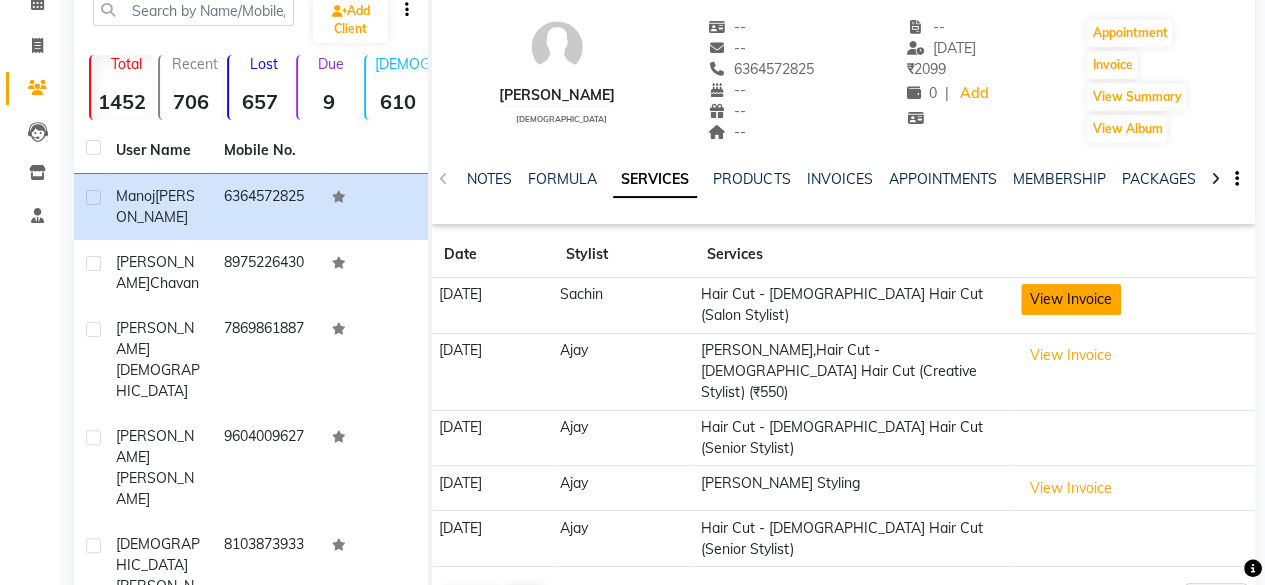 click on "View Invoice" 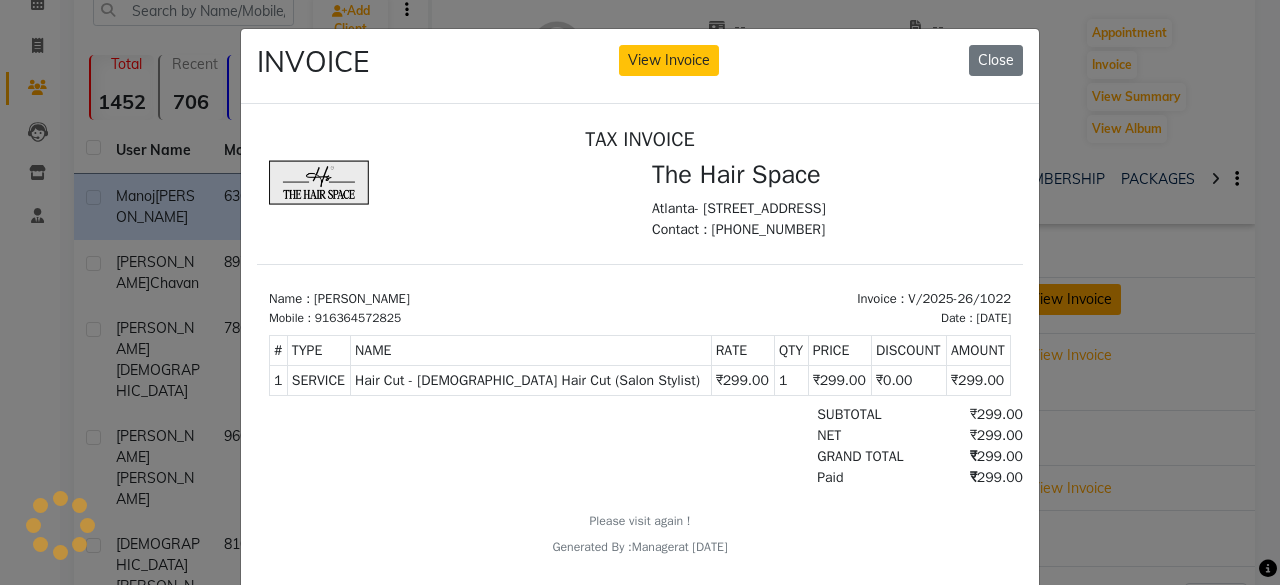 scroll, scrollTop: 0, scrollLeft: 0, axis: both 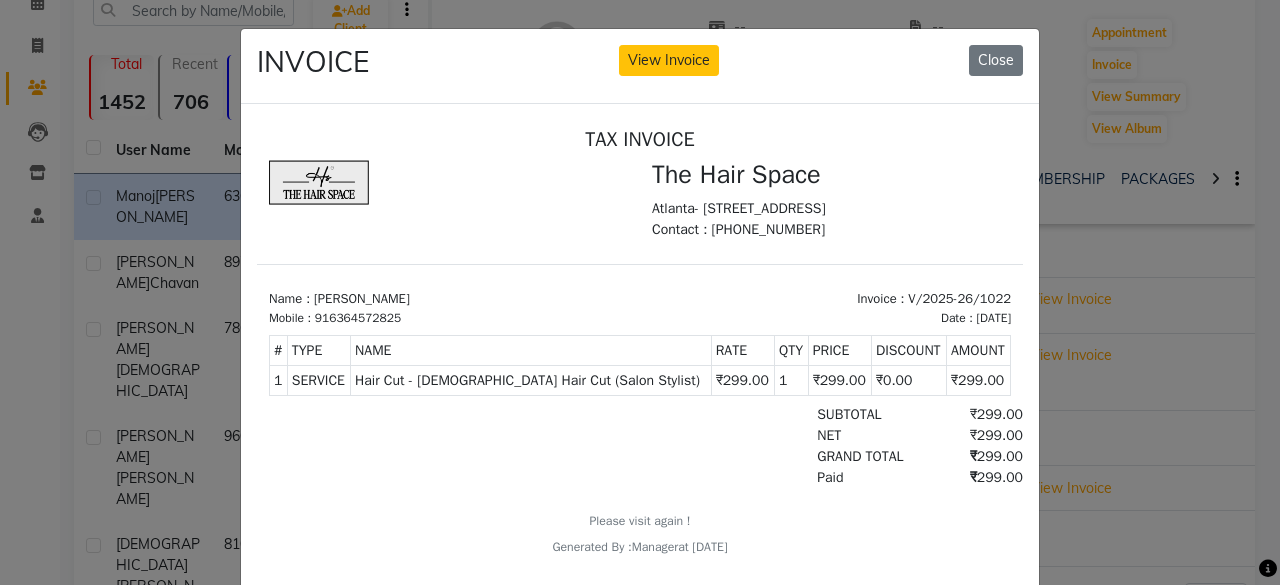 drag, startPoint x: 1138, startPoint y: 359, endPoint x: 1128, endPoint y: 345, distance: 17.20465 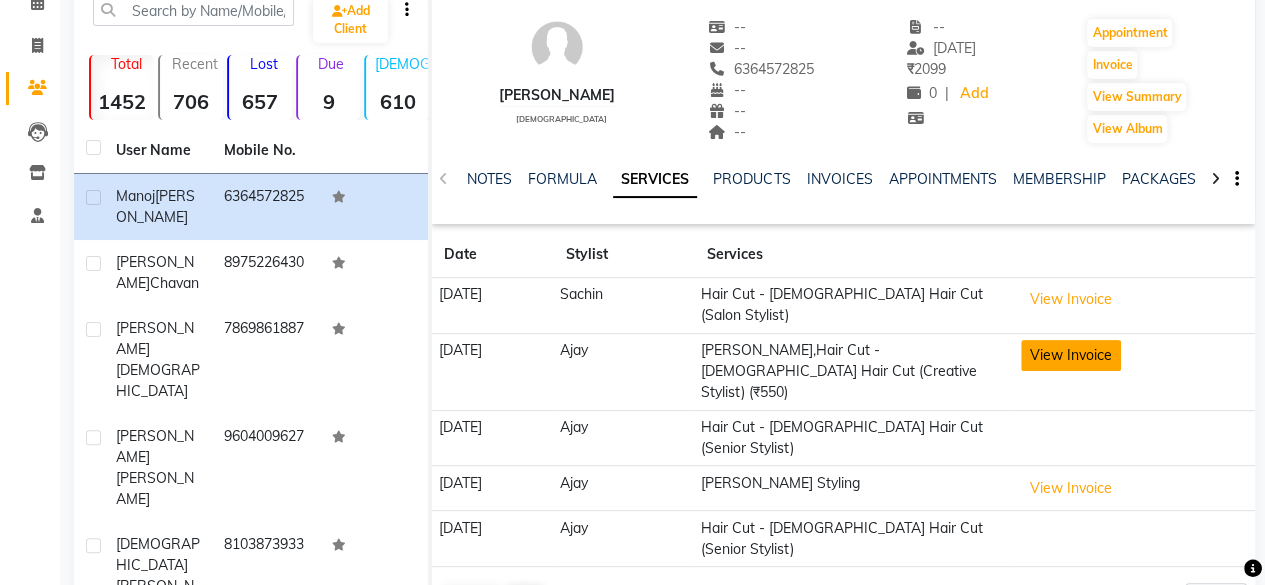 click on "View Invoice" 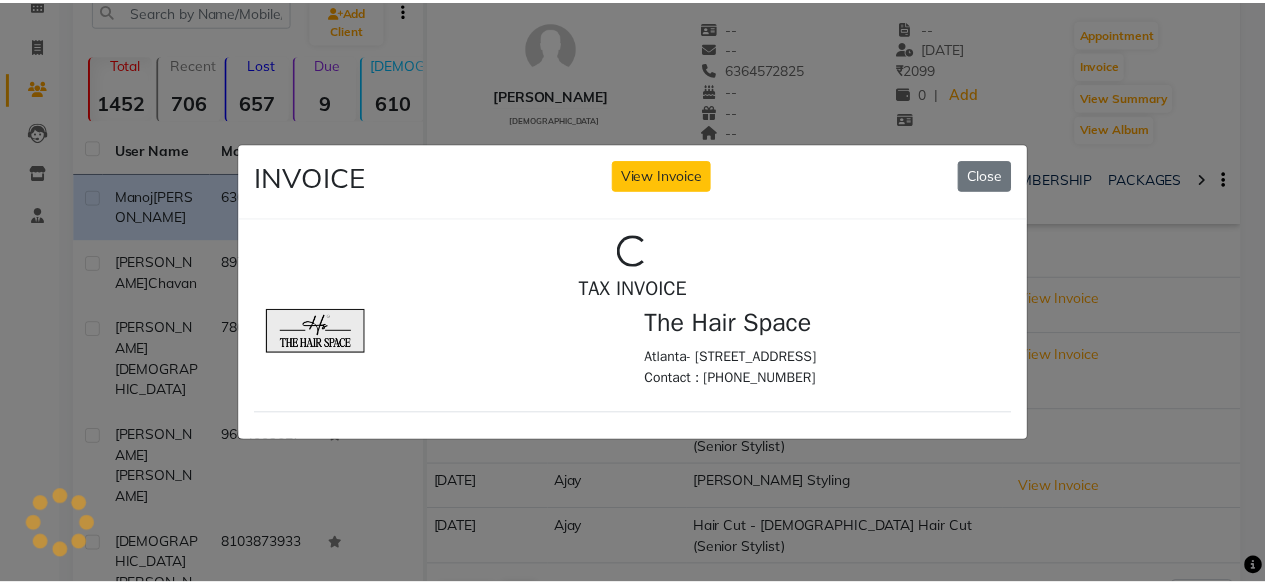scroll, scrollTop: 0, scrollLeft: 0, axis: both 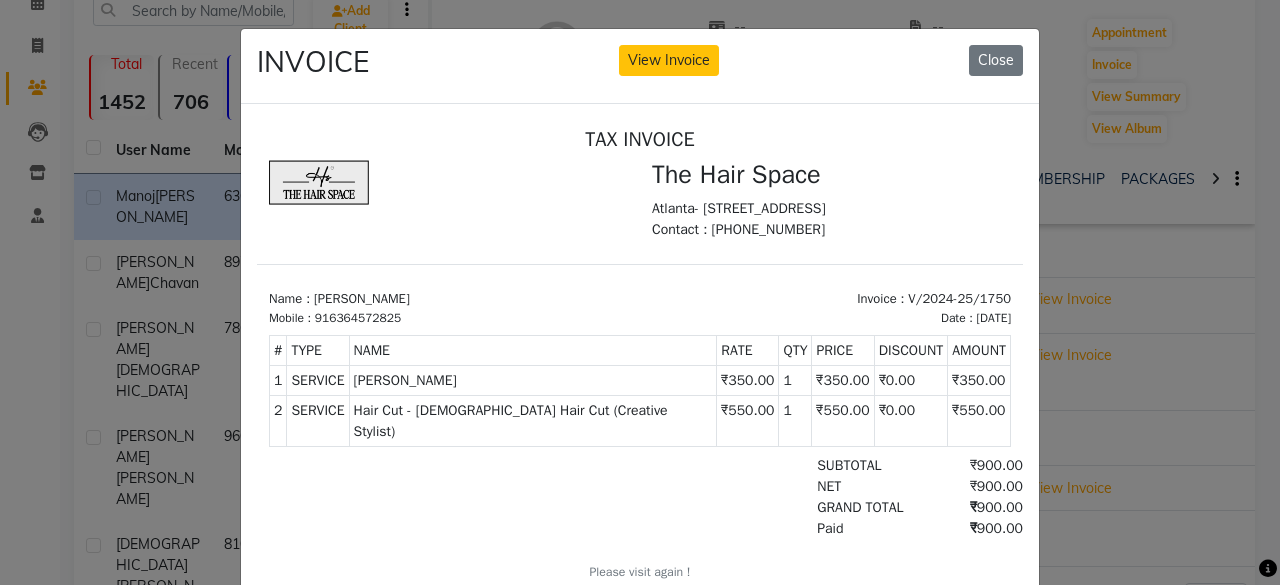 click on "INVOICE View Invoice Close" 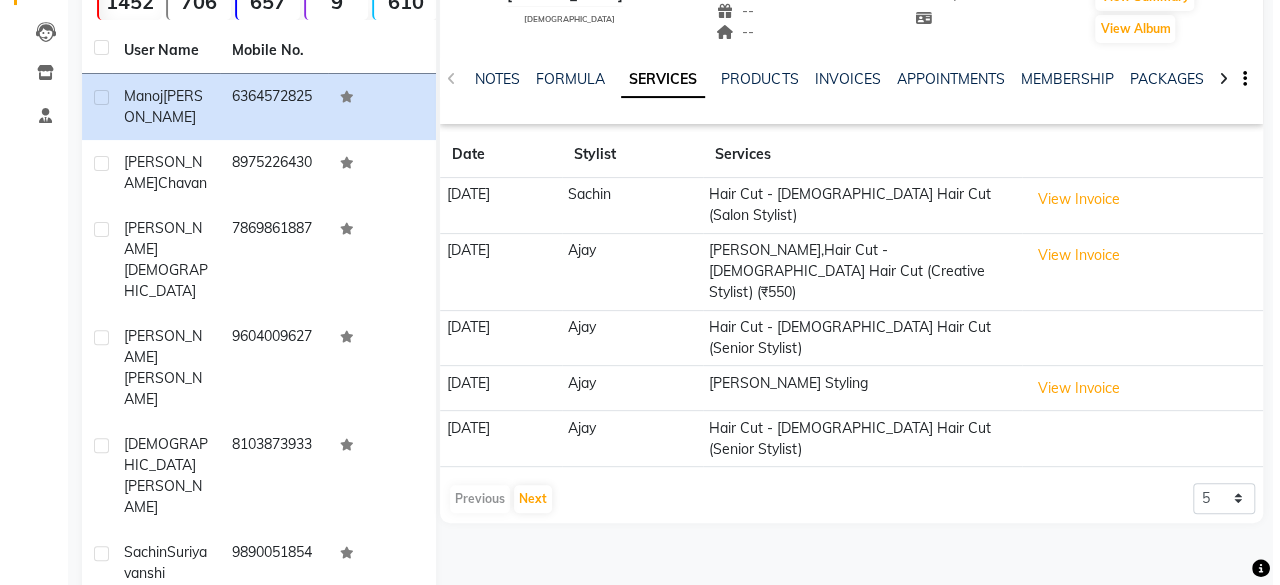scroll, scrollTop: 0, scrollLeft: 0, axis: both 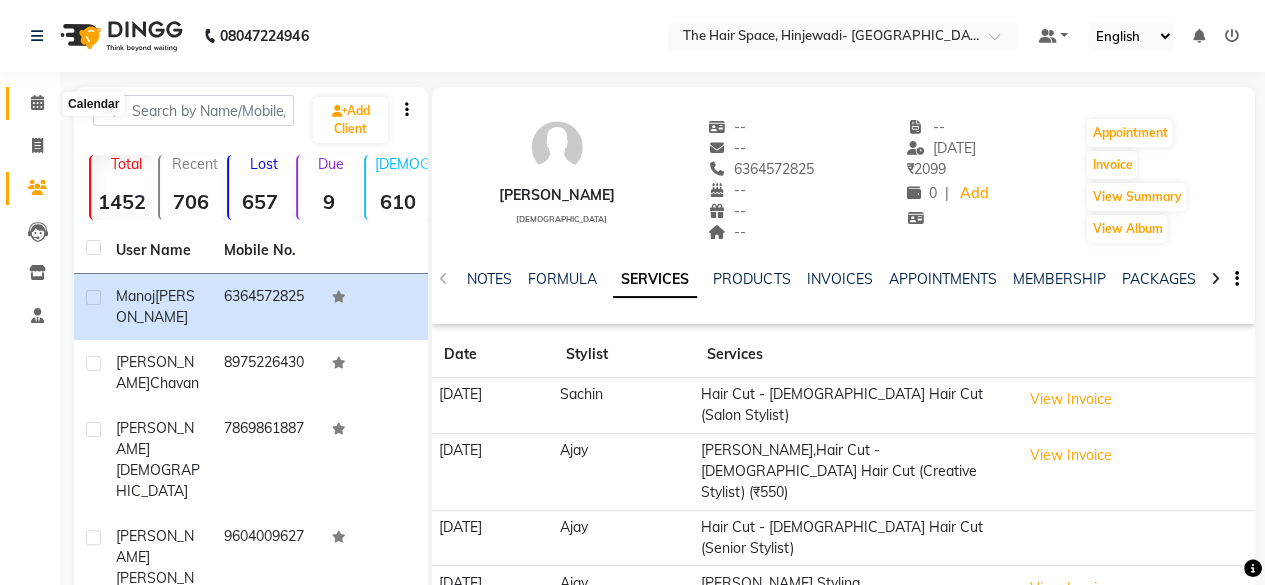 click 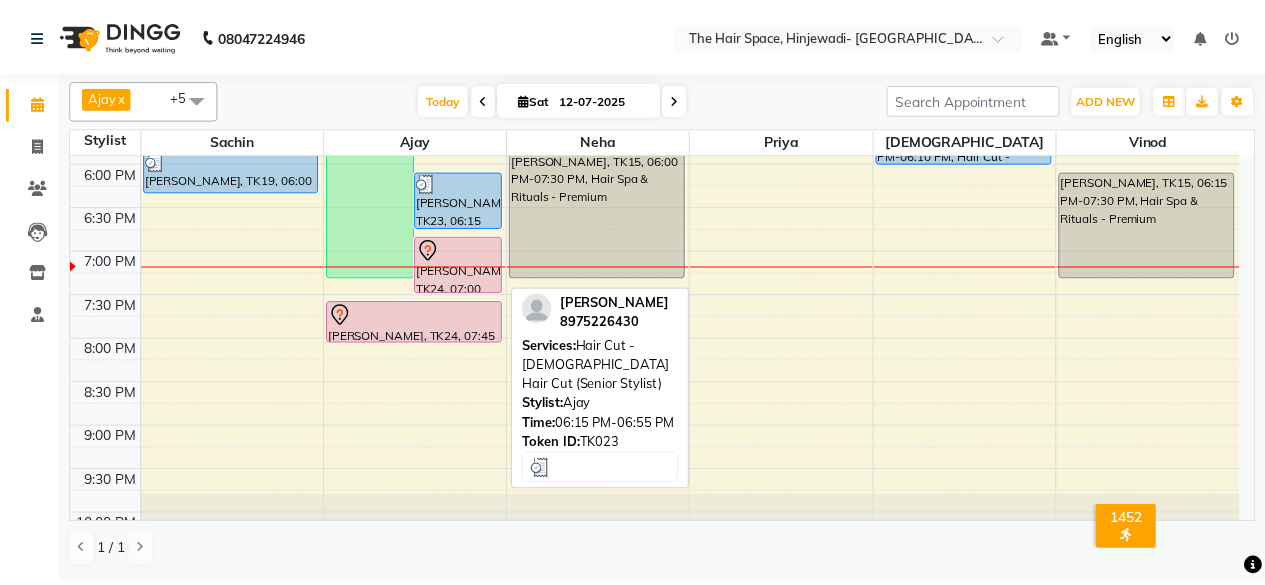 scroll, scrollTop: 900, scrollLeft: 0, axis: vertical 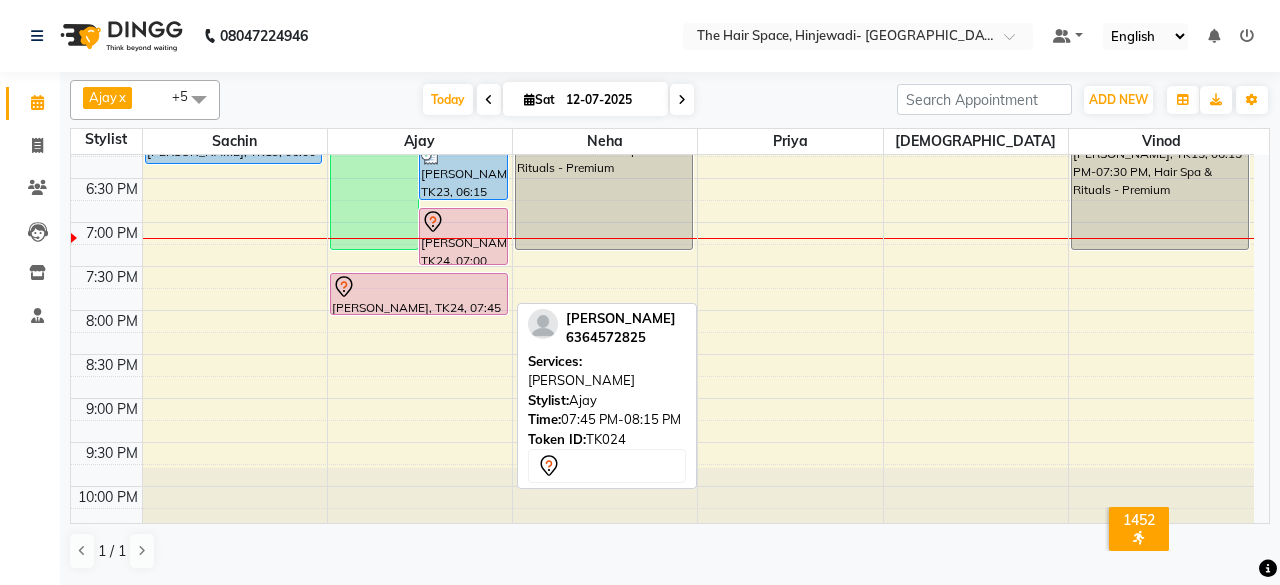 click on "[PERSON_NAME], TK24, 07:45 PM-08:15 PM, [PERSON_NAME]" at bounding box center [419, 294] 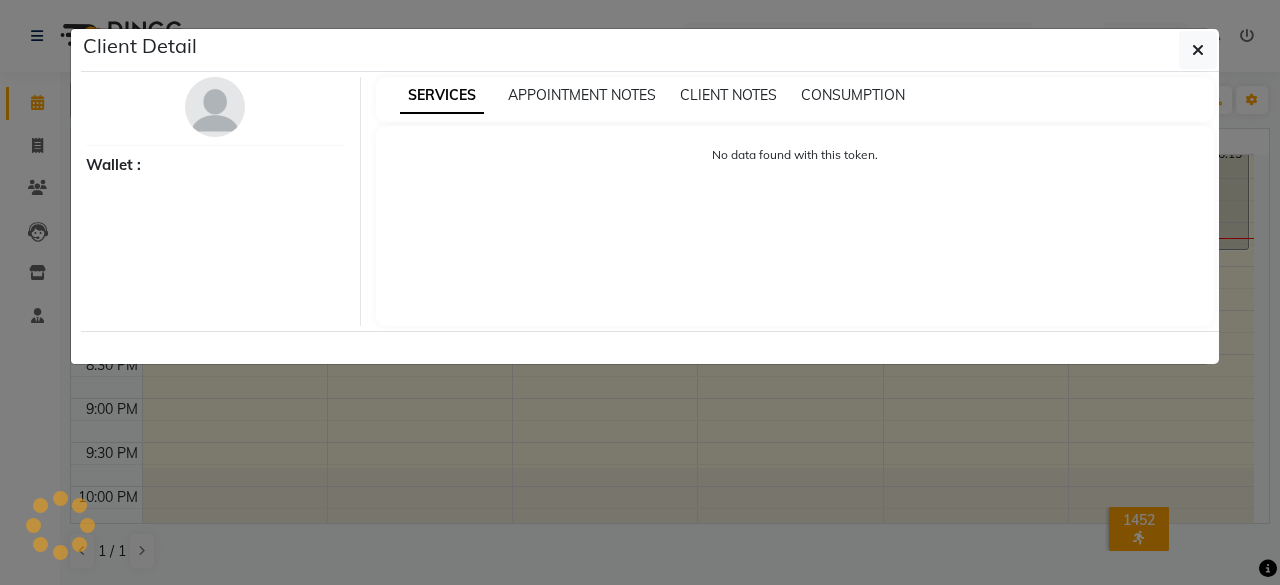 select on "7" 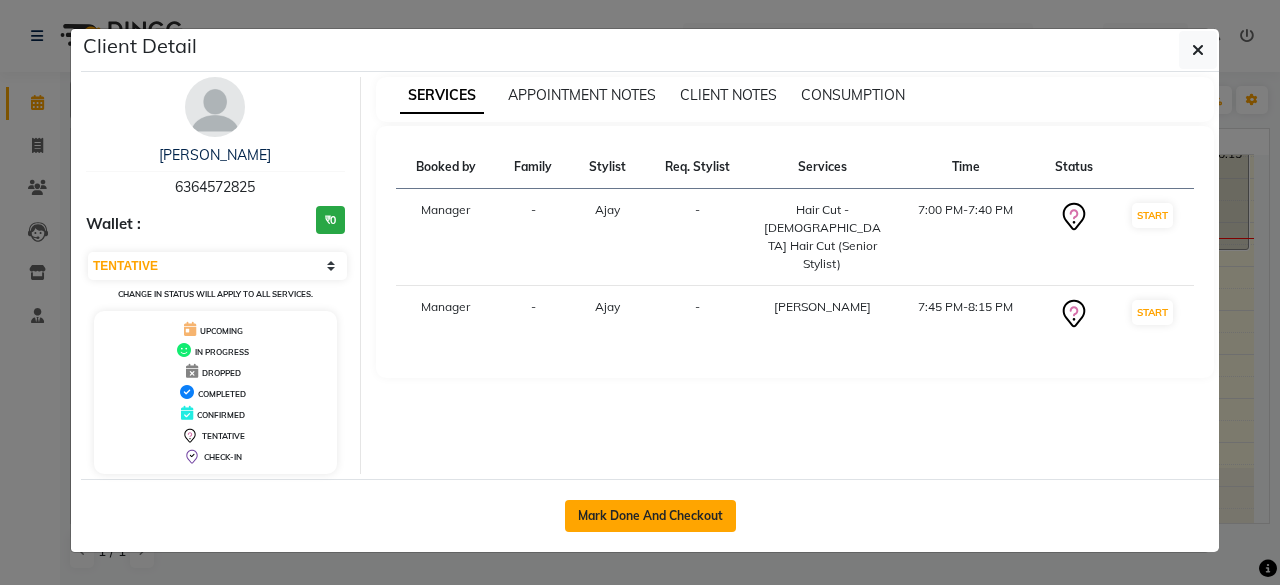 click on "Mark Done And Checkout" 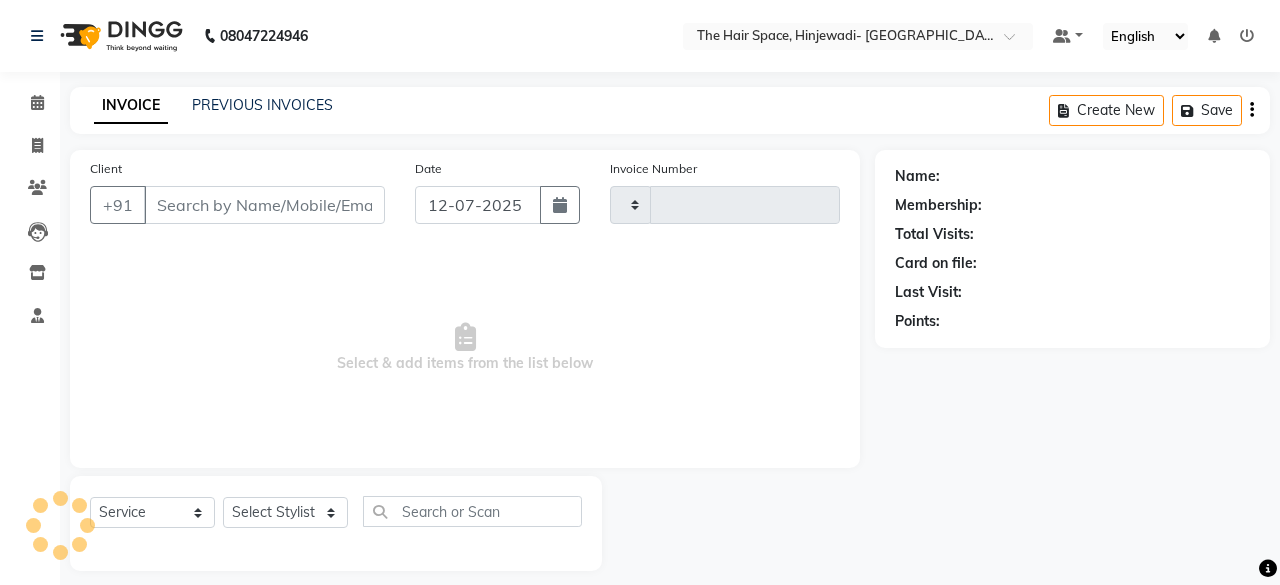 type on "1391" 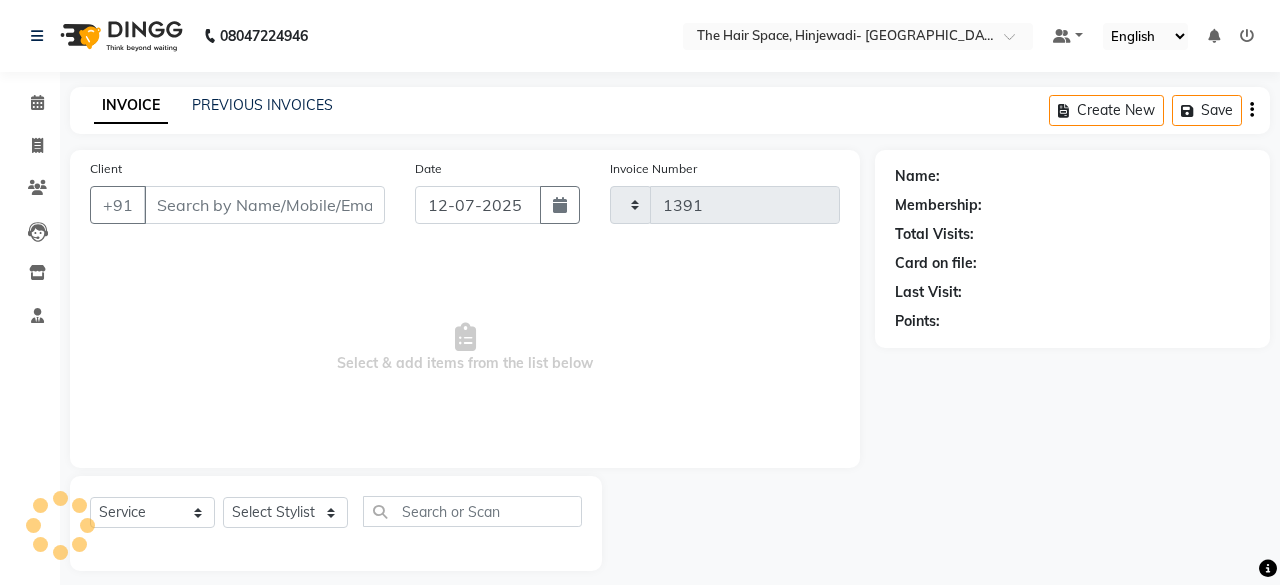 select on "3" 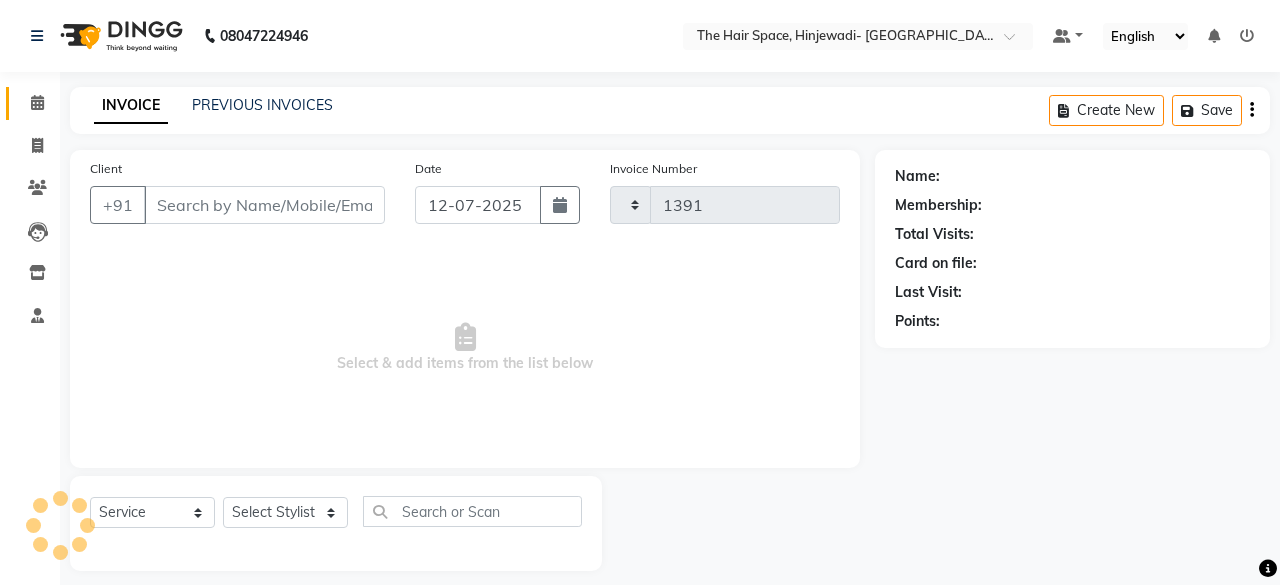 select on "6697" 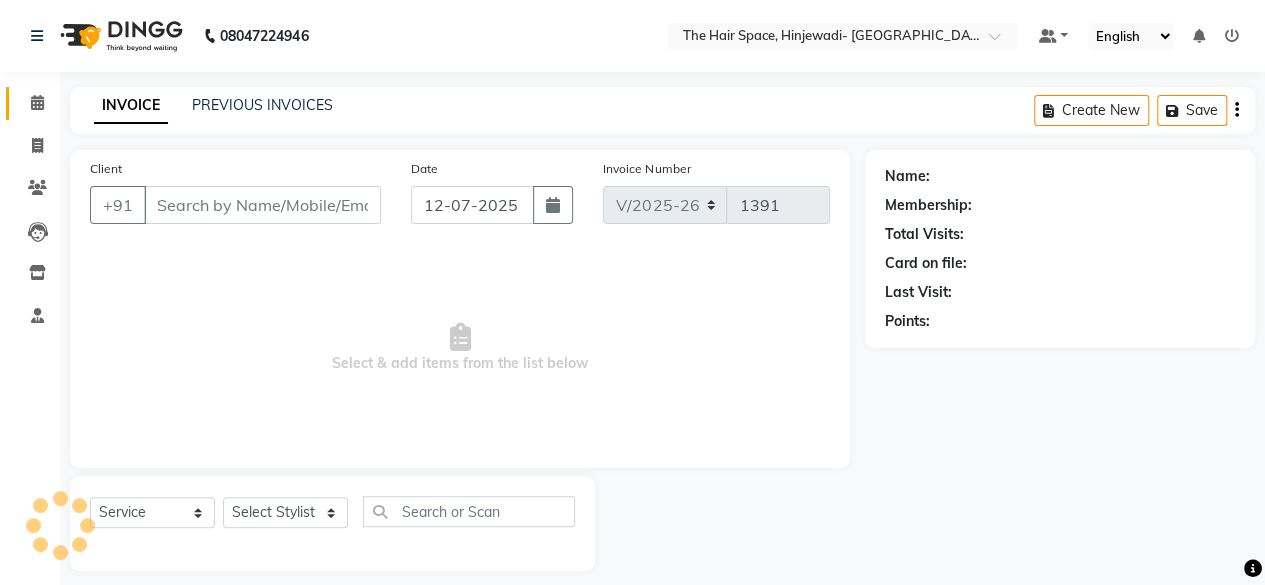 type on "6364572825" 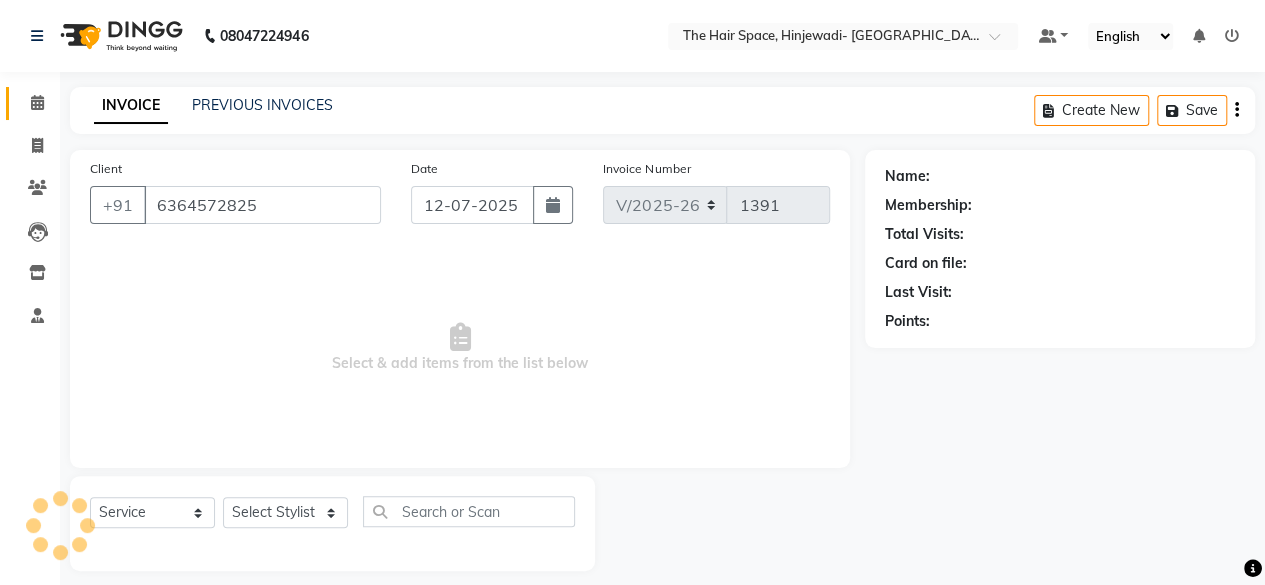 select on "52403" 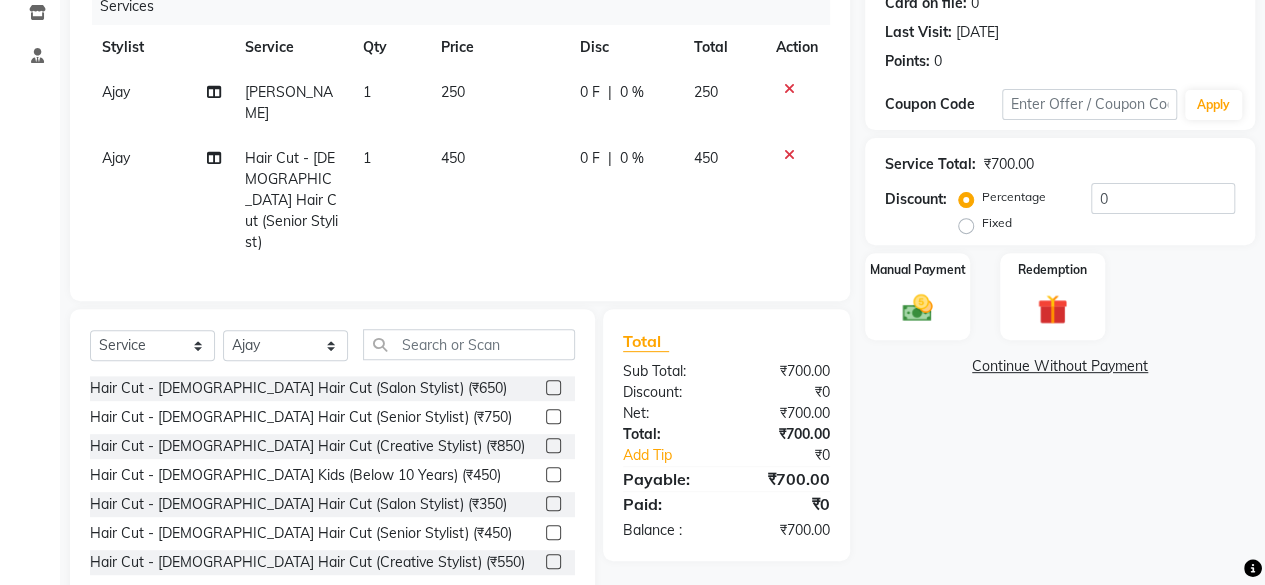 scroll, scrollTop: 60, scrollLeft: 0, axis: vertical 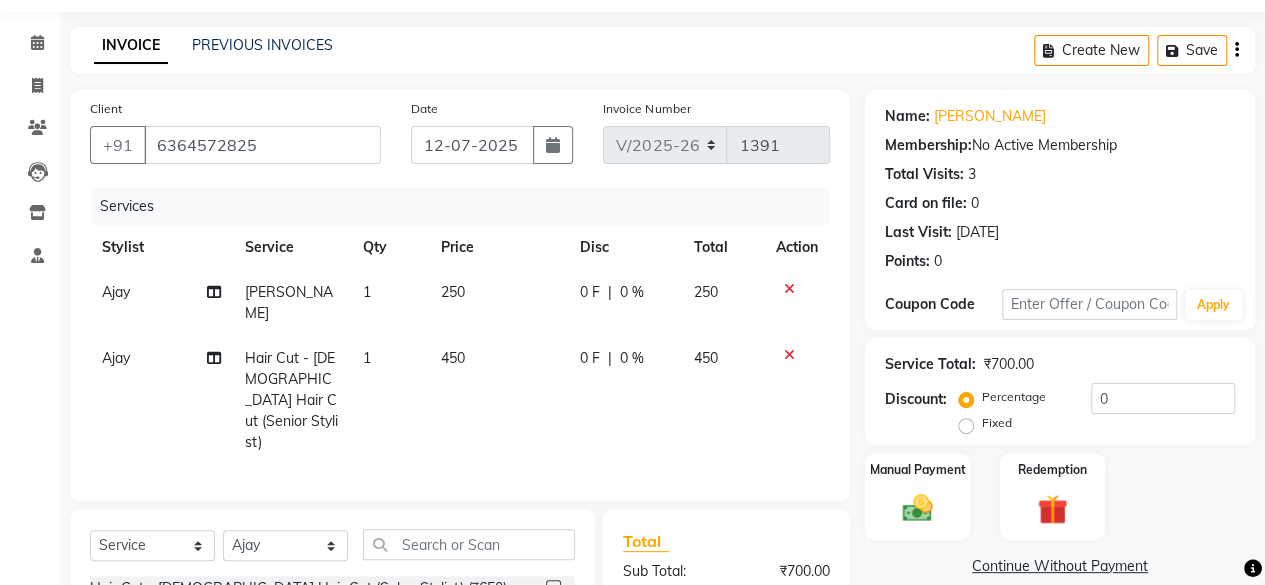click on "250" 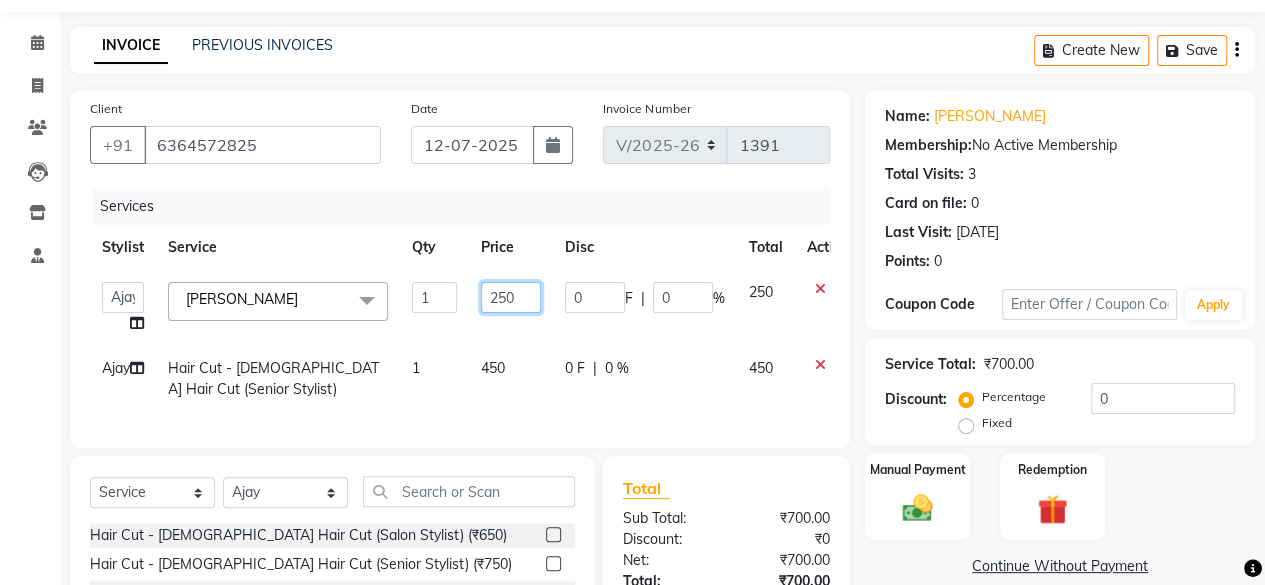 click on "250" 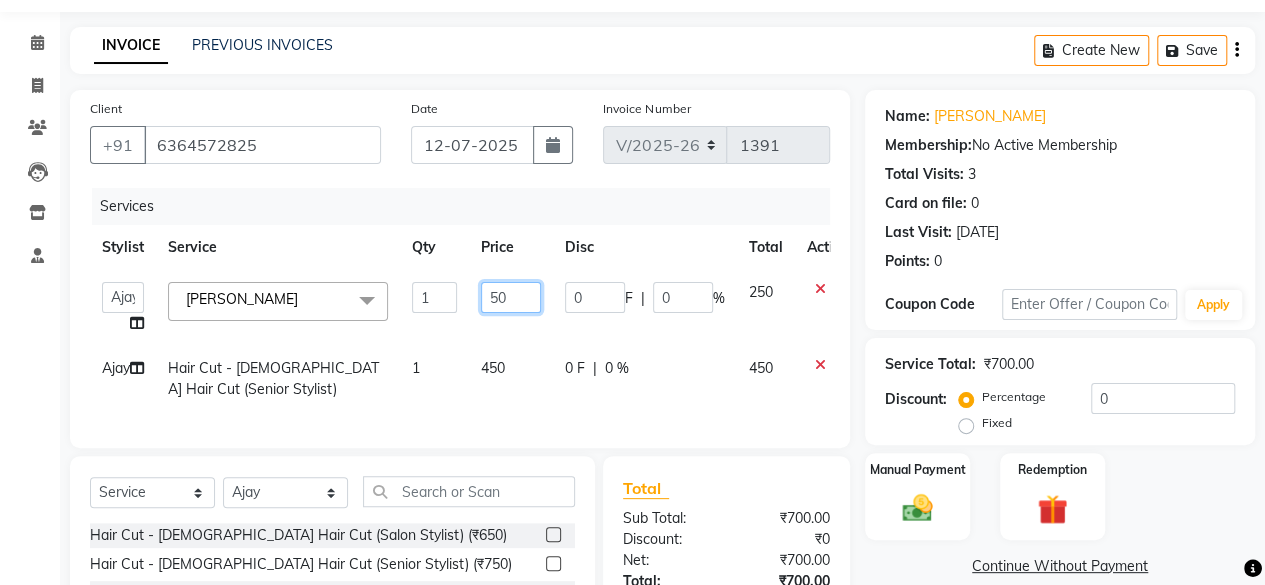 type on "350" 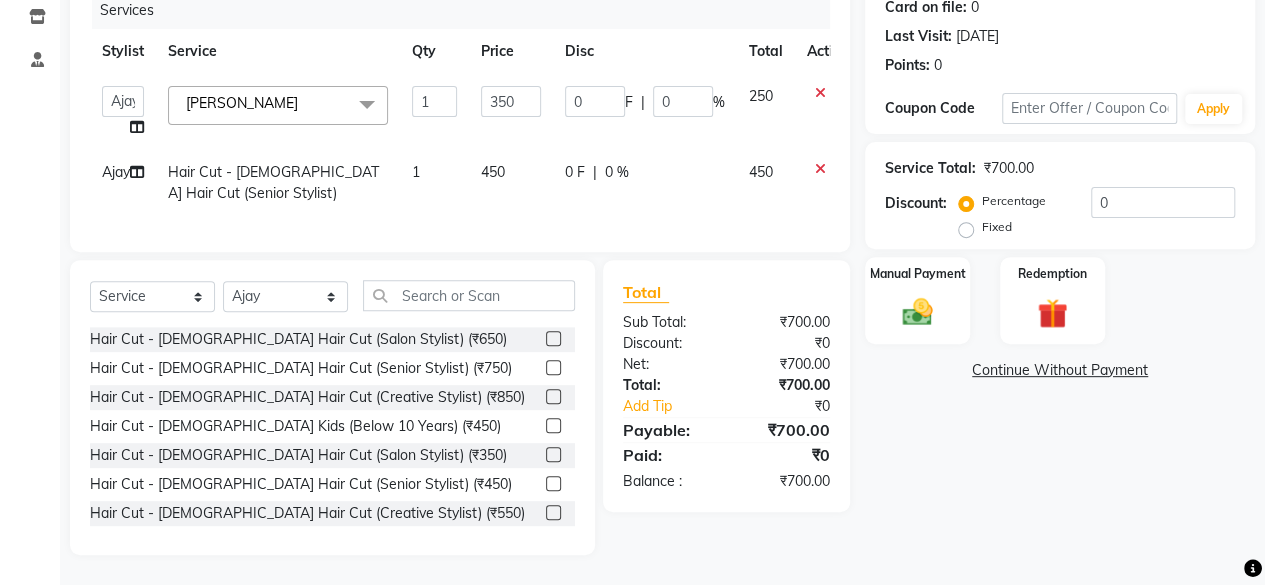 click on "Name: [PERSON_NAME] Membership:  No Active Membership  Total Visits:  3 Card on file:  0 Last Visit:   [DATE] Points:   0  Coupon Code Apply Service Total:  ₹700.00  Discount:  Percentage   Fixed  0 Manual Payment Redemption  Continue Without Payment" 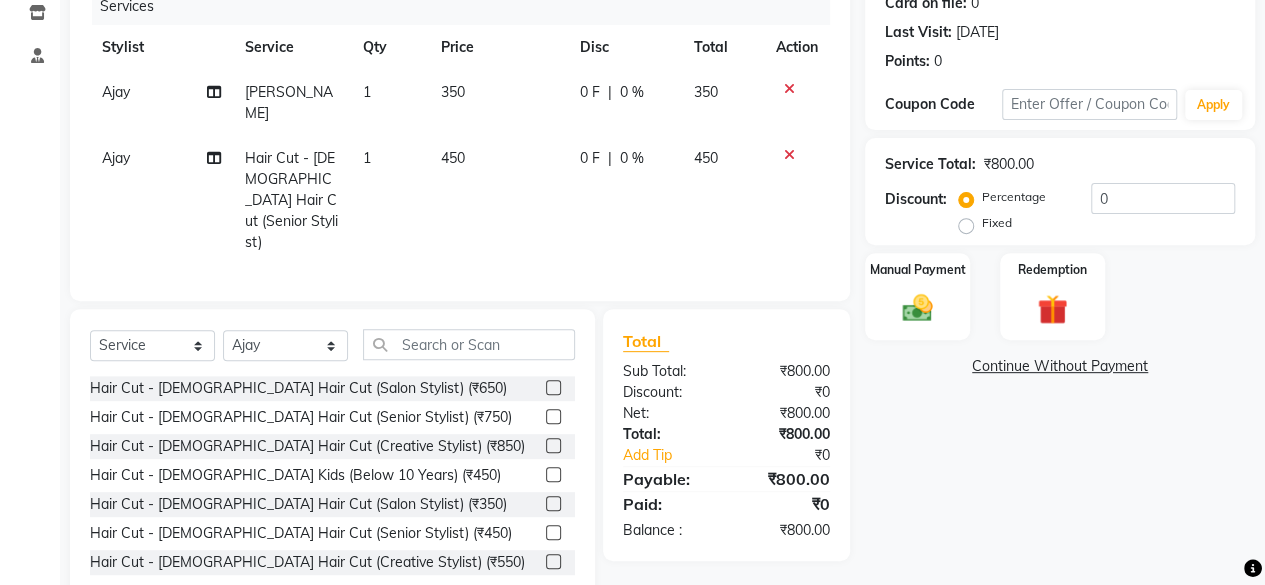 scroll, scrollTop: 160, scrollLeft: 0, axis: vertical 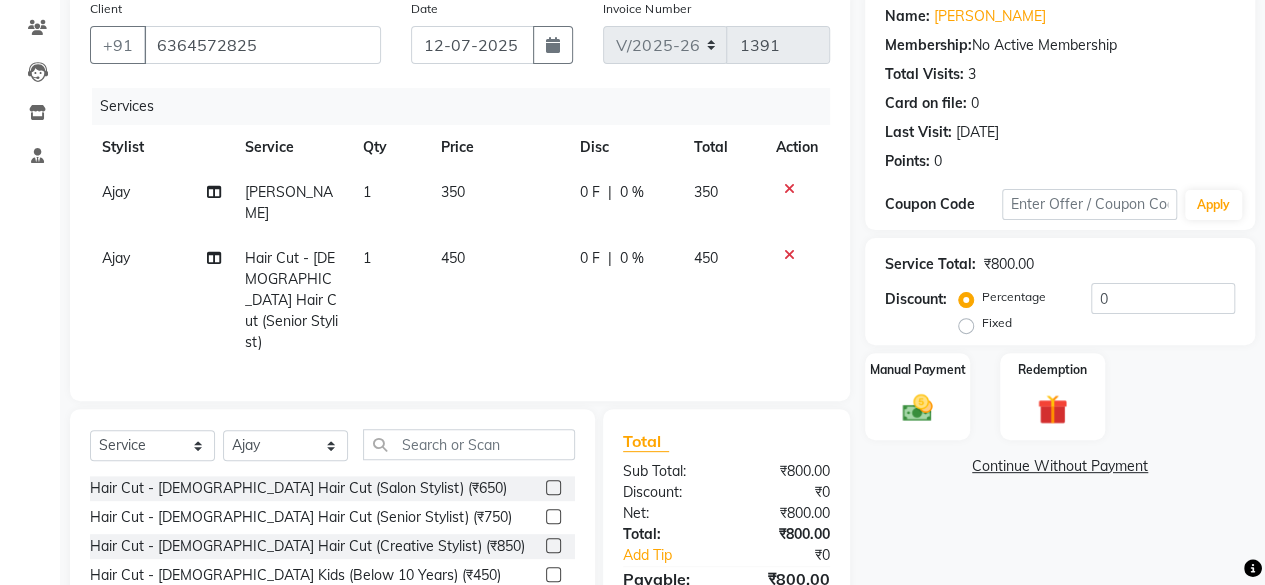 click on "450" 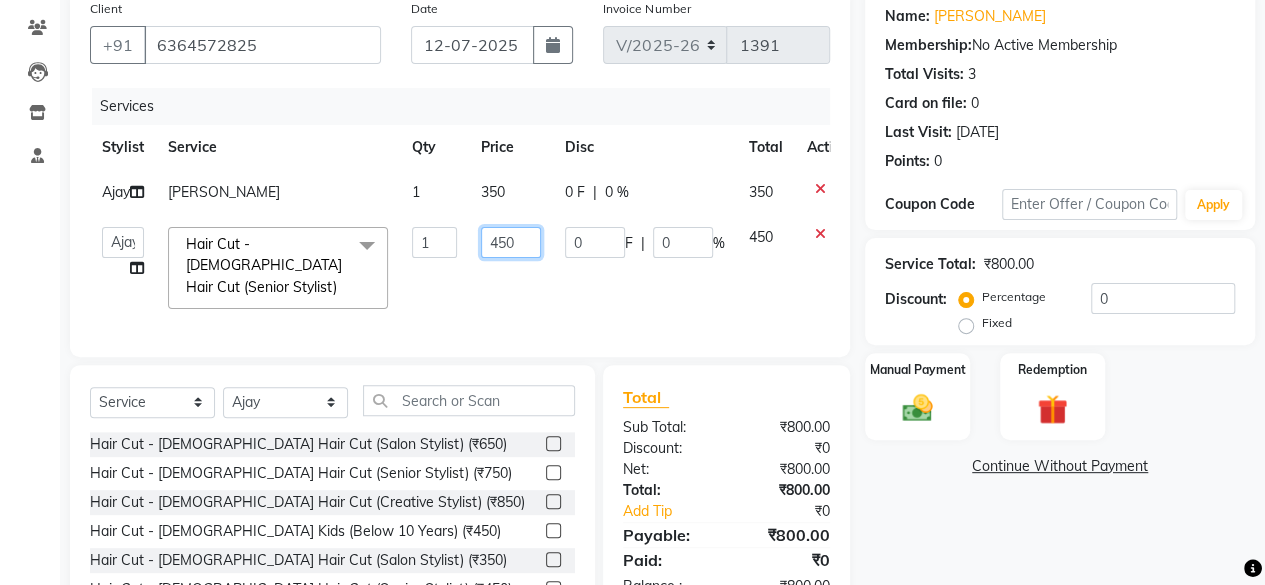 click on "450" 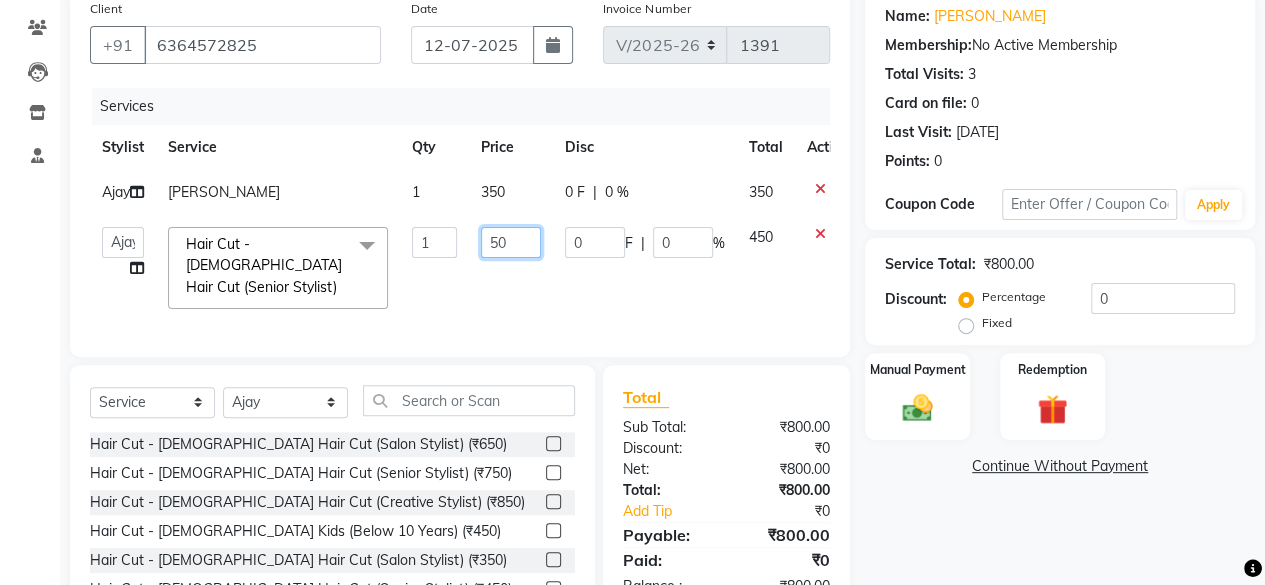 type on "550" 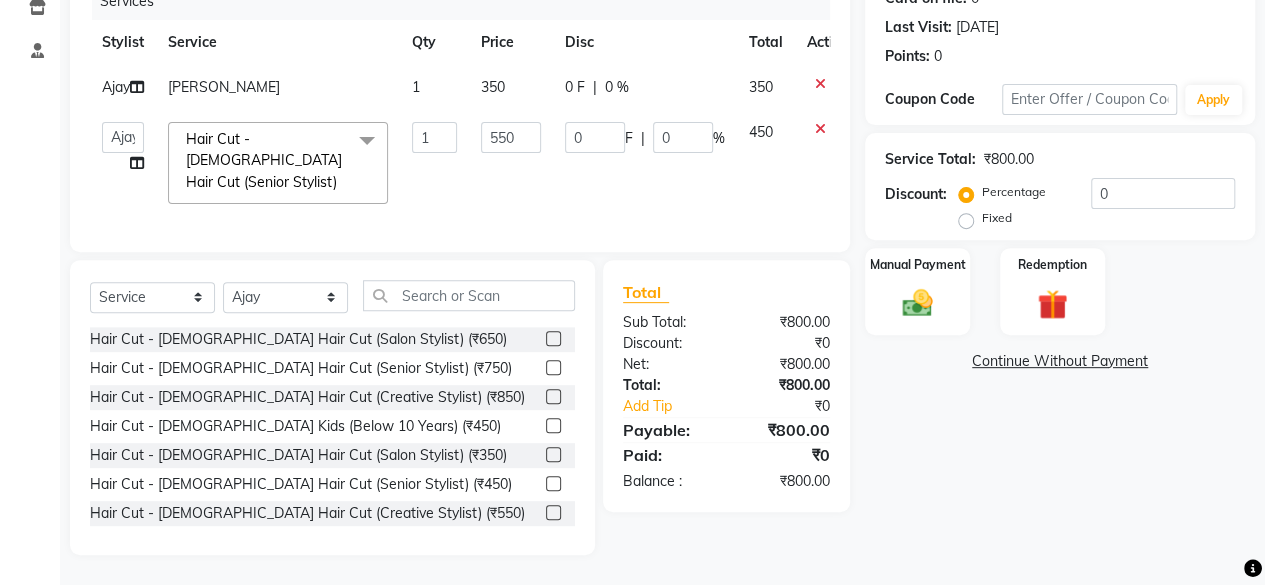 drag, startPoint x: 982, startPoint y: 485, endPoint x: 970, endPoint y: 491, distance: 13.416408 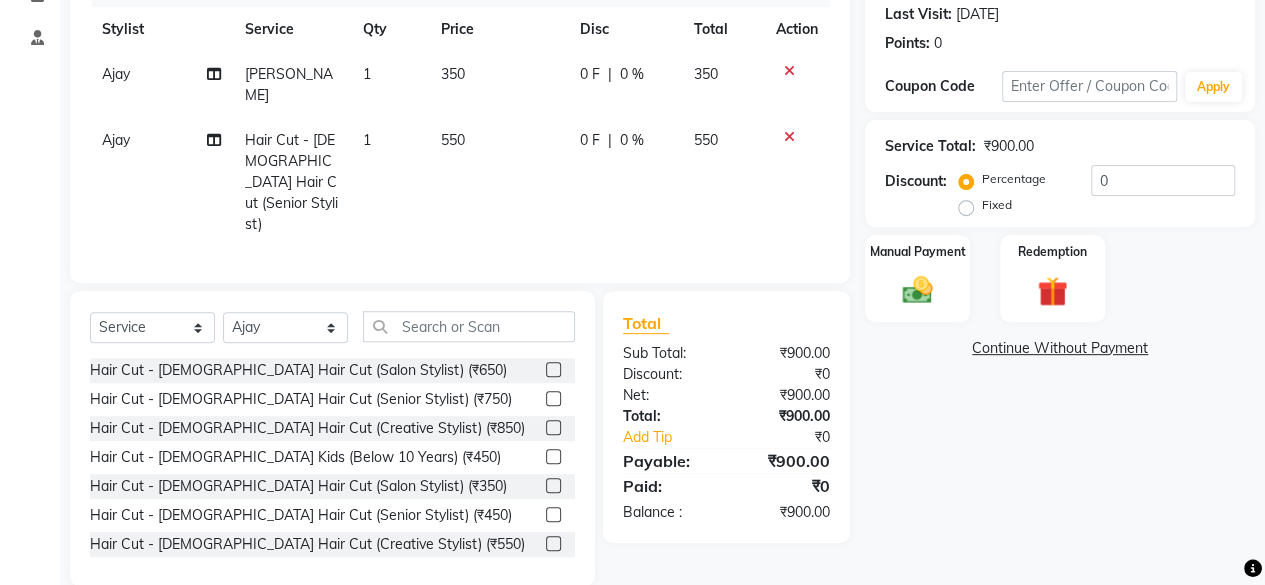 scroll, scrollTop: 260, scrollLeft: 0, axis: vertical 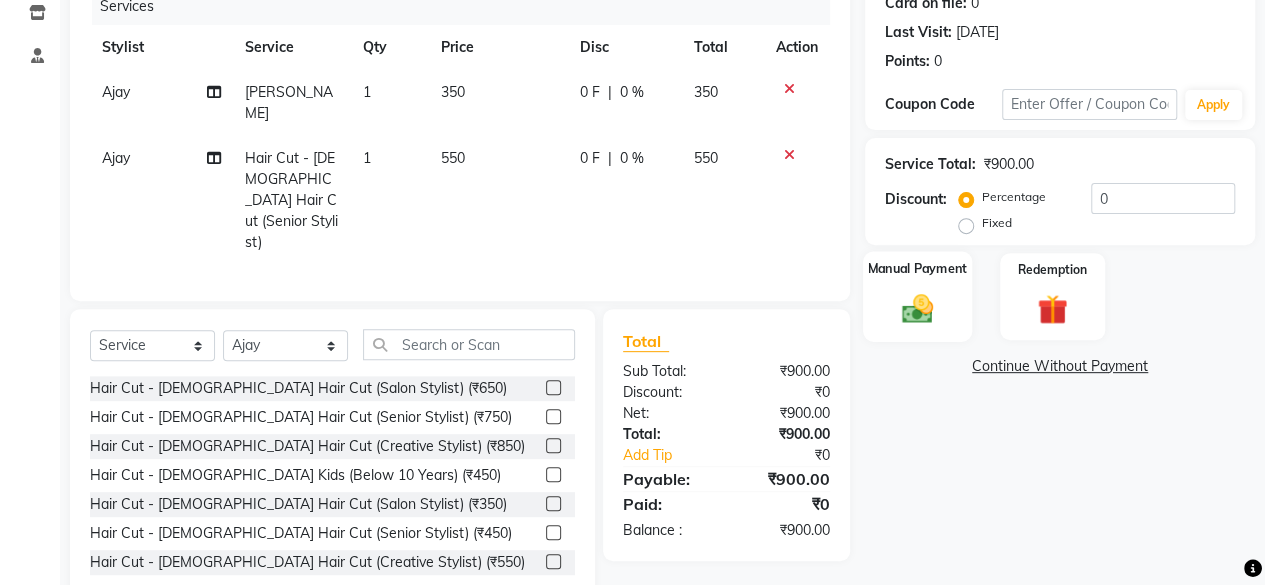 click 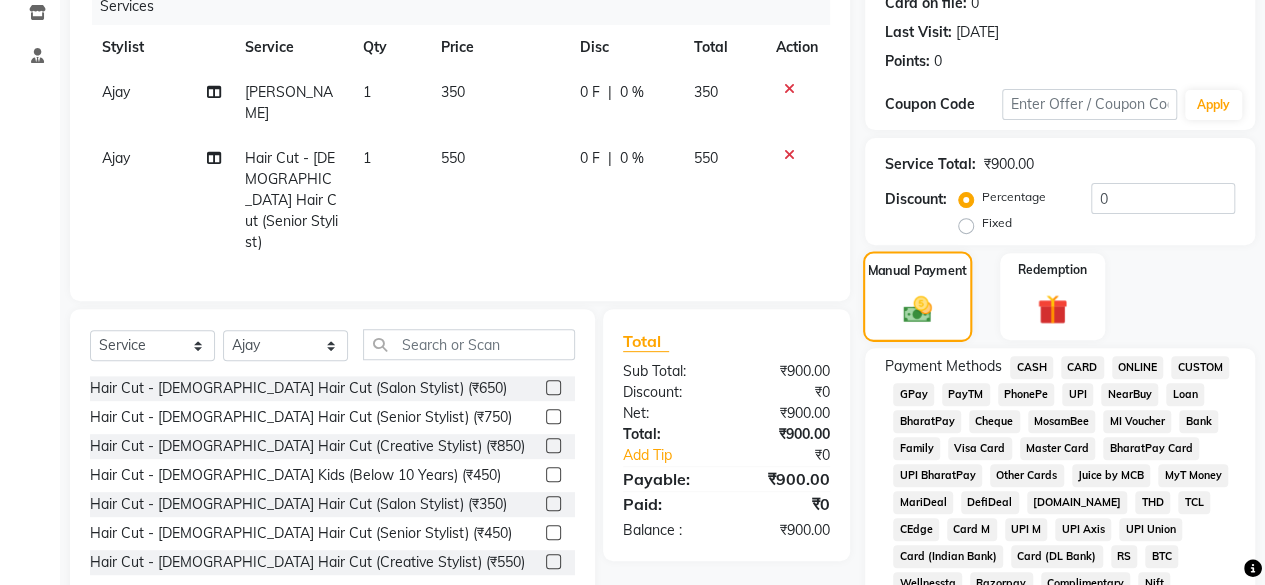 scroll, scrollTop: 278, scrollLeft: 0, axis: vertical 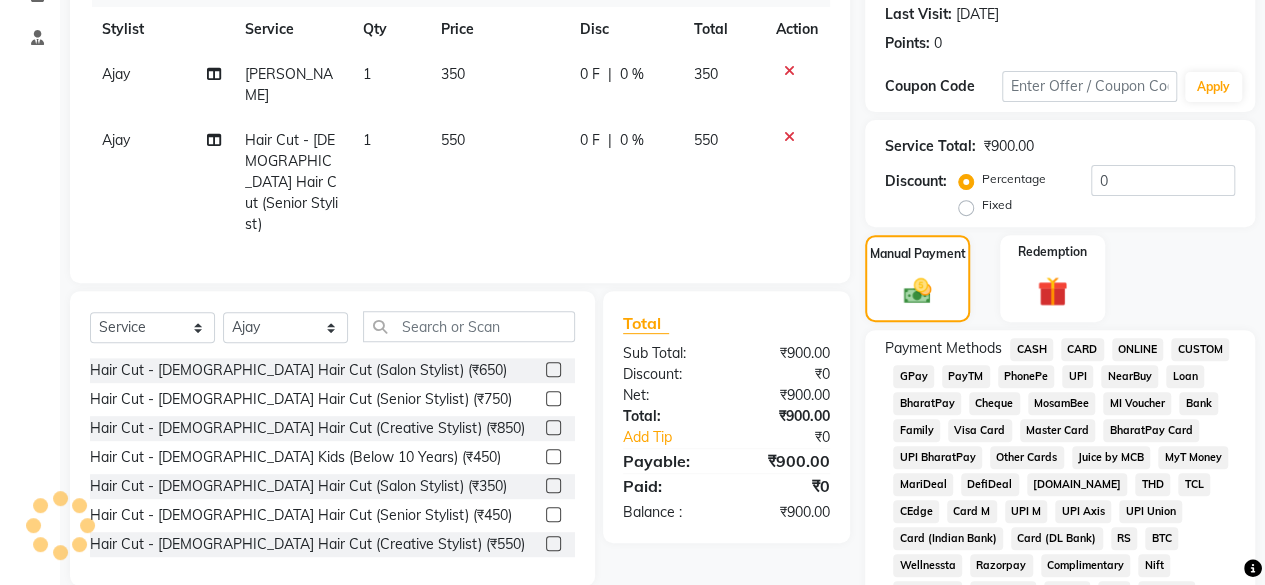 click on "GPay" 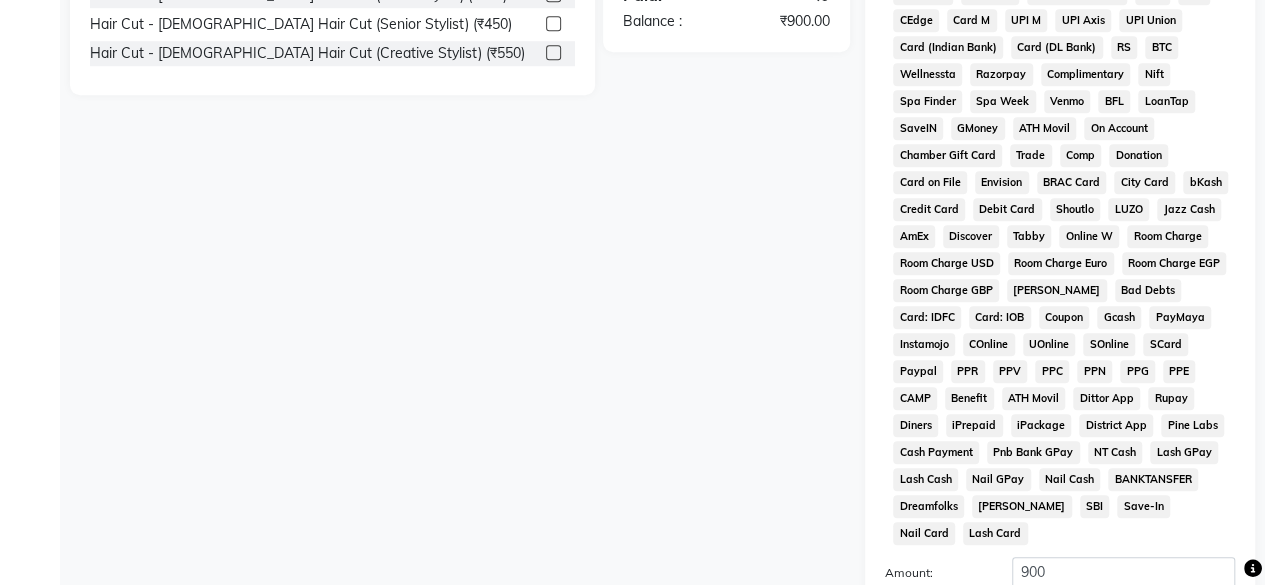 scroll, scrollTop: 972, scrollLeft: 0, axis: vertical 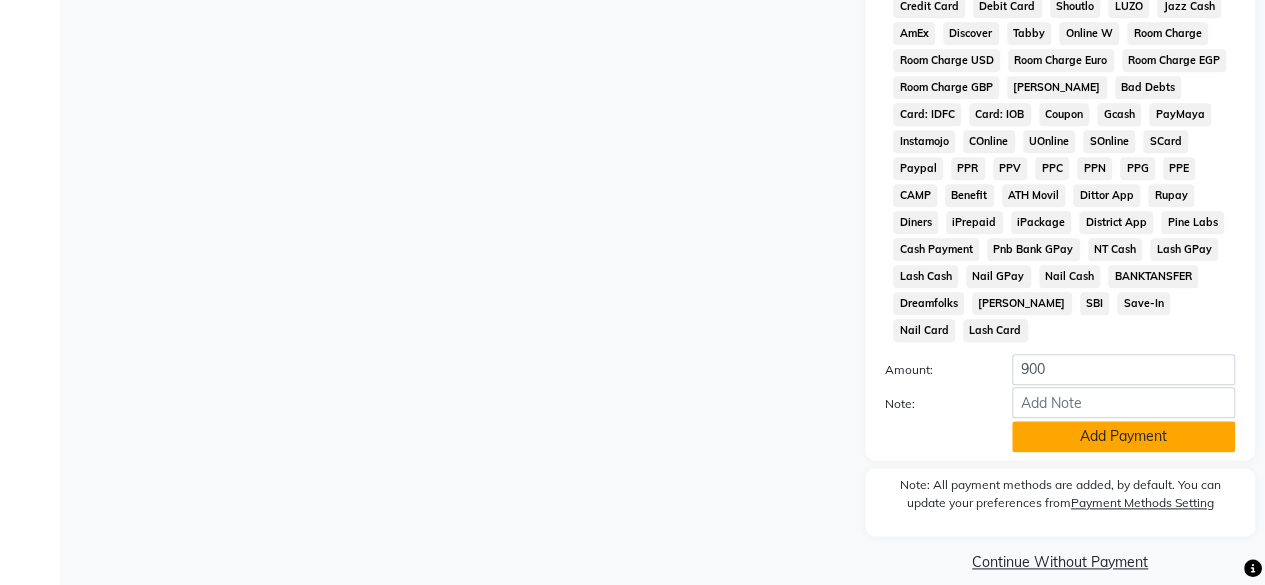 click on "Add Payment" 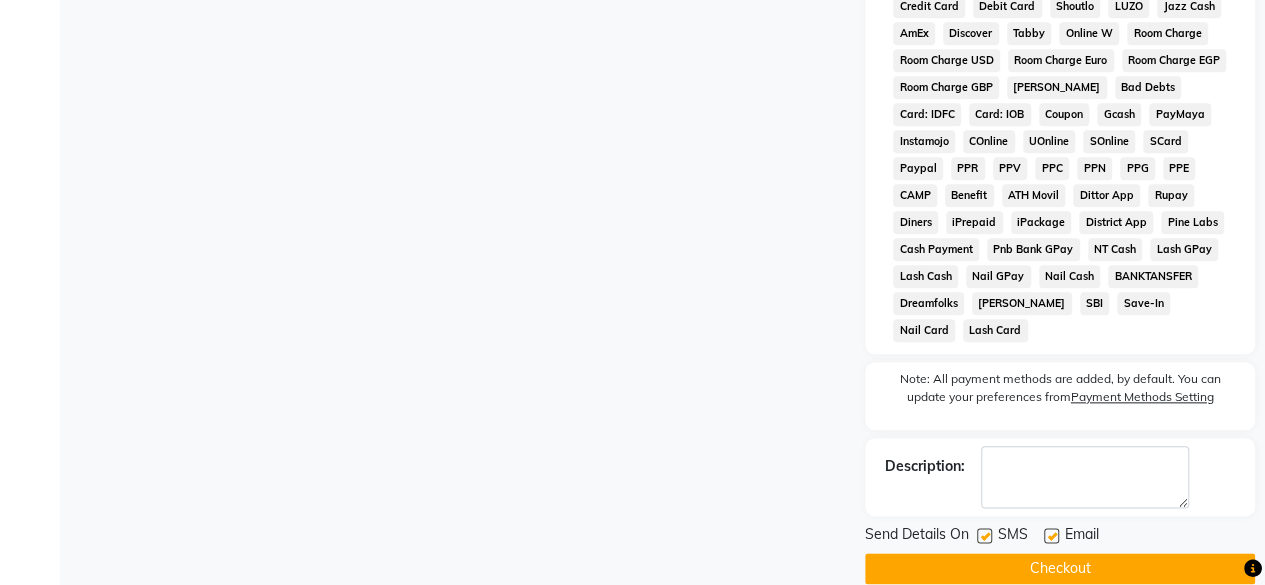 scroll, scrollTop: 978, scrollLeft: 0, axis: vertical 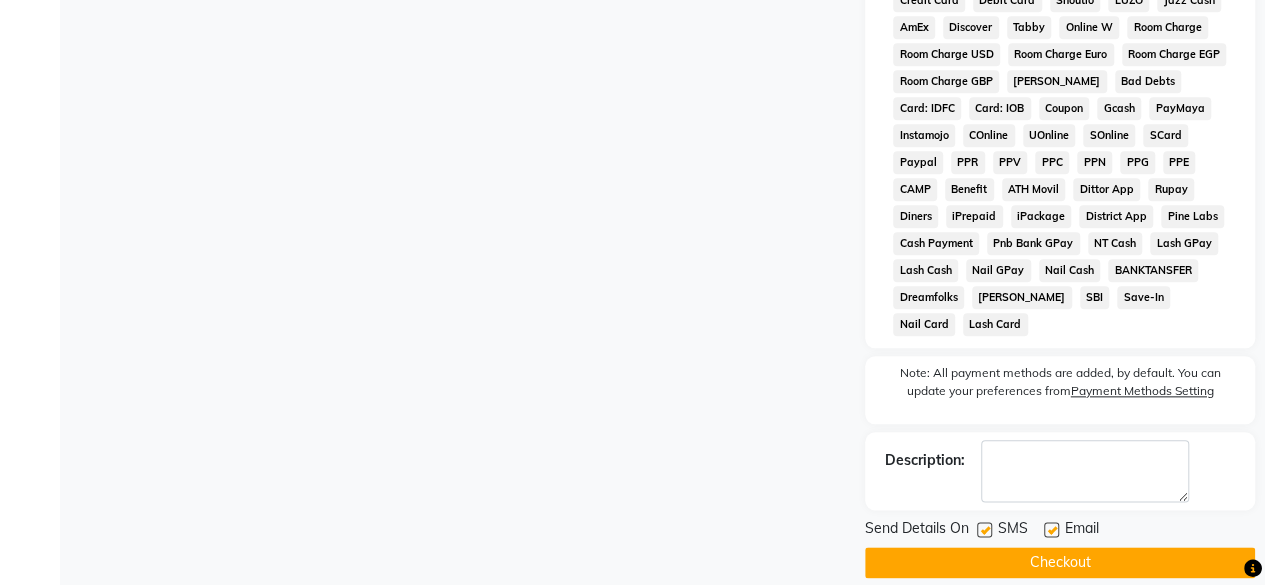 click on "SMS" 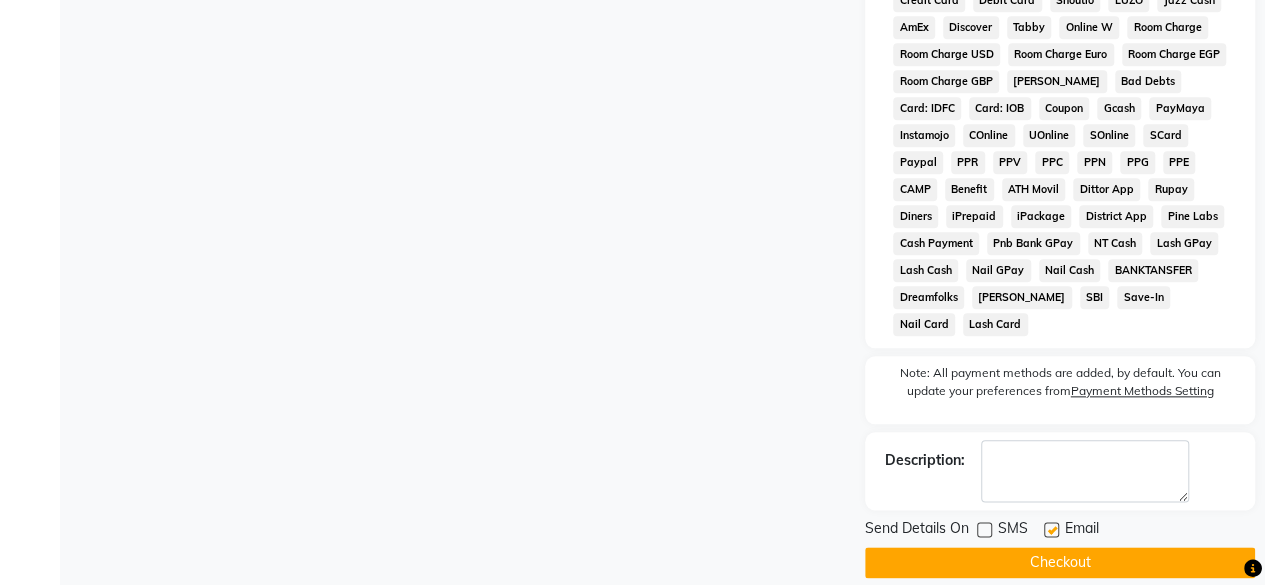 click on "Checkout" 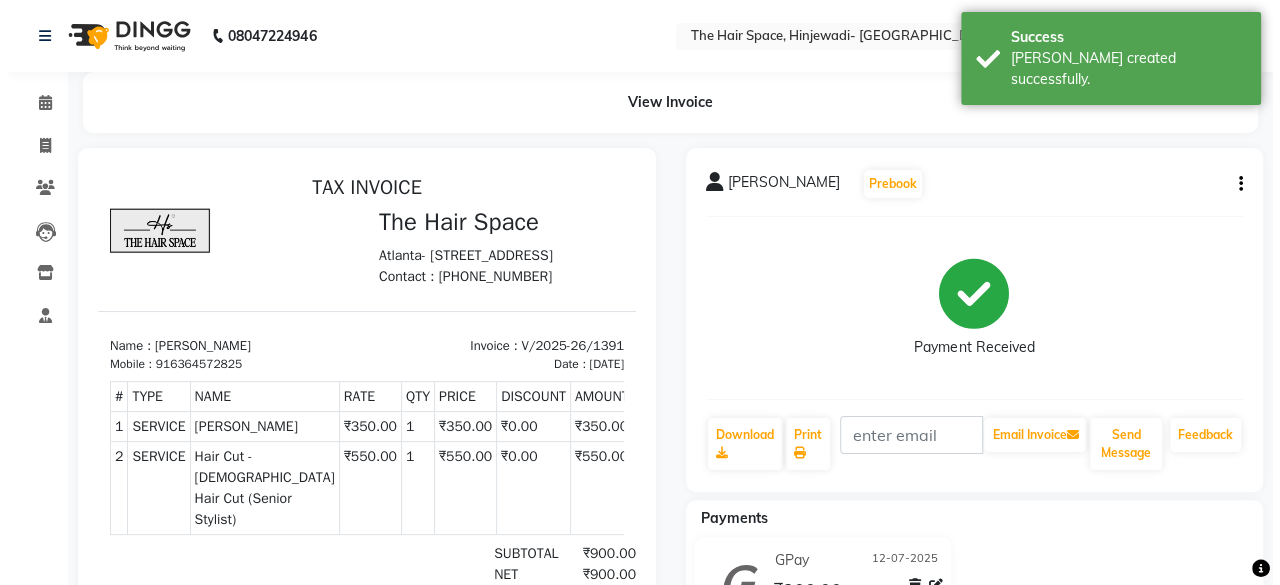 scroll, scrollTop: 0, scrollLeft: 0, axis: both 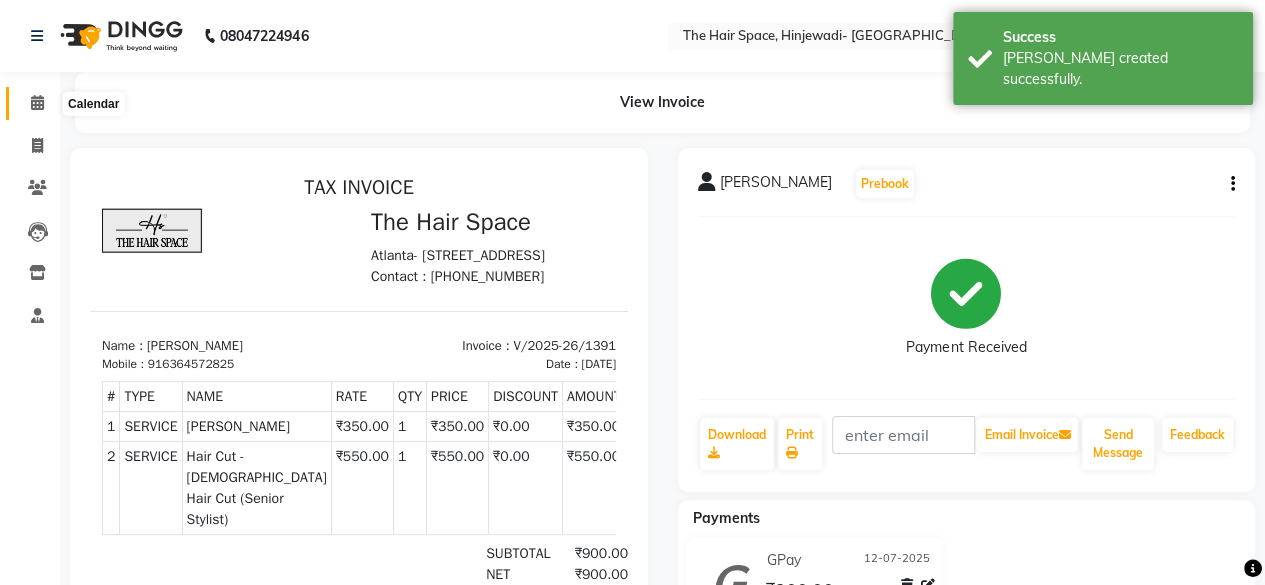 click 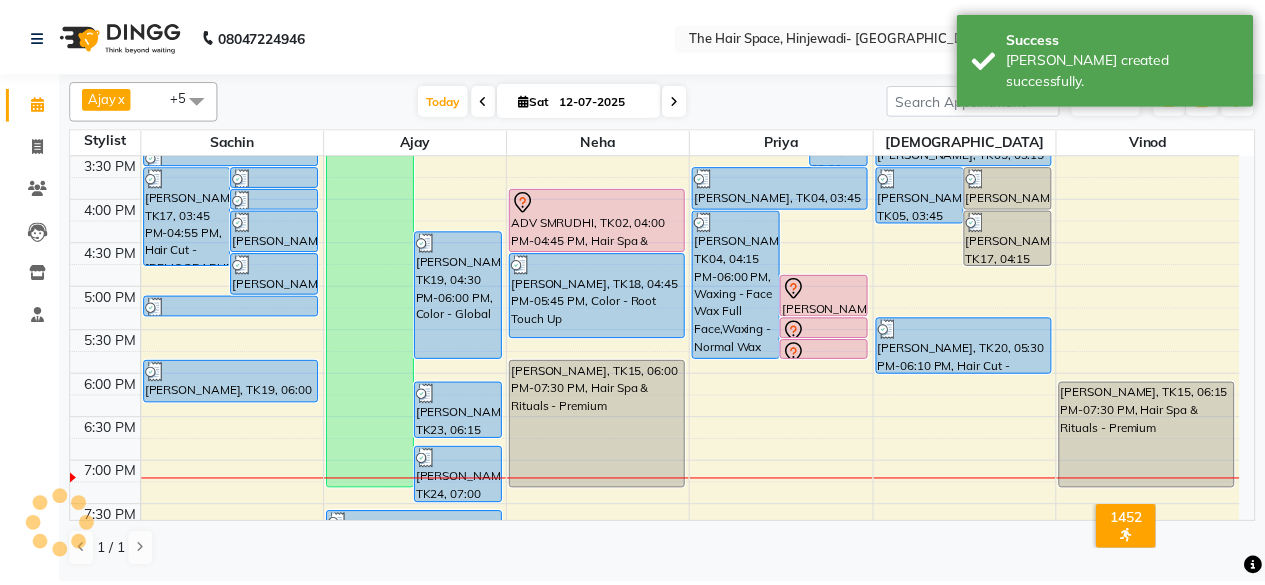 scroll, scrollTop: 700, scrollLeft: 0, axis: vertical 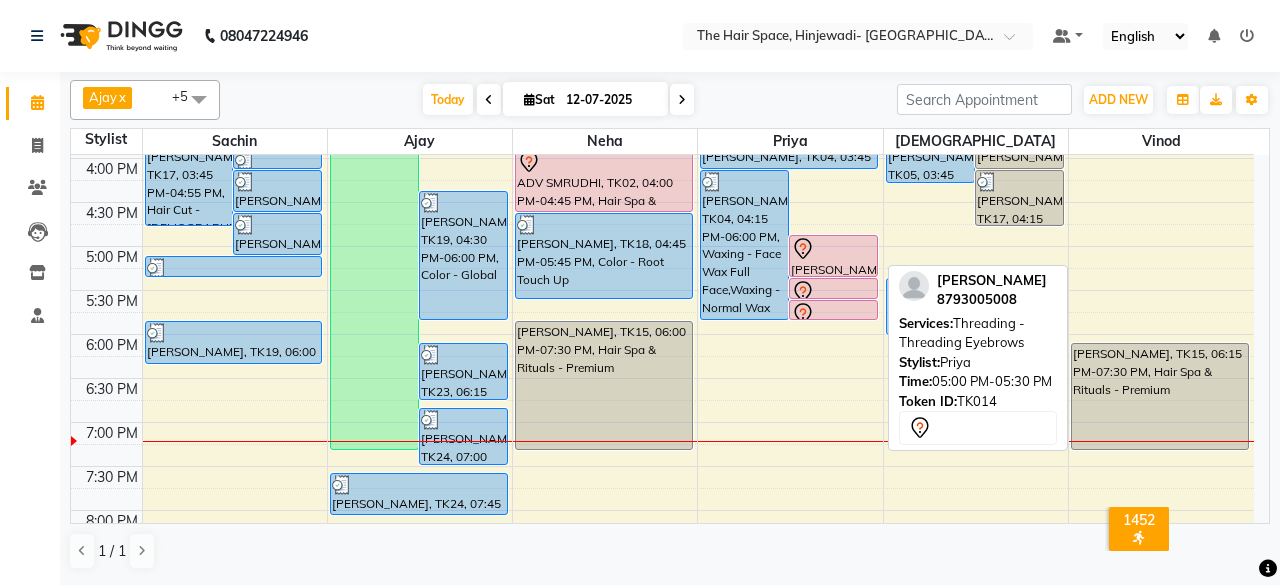 click on "[PERSON_NAME], TK08, 09:45 AM-12:00 PM, Threading - Threading Upper Lip     [PERSON_NAME], TK08, 11:00 AM-11:30 AM, Threading - Threading Eyebrows     [PERSON_NAME], TK08, 11:15 AM-11:30 AM, Threading - Threading Forehead     [PERSON_NAME], TK16, 12:15 PM-03:30 PM, Waxing - Face Wax Upper Lip,Waxing - Rica Wax Brazilian (₹2000),Waxing - Rica Wax Full Arms (₹450),Waxing - Rica Wax Full Legs (₹1000),Waxing - Rica Wax Half Arms (₹250)     [PERSON_NAME], TK21, 02:15 PM-03:30 PM, Facials - Facials Advance Facial     [PERSON_NAME], TK04, 03:00 PM-03:45 PM, [PERSON_NAME] Face-Neck     [PERSON_NAME], TK12, 01:15 PM-01:45 PM, Threading - Threading Eyebrows     [PERSON_NAME], TK12, 01:45 PM-02:00 PM, Threading - Threading Upper Lip     Priyanka [PERSON_NAME], TK12, 02:00 PM-02:15 PM, Threading - Threading Lower Lip                 [PERSON_NAME], TK14, 05:00 PM-05:30 PM, Threading - Threading Eyebrows             [PERSON_NAME], TK14, 05:30 PM-05:45 PM, Threading - Threading Upper Lip" at bounding box center (790, 114) 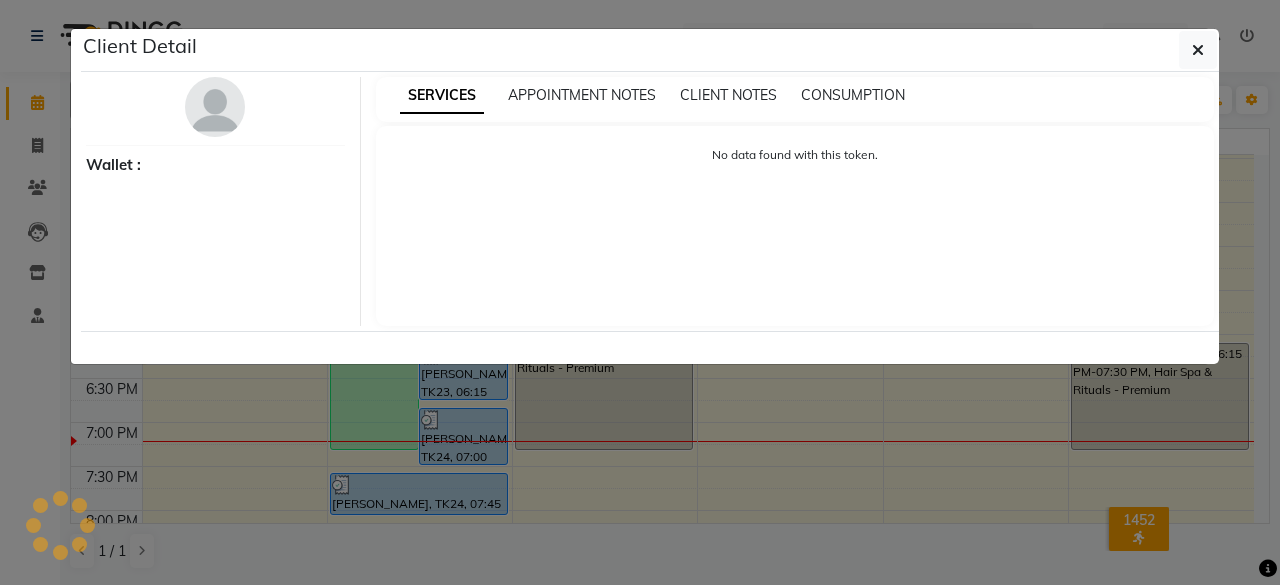 select on "7" 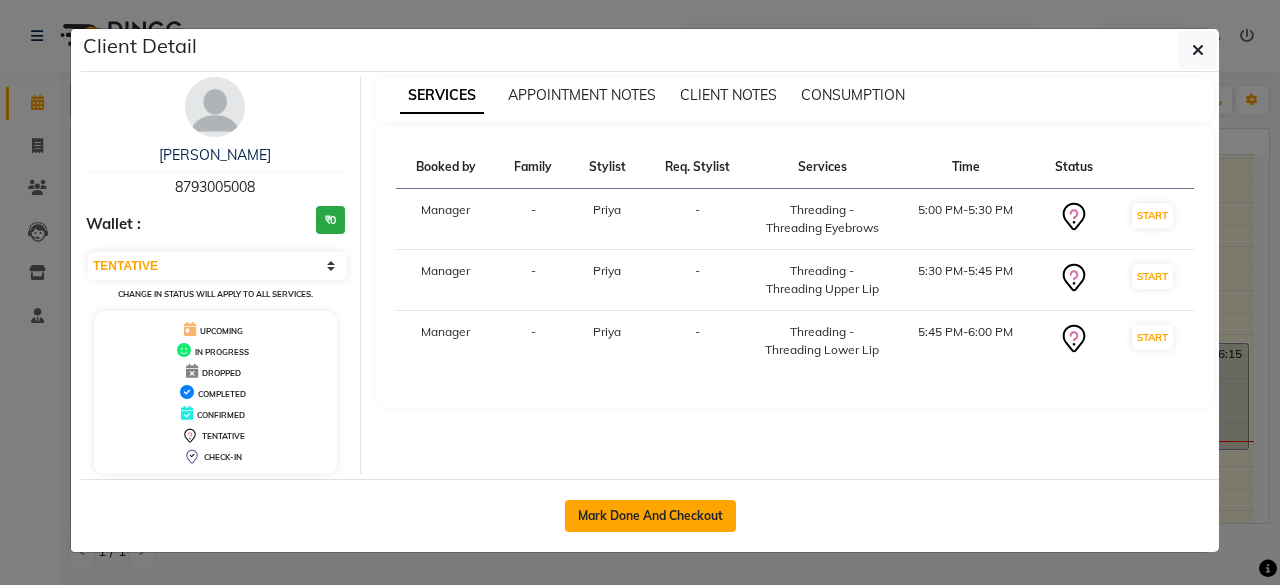 click on "Mark Done And Checkout" 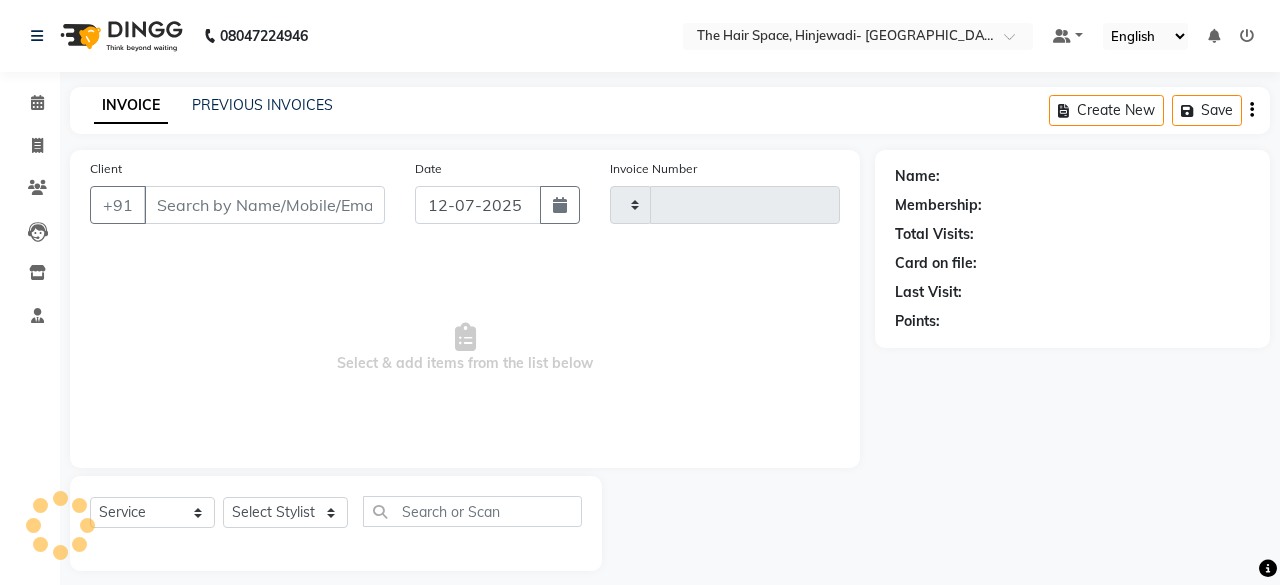 type on "1392" 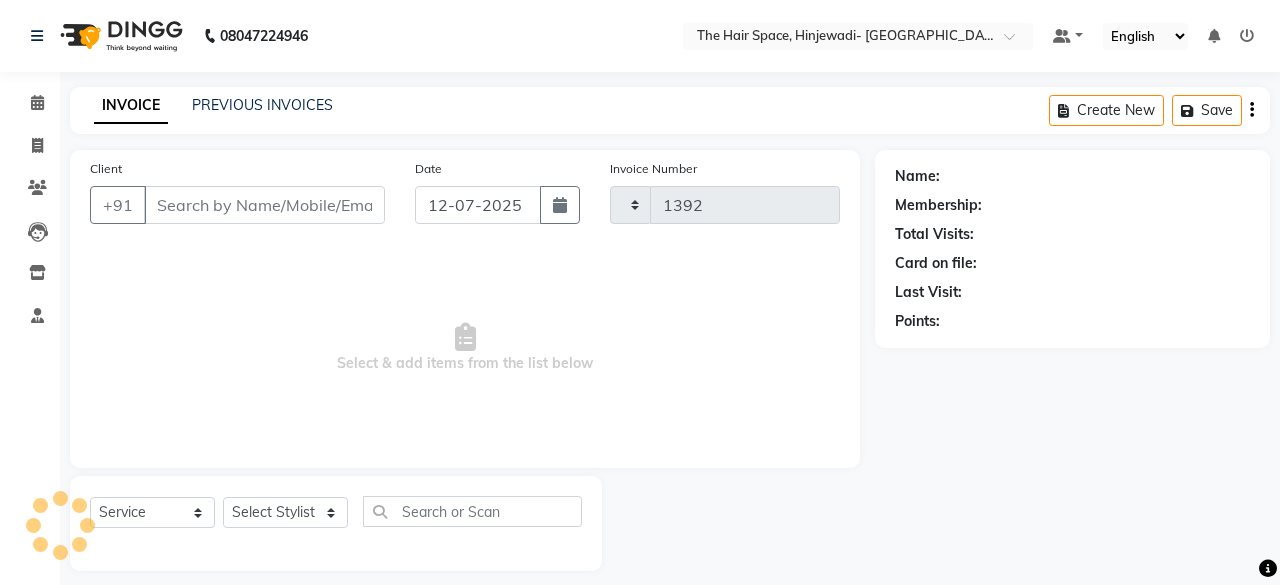 select on "6697" 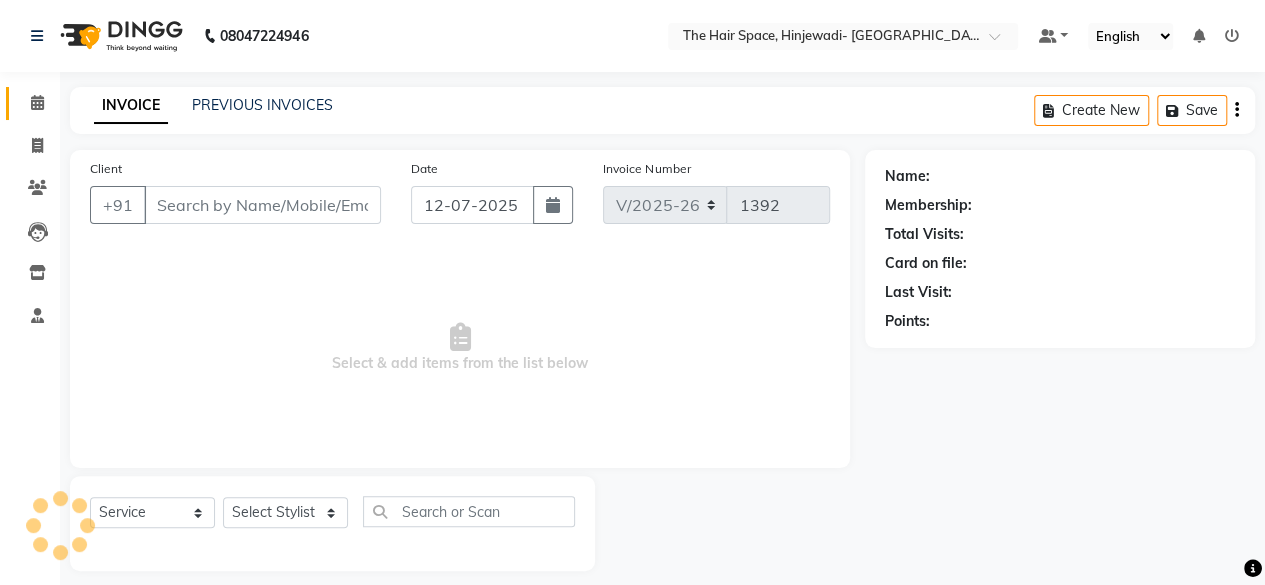 type on "8793005008" 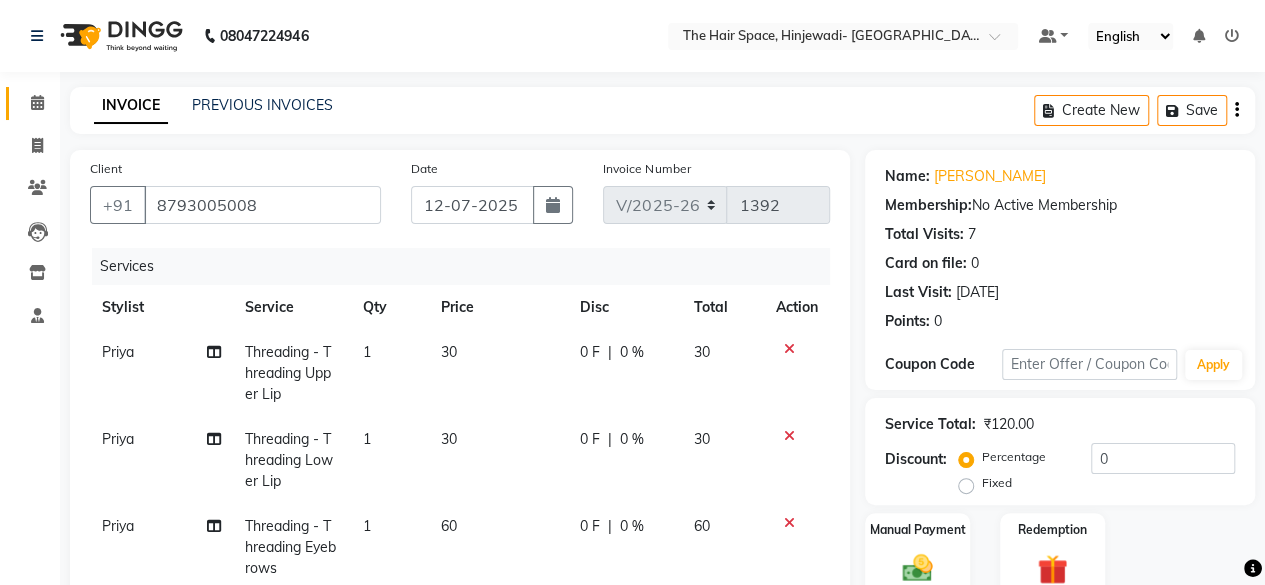 scroll, scrollTop: 100, scrollLeft: 0, axis: vertical 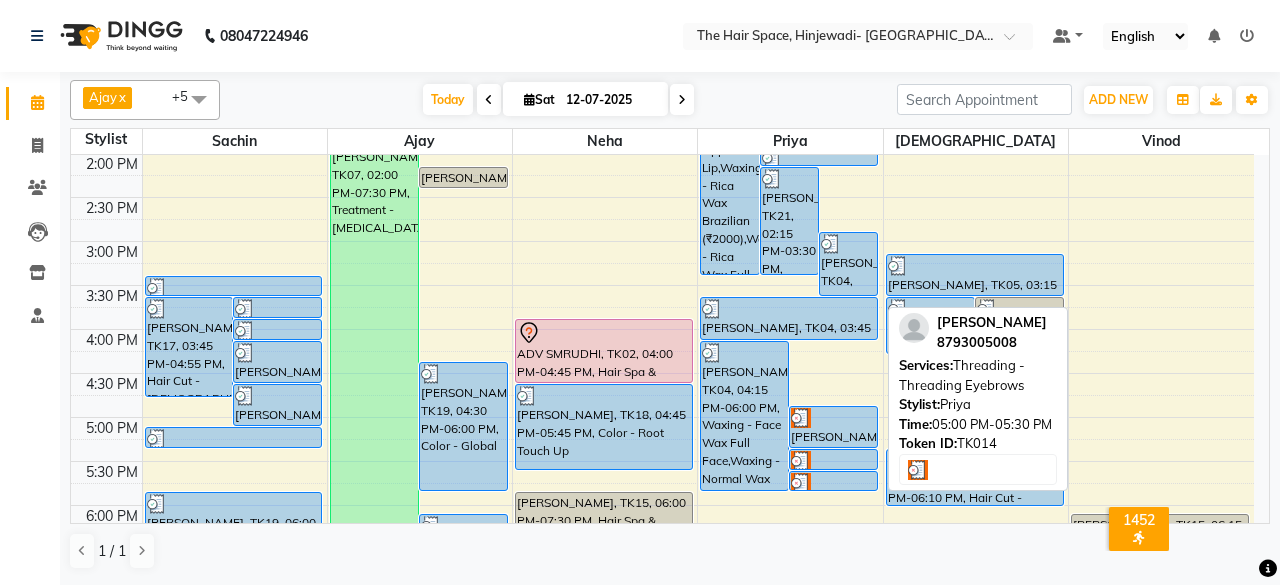 click on "[PERSON_NAME], TK14, 05:00 PM-05:30 PM, Threading - Threading Eyebrows" at bounding box center [833, 427] 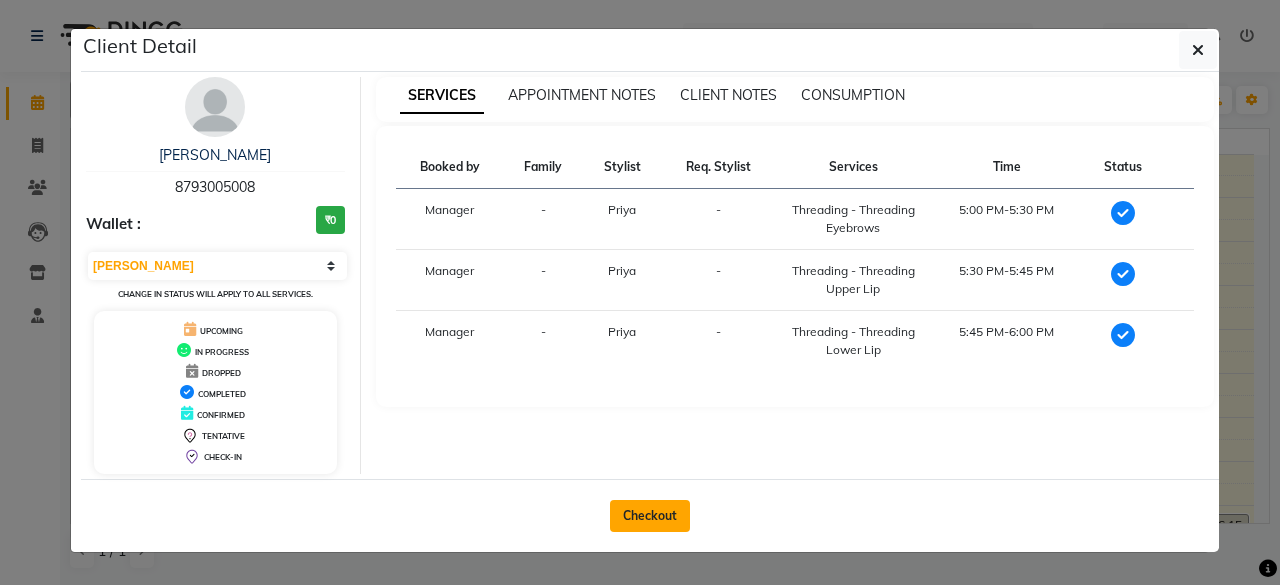 click on "Checkout" 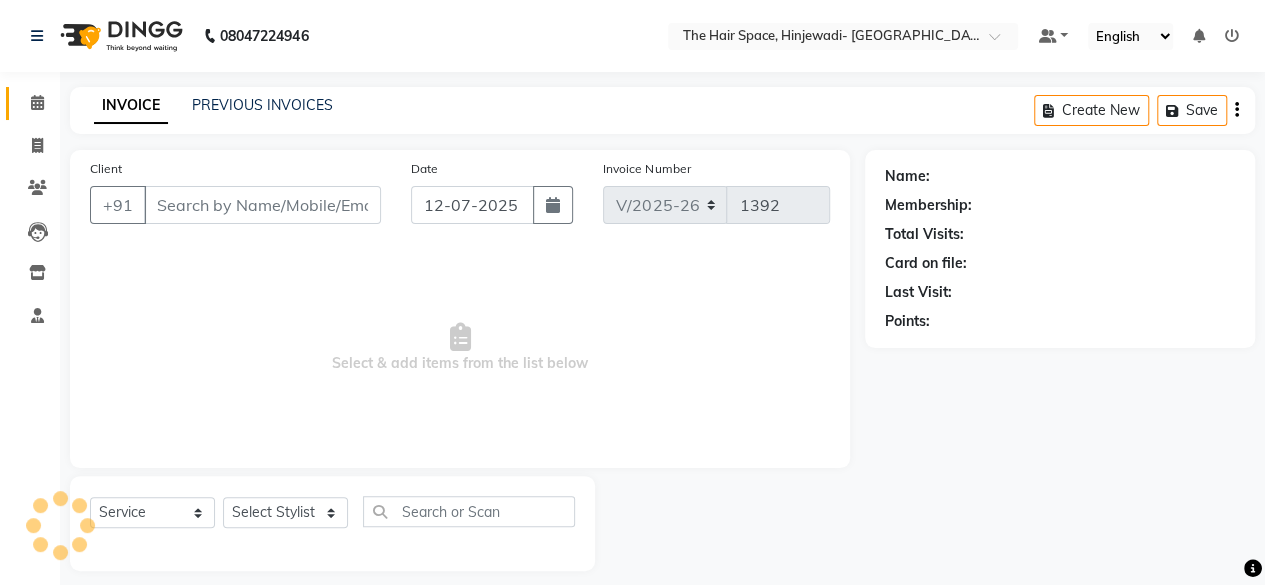 type on "8793005008" 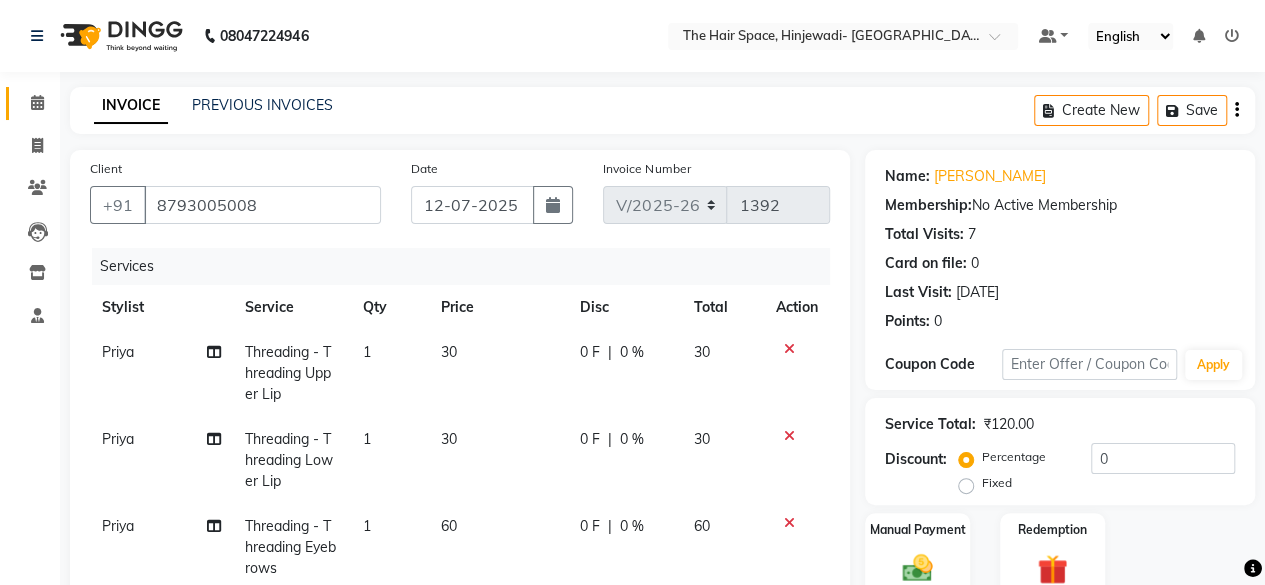 scroll, scrollTop: 200, scrollLeft: 0, axis: vertical 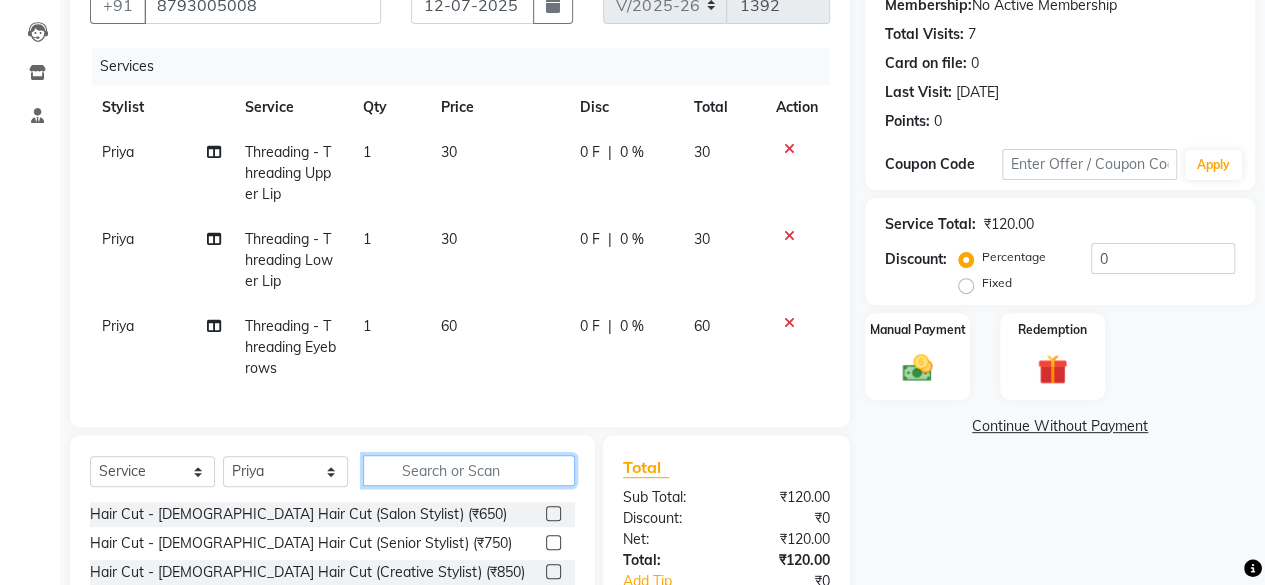 click 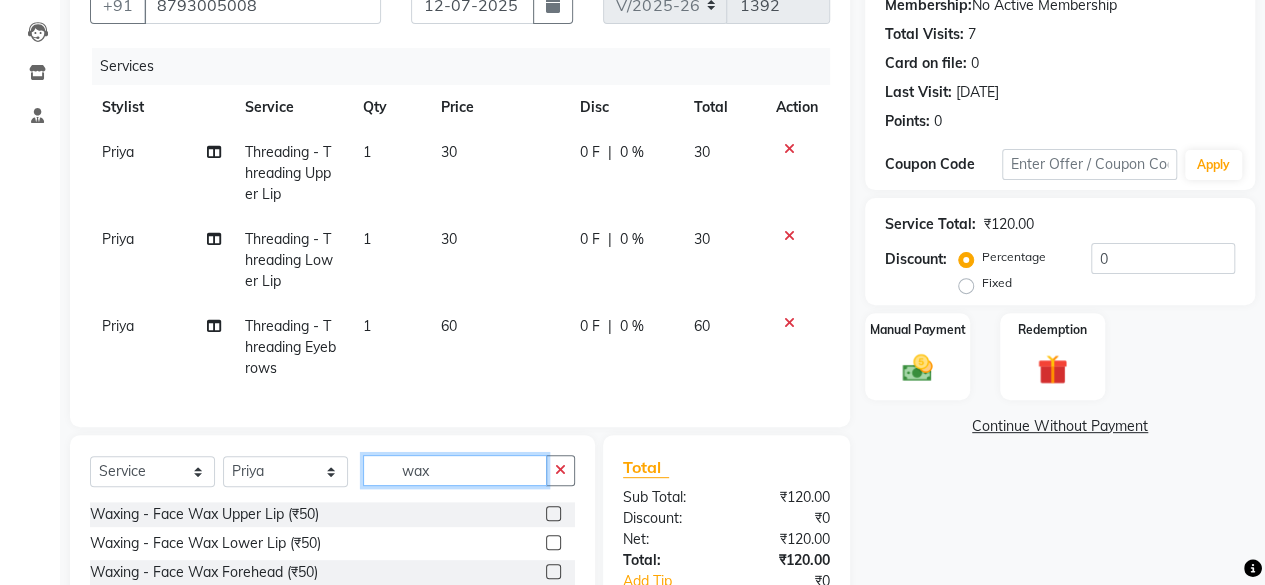 scroll, scrollTop: 389, scrollLeft: 0, axis: vertical 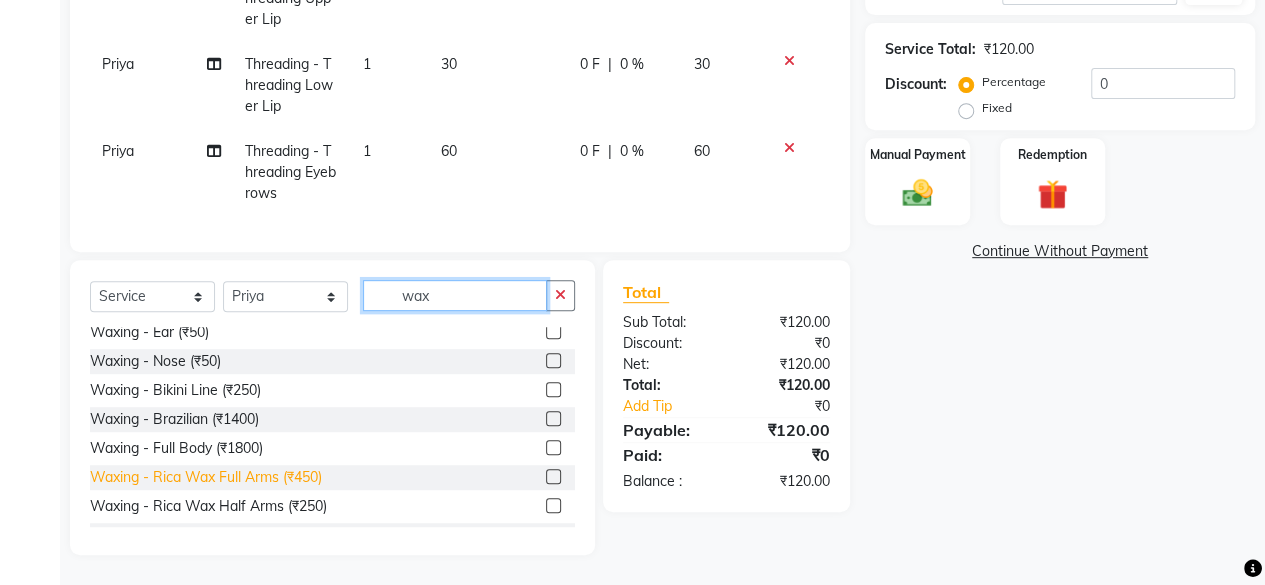 type on "wax" 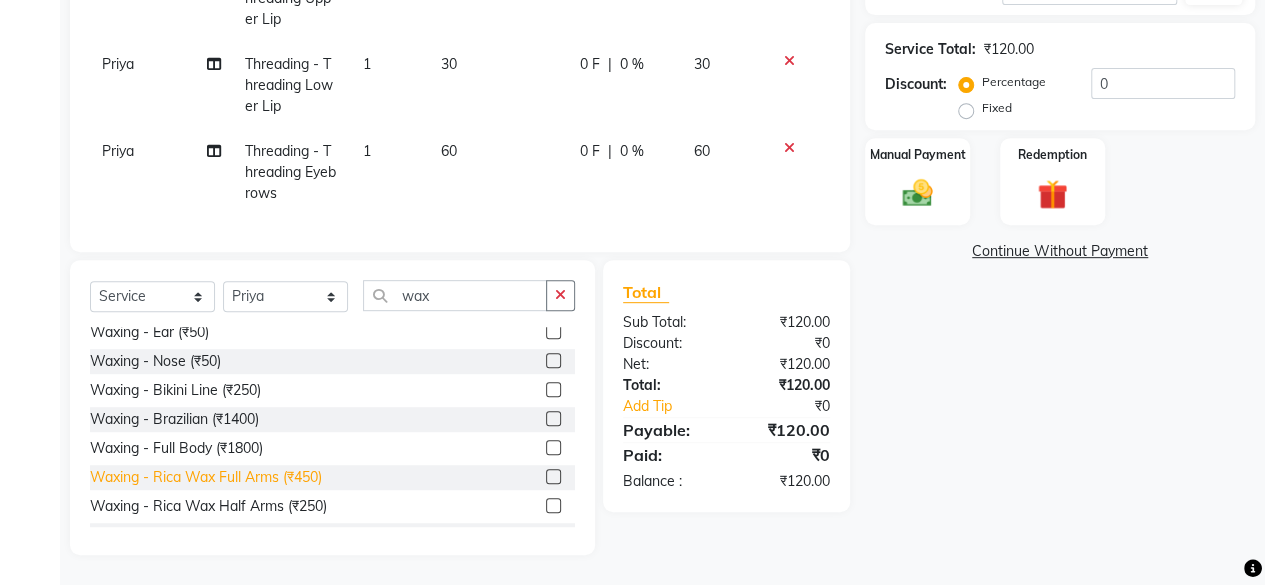 click on "Waxing - Rica Wax Full Arms (₹450)" 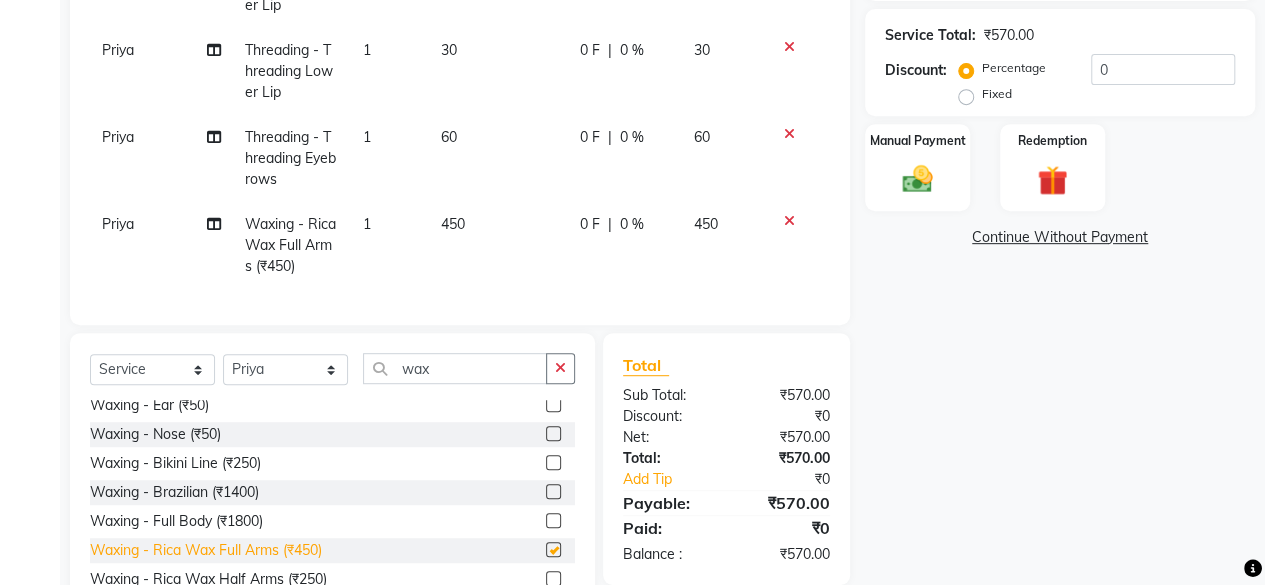 checkbox on "false" 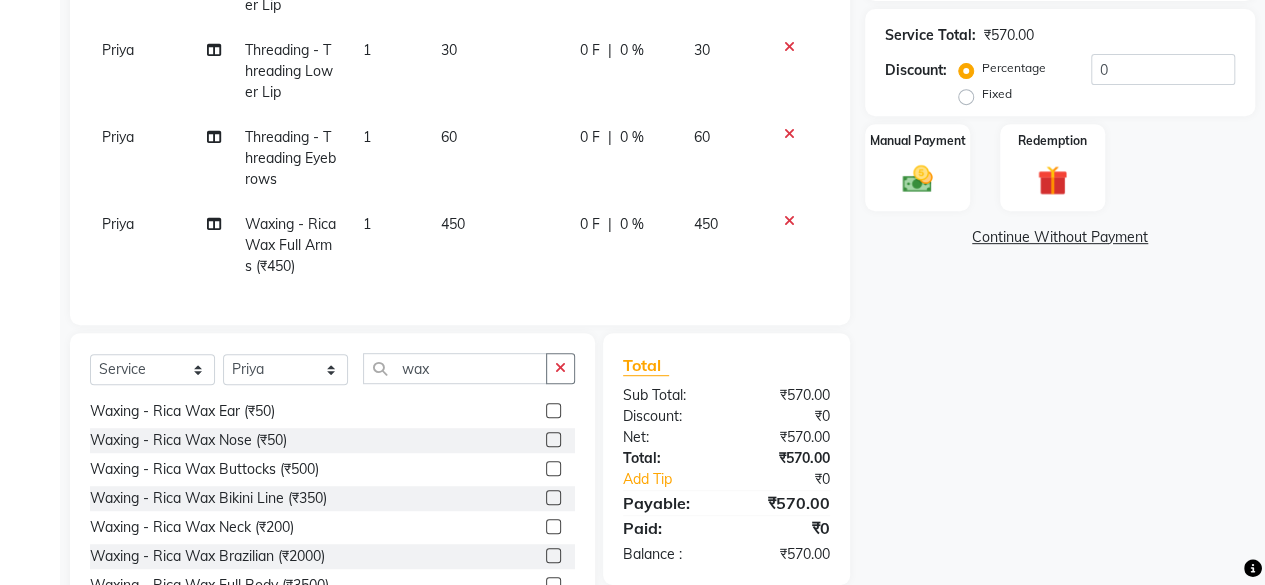 scroll, scrollTop: 902, scrollLeft: 0, axis: vertical 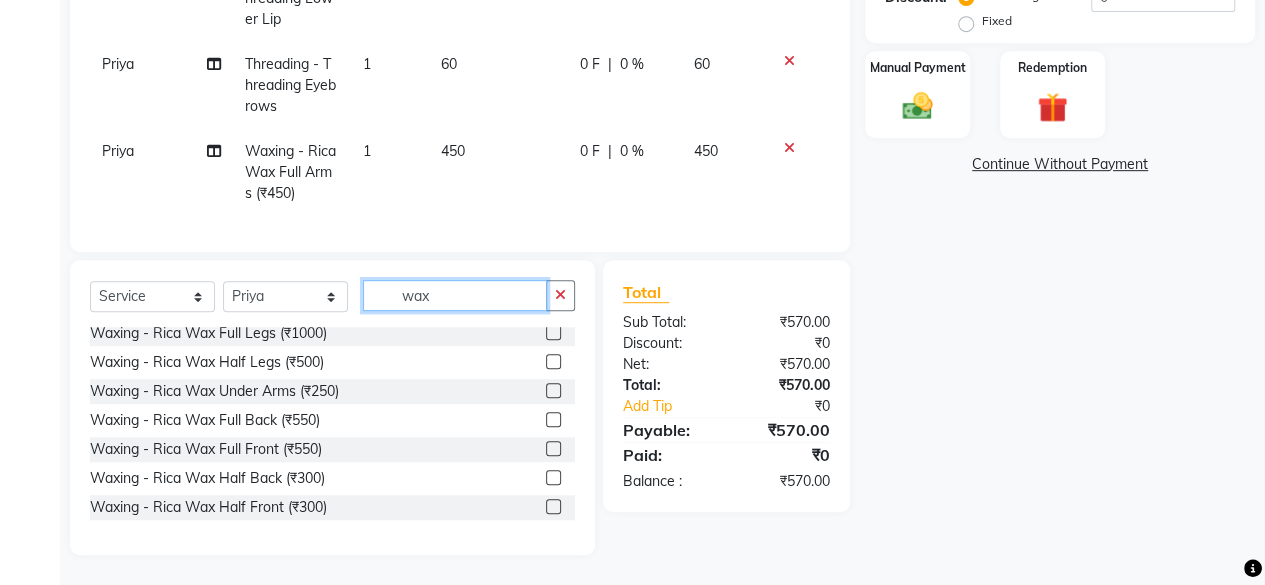 click on "wax" 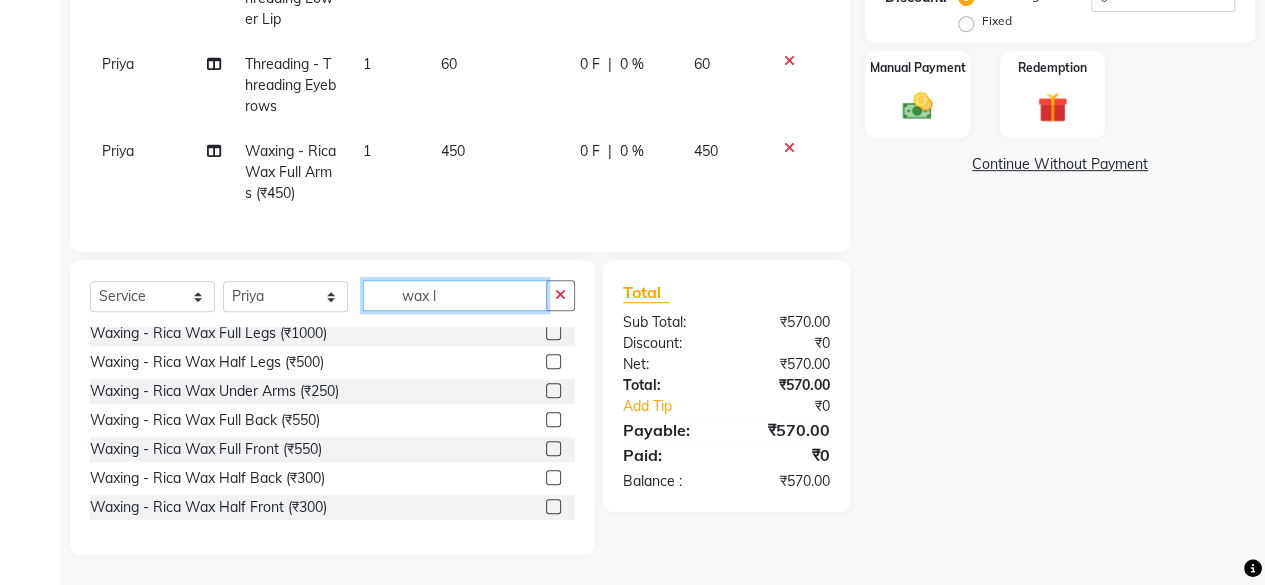 scroll, scrollTop: 586, scrollLeft: 0, axis: vertical 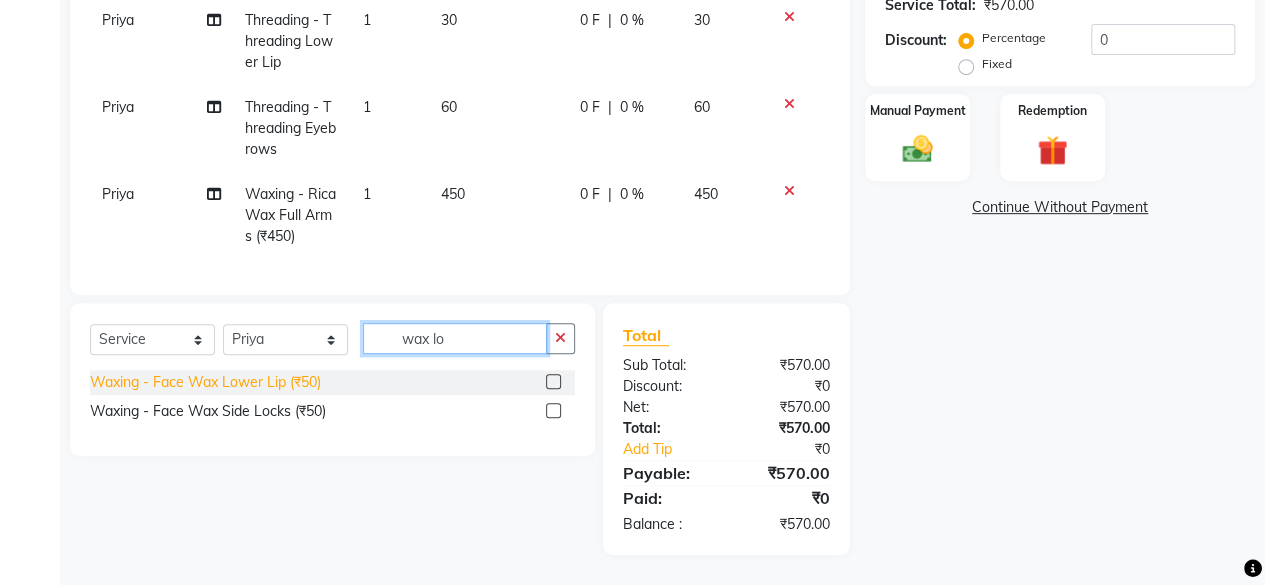 type on "wax lo" 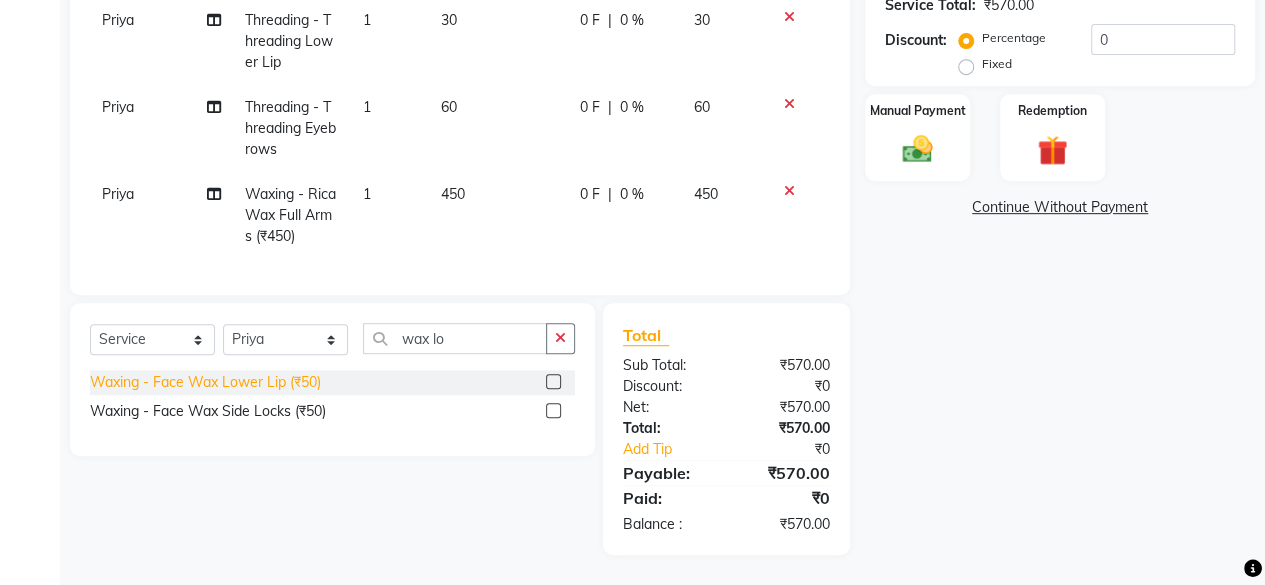 click on "Waxing - Face Wax Lower Lip (₹50)" 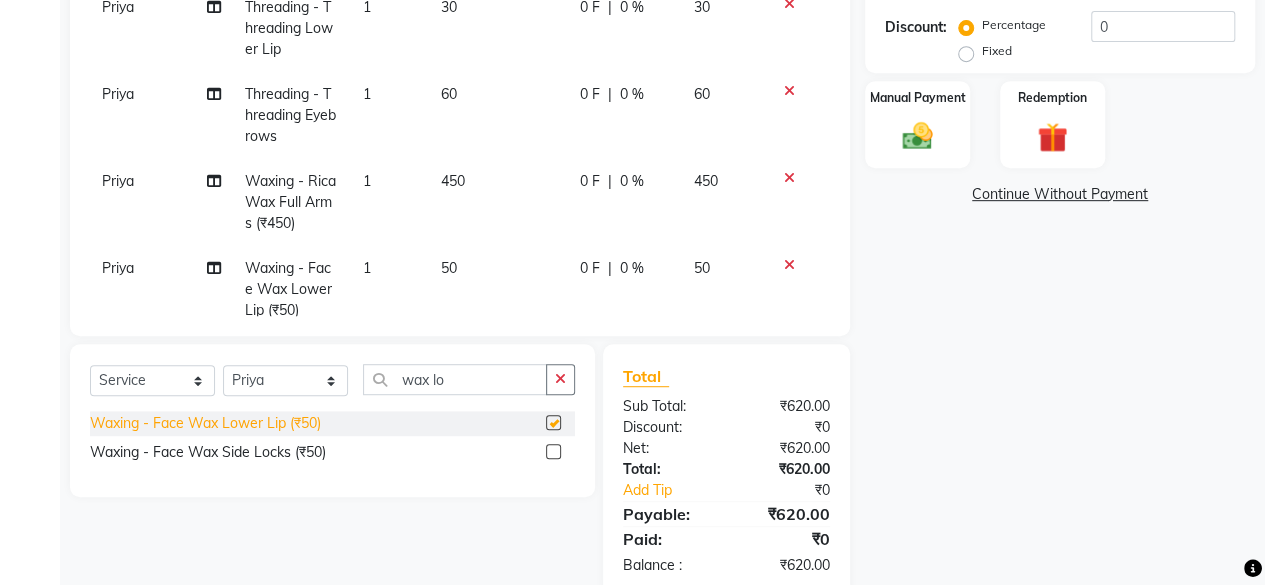 checkbox on "false" 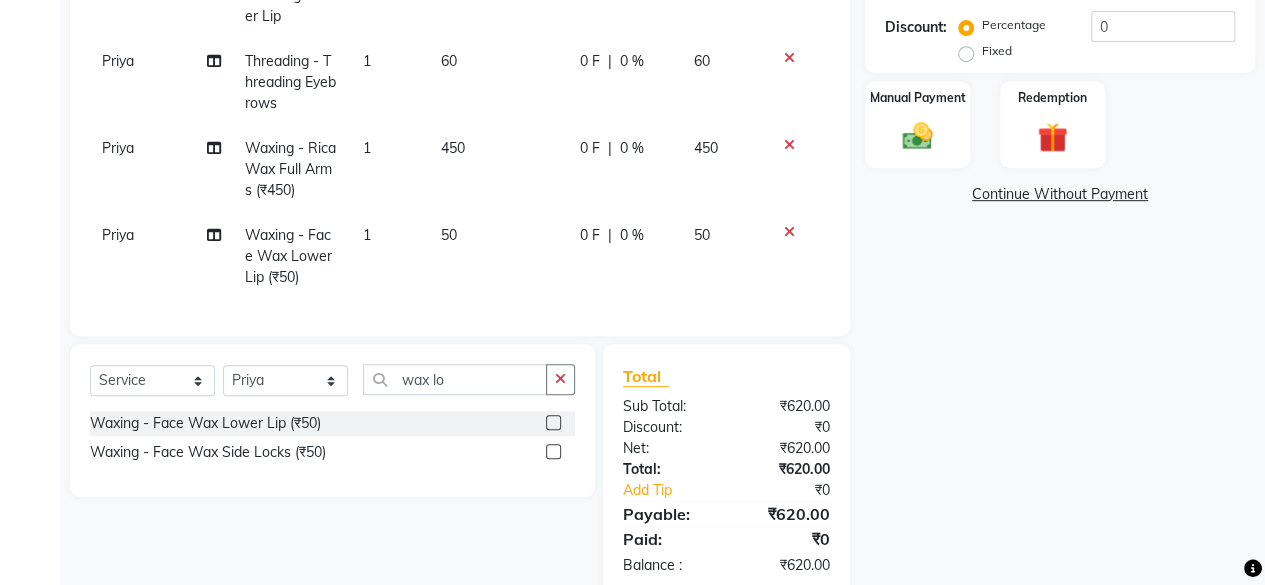 scroll, scrollTop: 0, scrollLeft: 0, axis: both 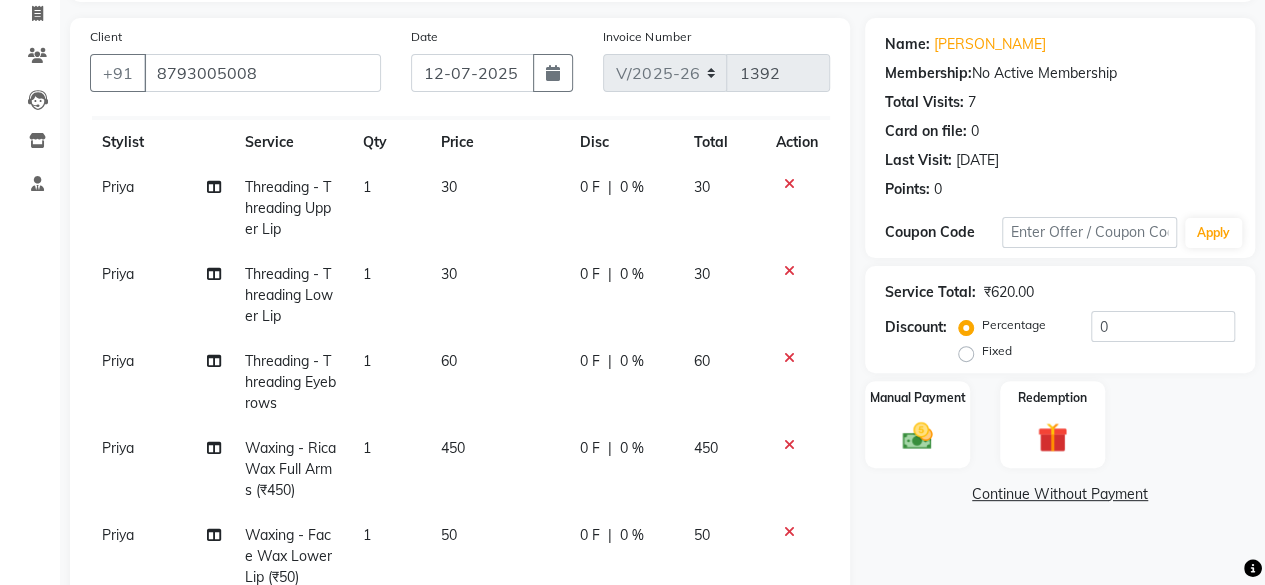 click 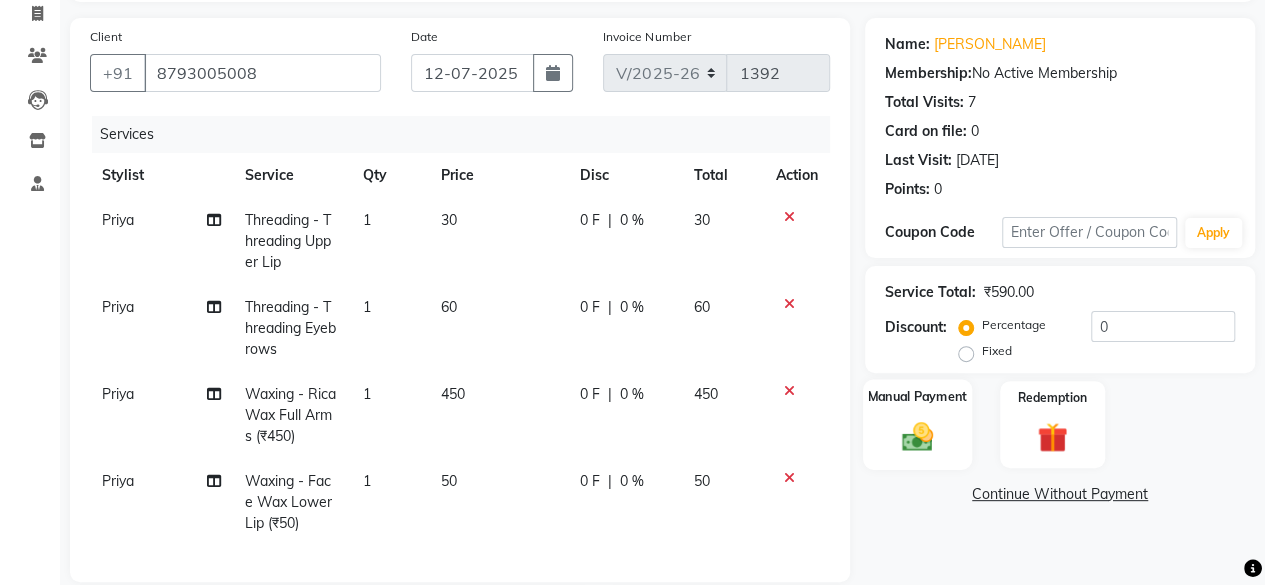 click 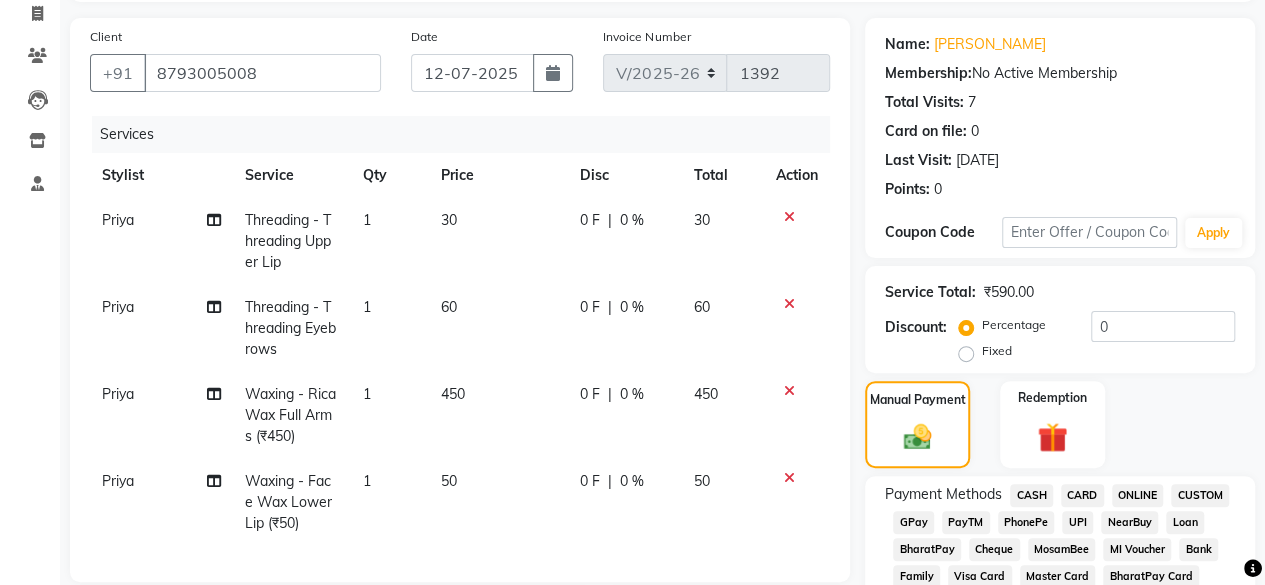 scroll, scrollTop: 332, scrollLeft: 0, axis: vertical 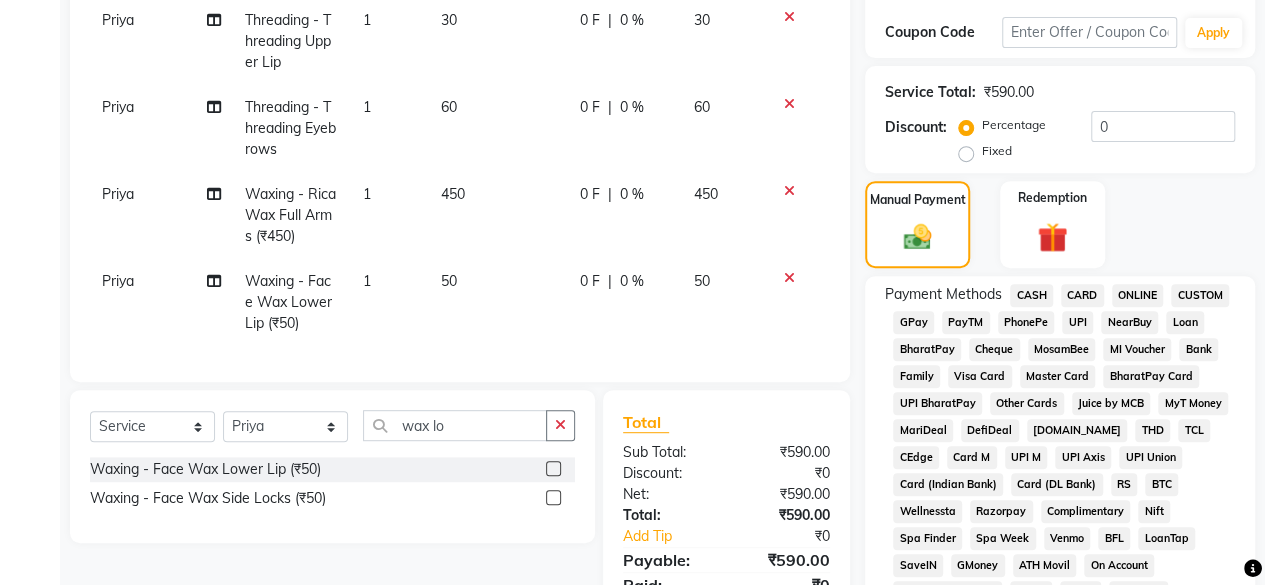 click on "GPay" 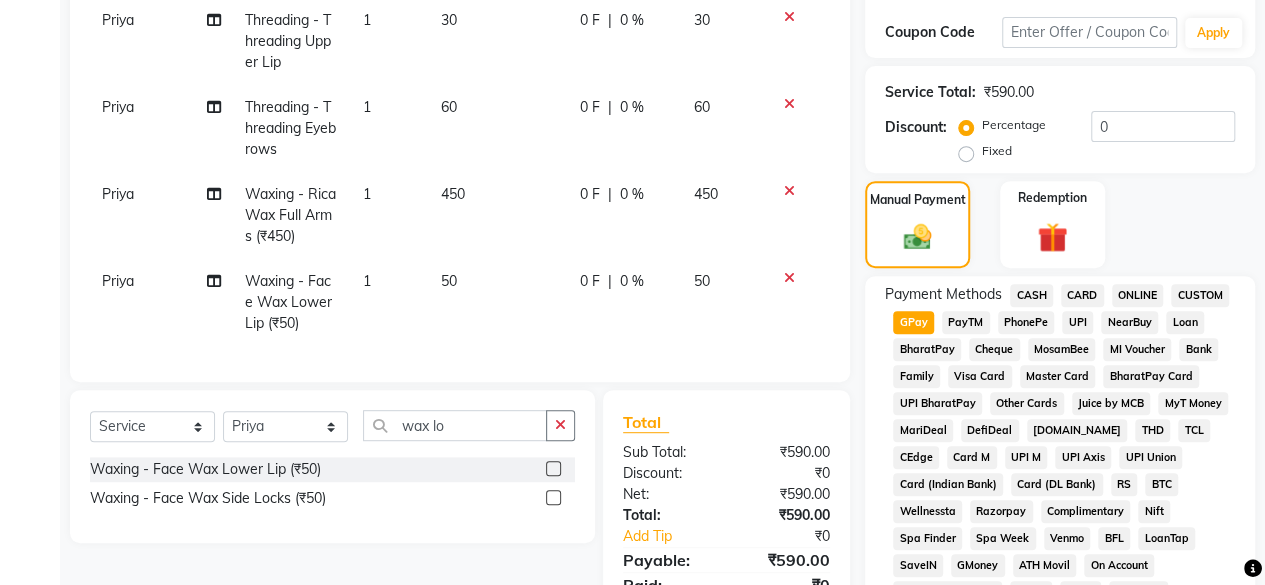 scroll, scrollTop: 972, scrollLeft: 0, axis: vertical 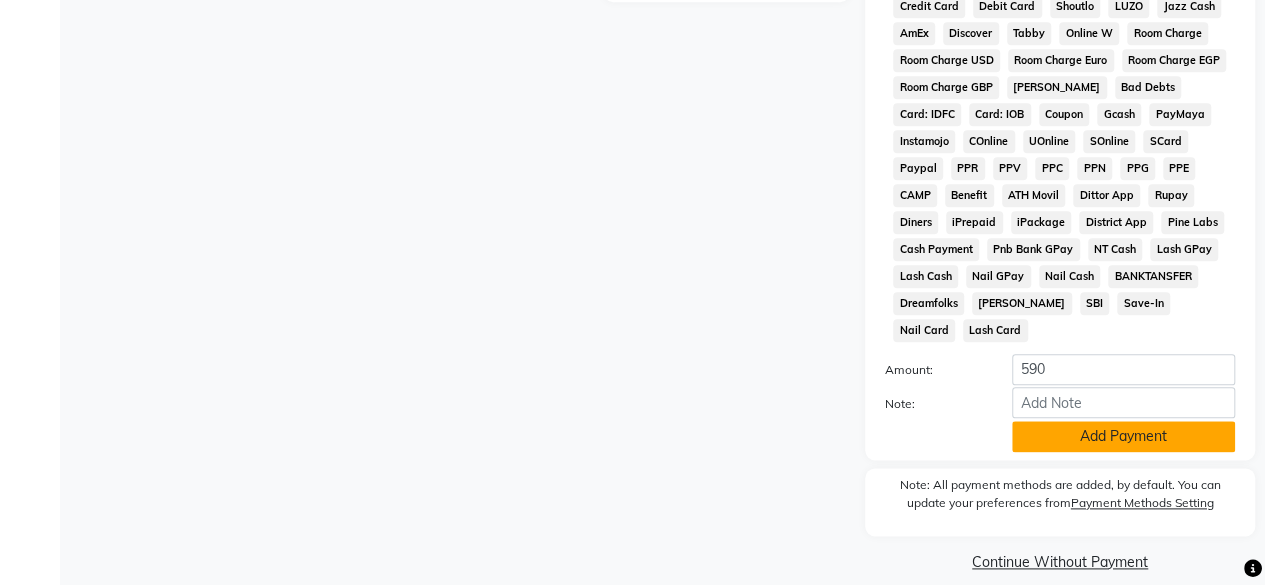 click on "Add Payment" 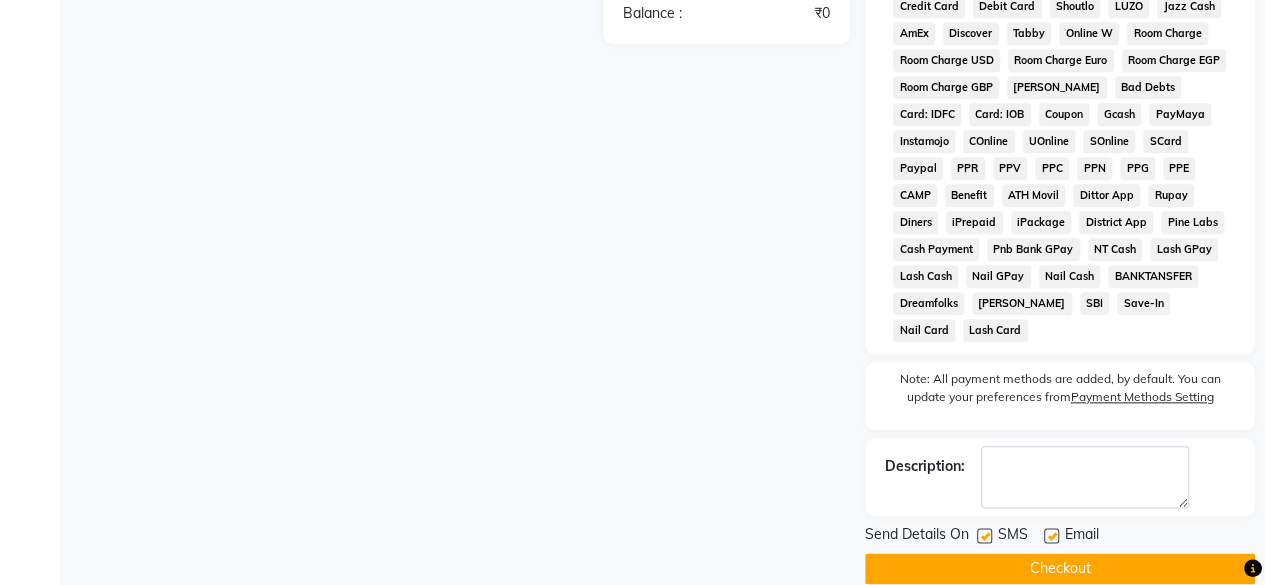 click on "SMS" 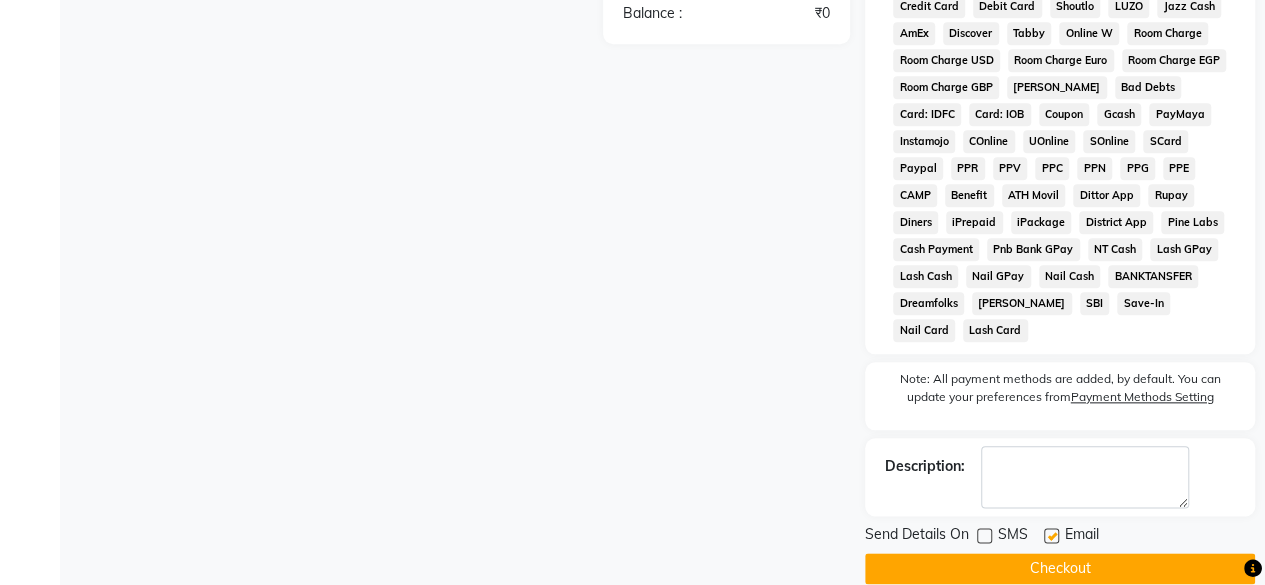 click on "Checkout" 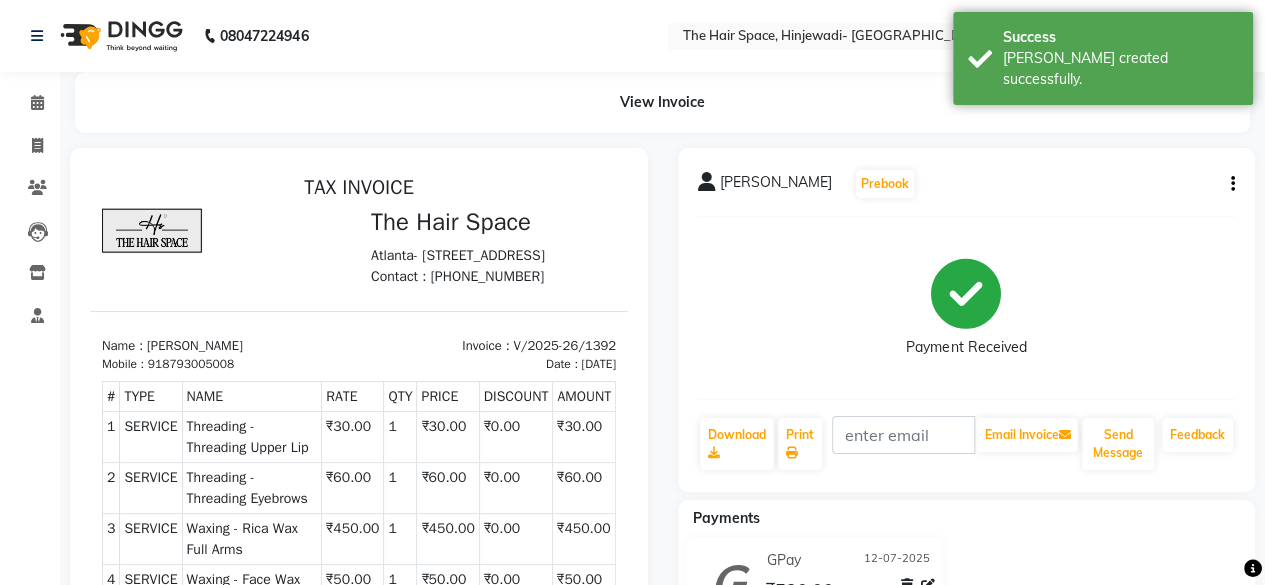 scroll, scrollTop: 358, scrollLeft: 0, axis: vertical 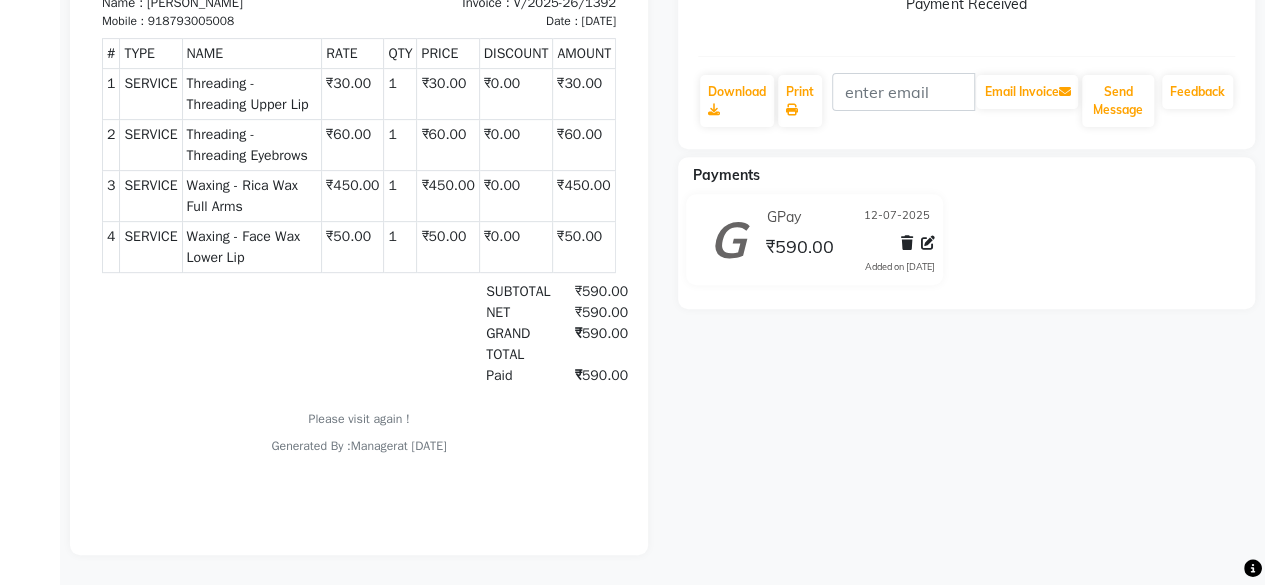 select on "service" 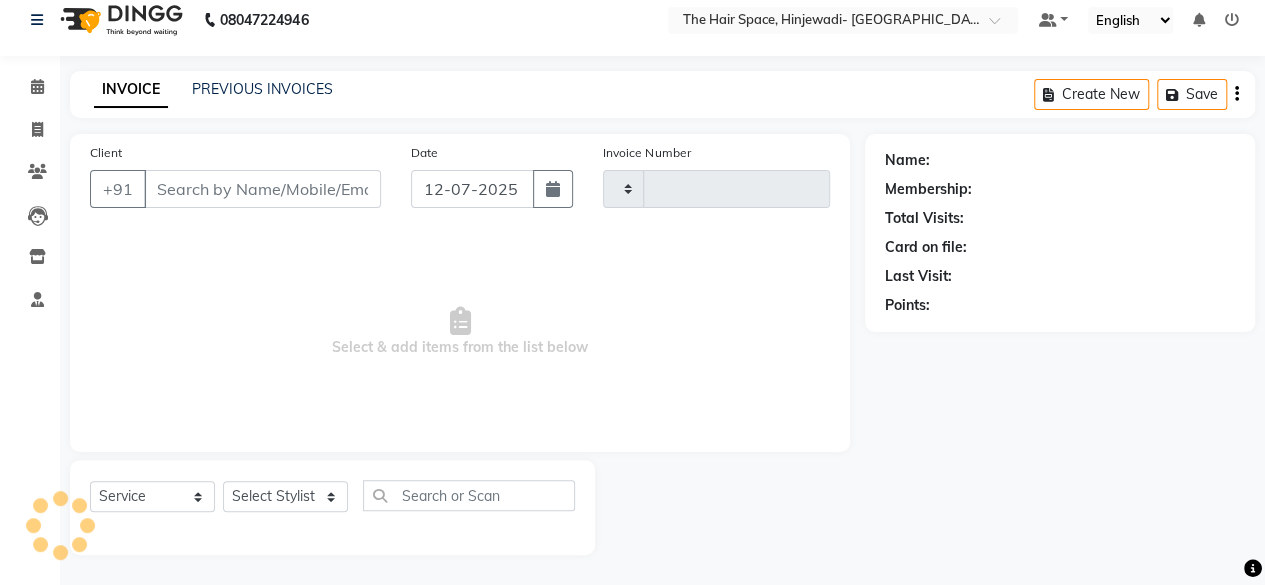 type on "1393" 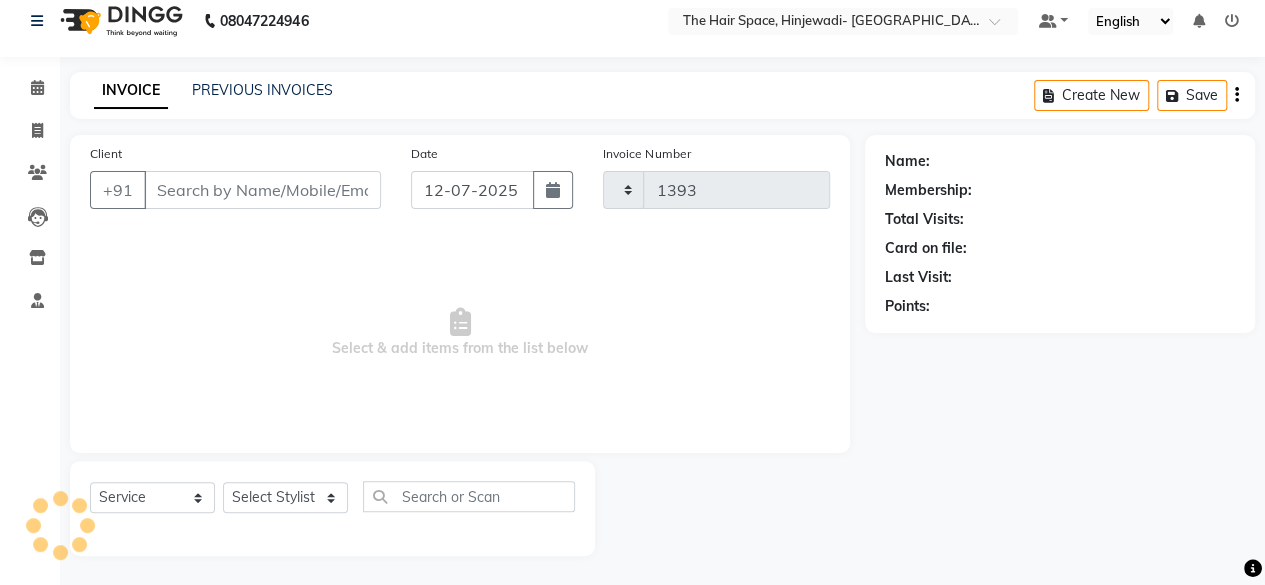 select on "6697" 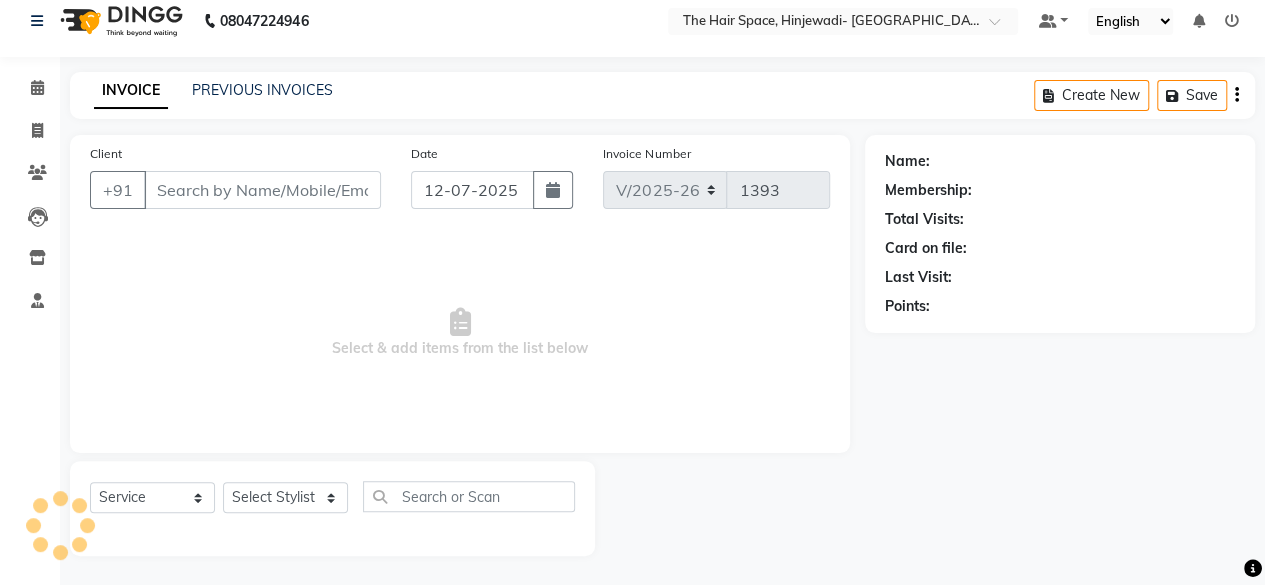 type on "8793005008" 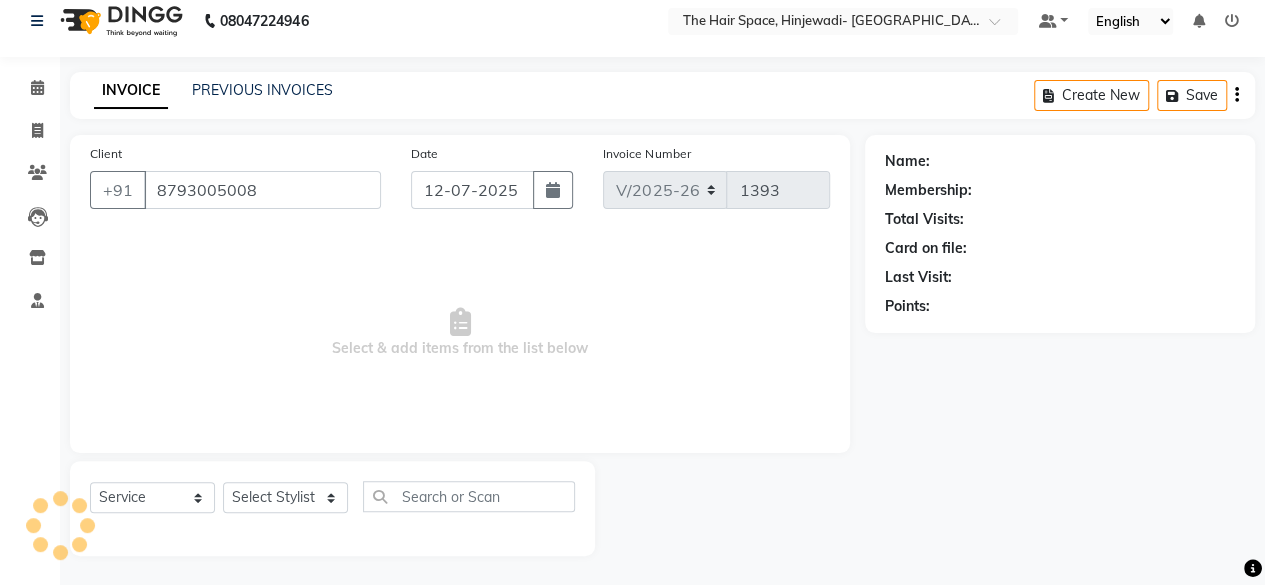 select on "84665" 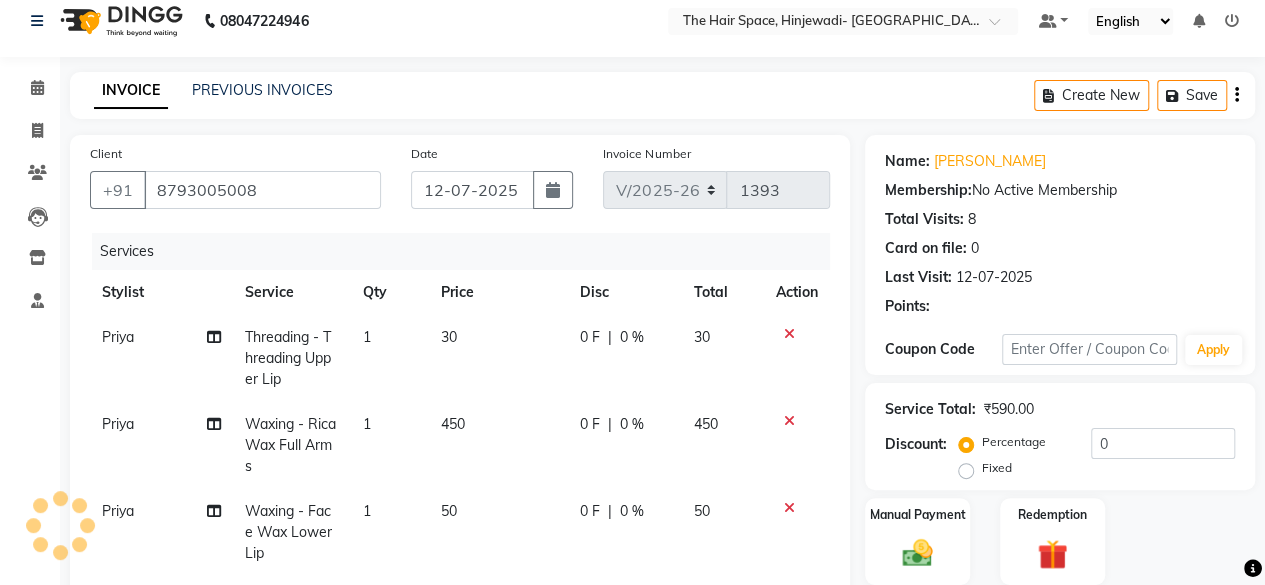 scroll, scrollTop: 476, scrollLeft: 0, axis: vertical 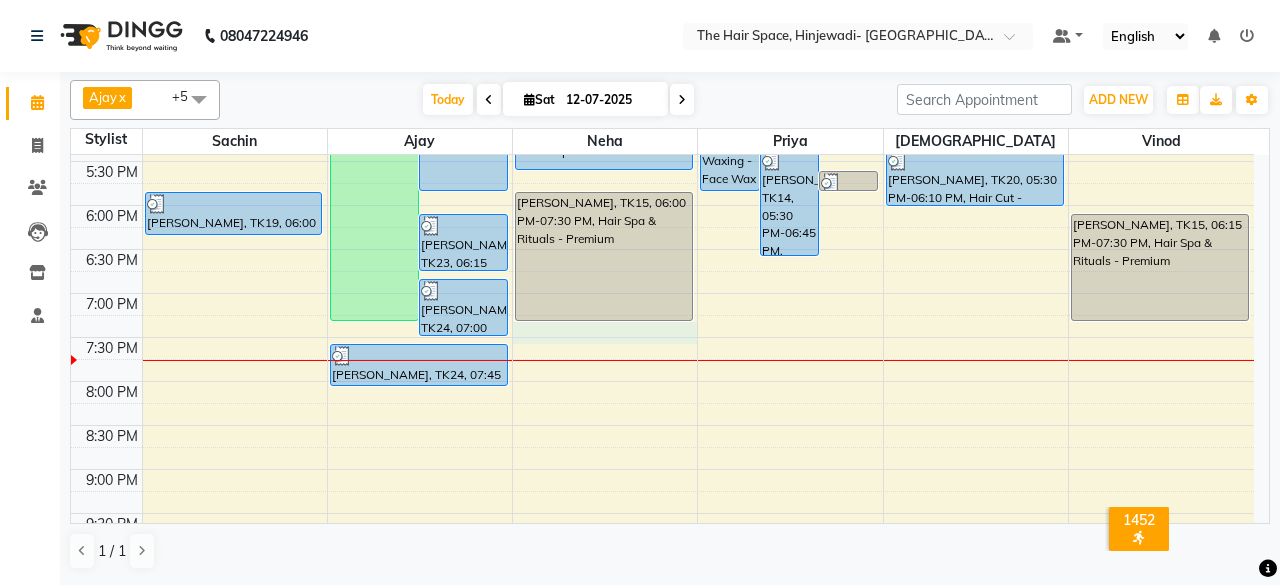 click at bounding box center [698, 370] 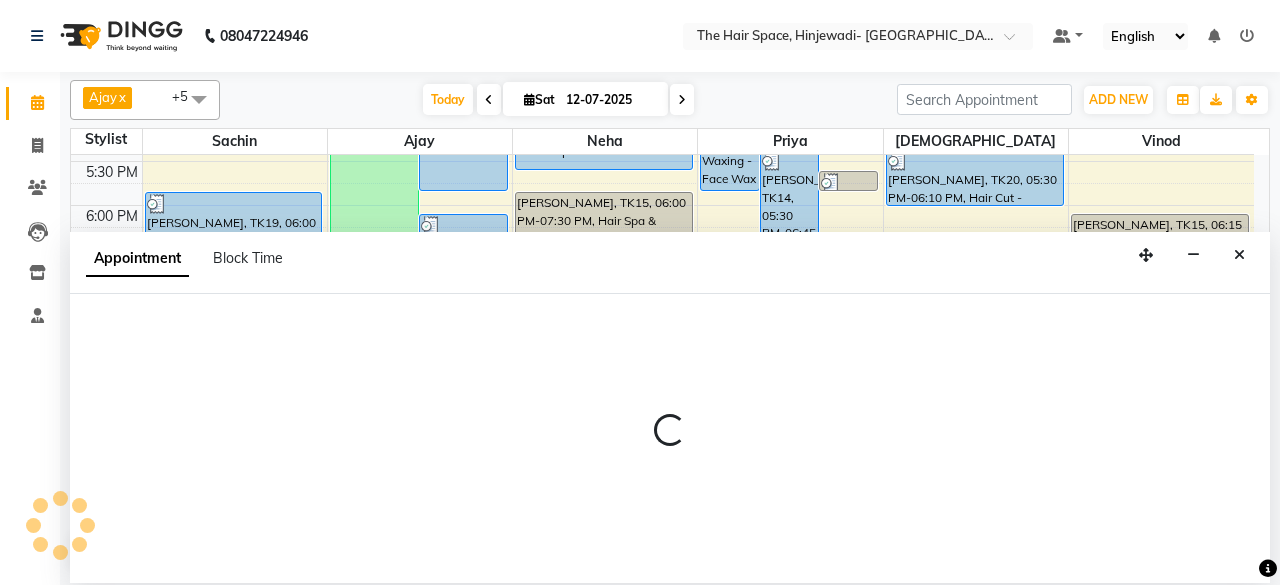 select on "78024" 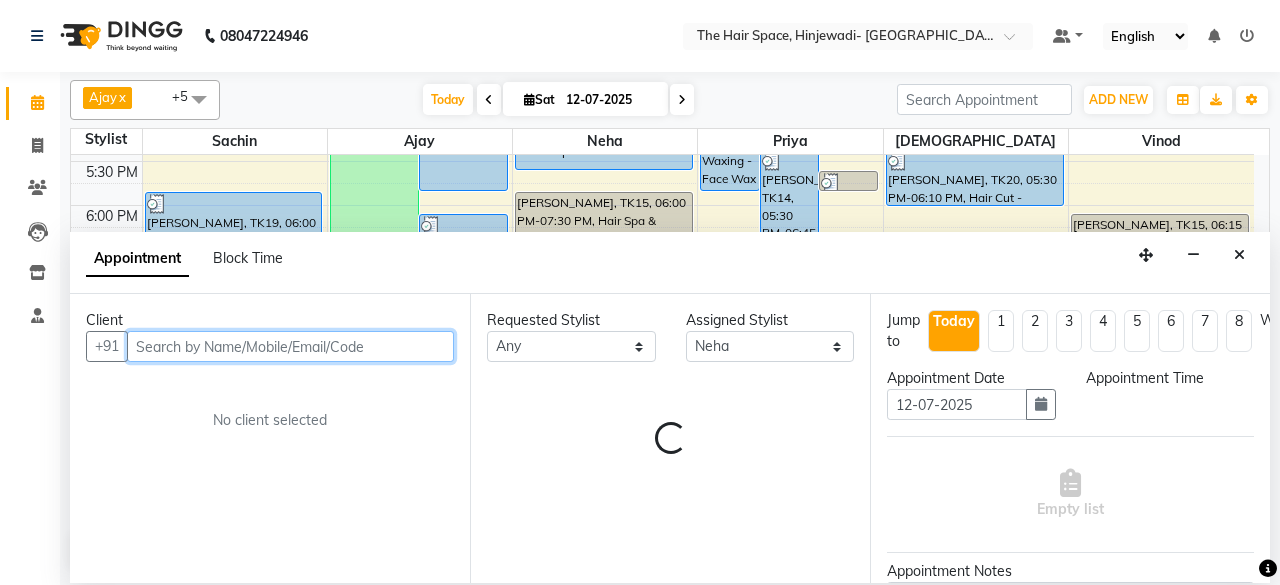 select on "1170" 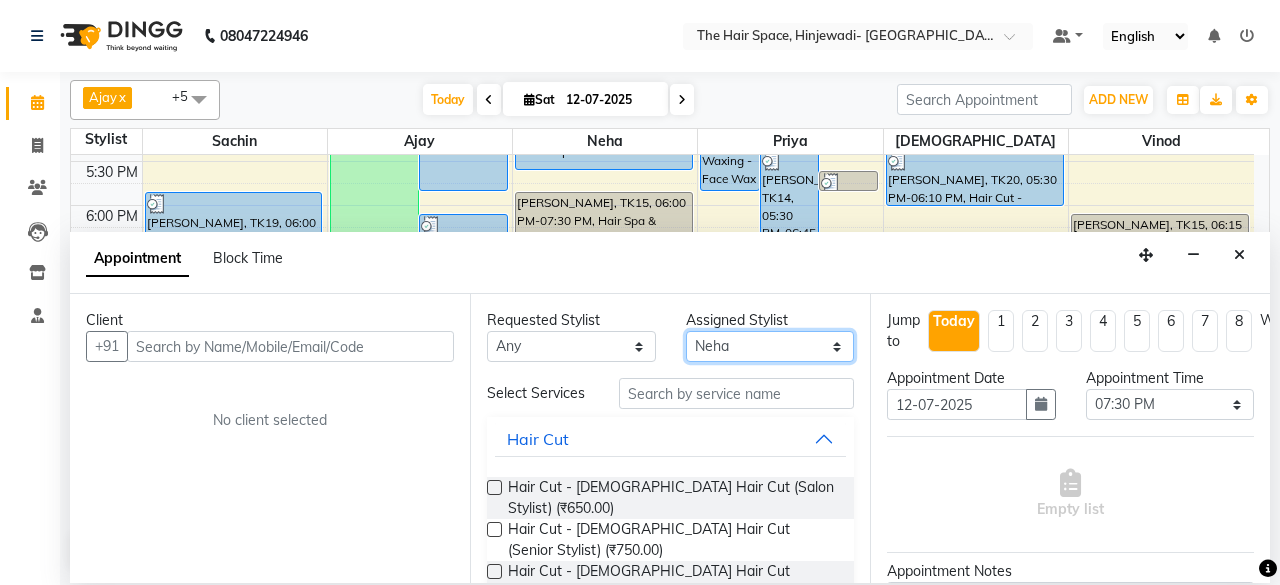 click on "Select [PERSON_NAME] Jyoti [PERSON_NAME] Neha [PERSON_NAME] Priya Sachin  [PERSON_NAME]  [PERSON_NAME] Vishnu" at bounding box center [770, 346] 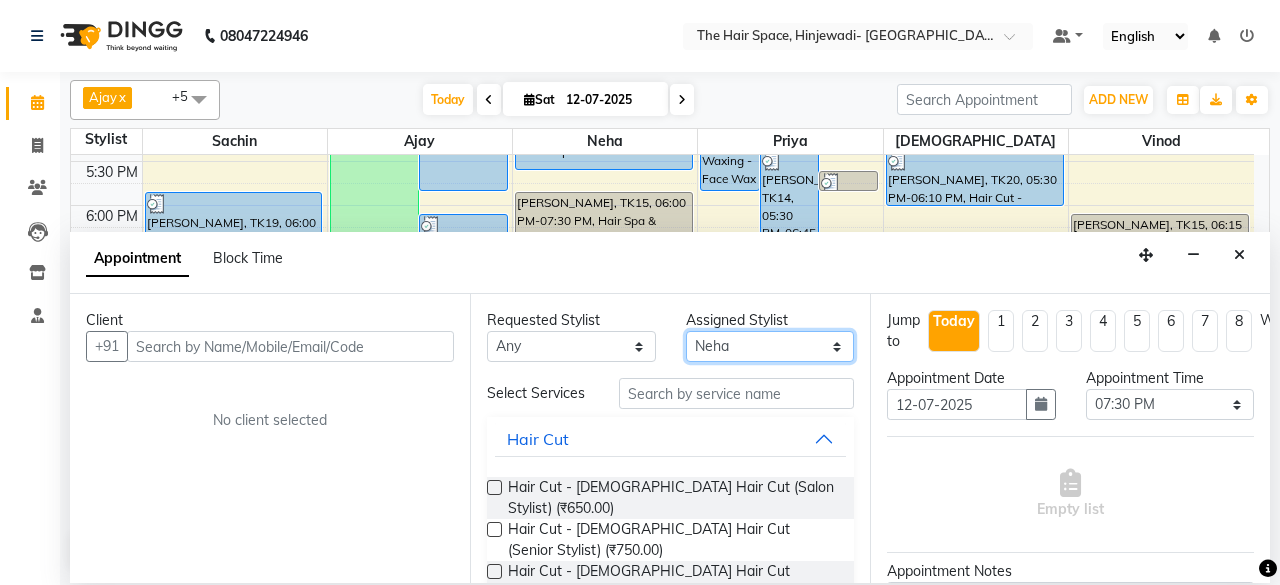select on "84665" 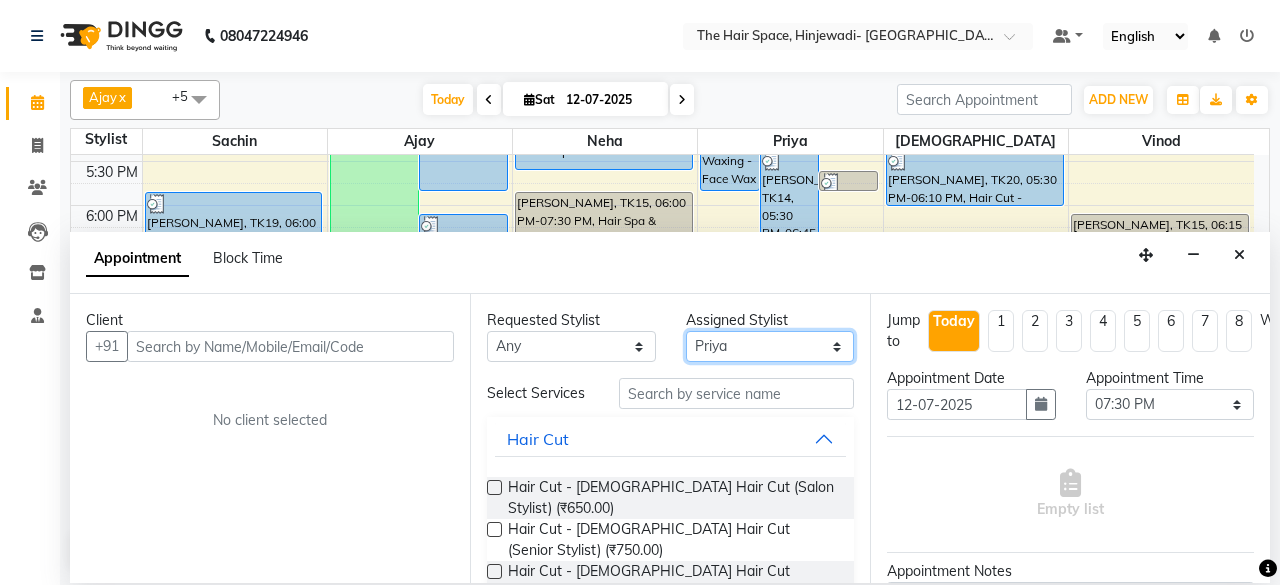 click on "Select [PERSON_NAME] Jyoti [PERSON_NAME] Neha [PERSON_NAME] Priya Sachin  [PERSON_NAME]  [PERSON_NAME] Vishnu" at bounding box center [770, 346] 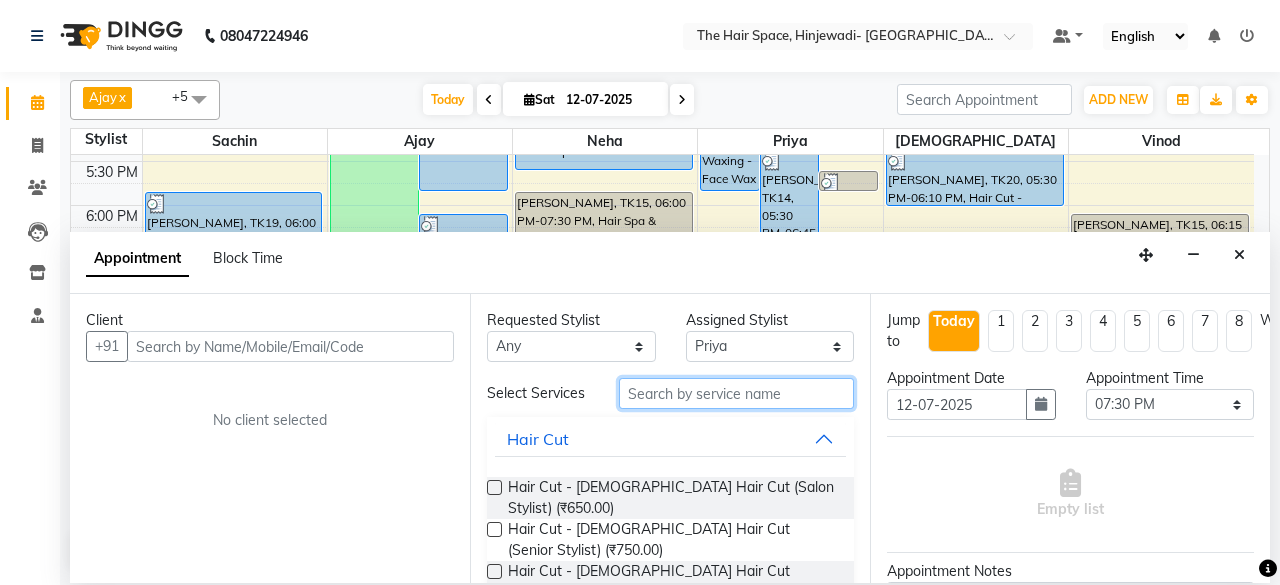 click at bounding box center (736, 393) 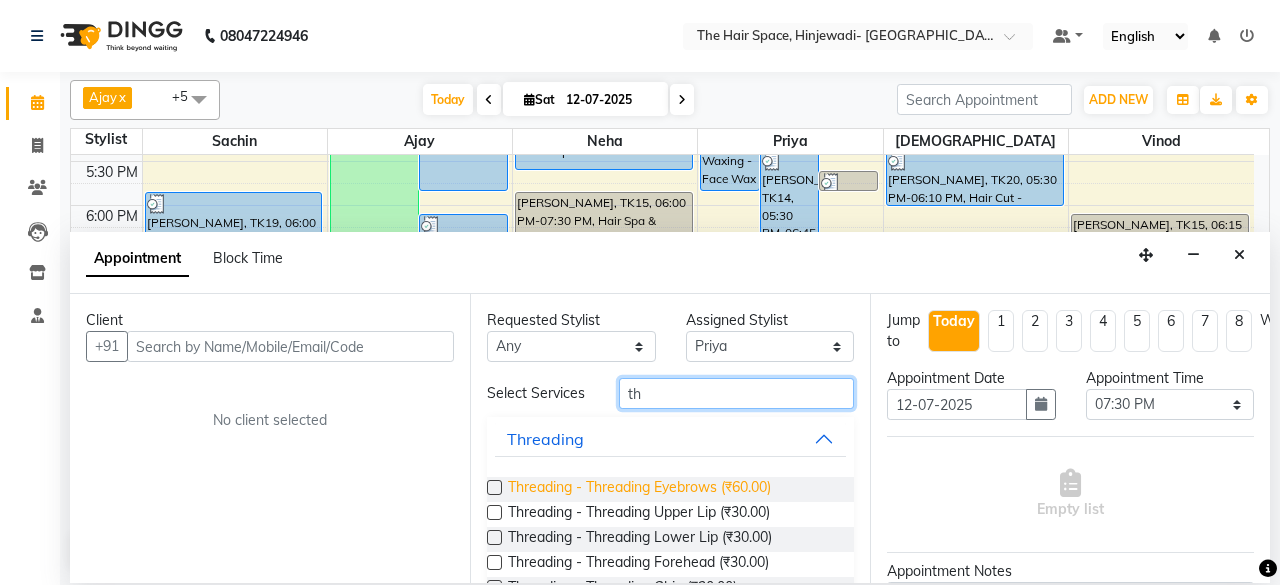 type on "th" 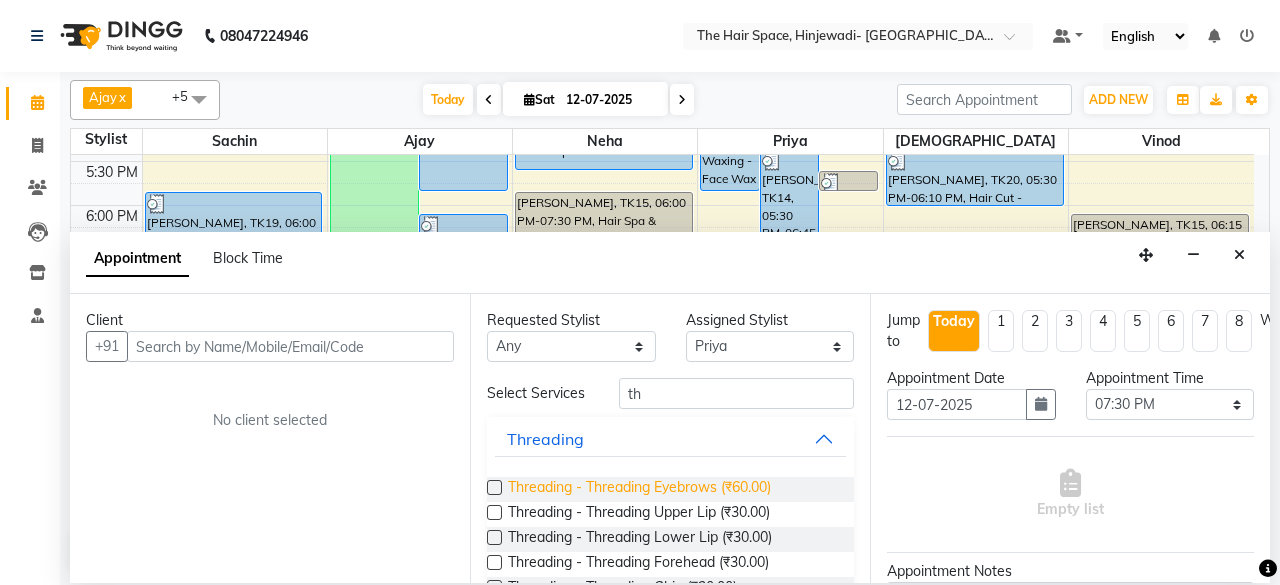 click on "Threading - Threading Eyebrows (₹60.00)" at bounding box center [639, 489] 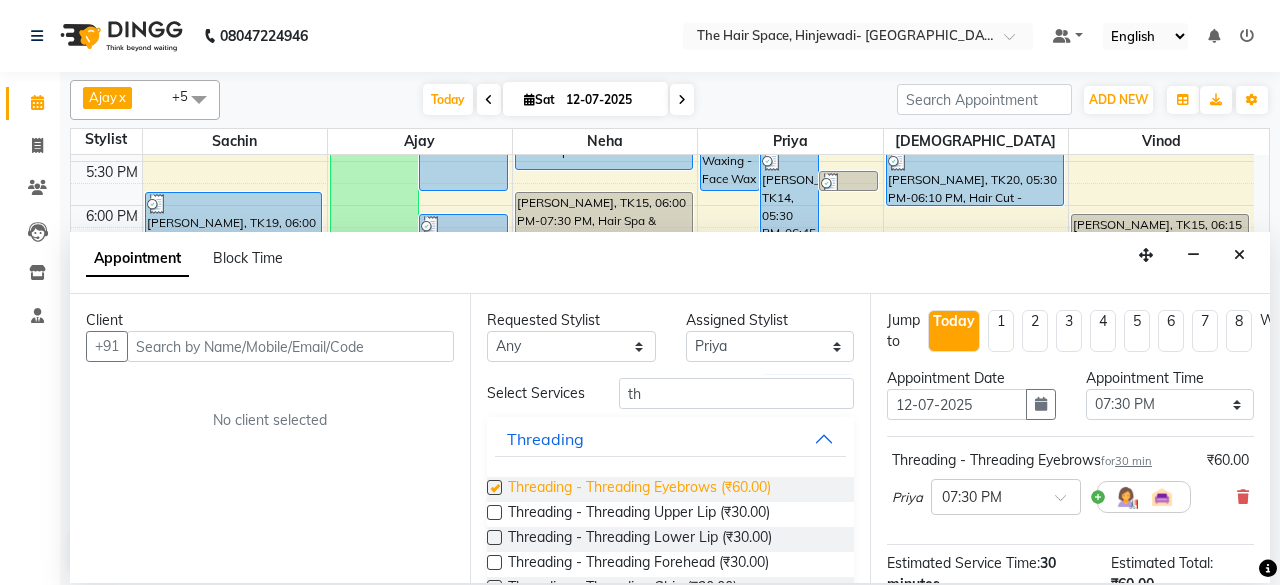 checkbox on "false" 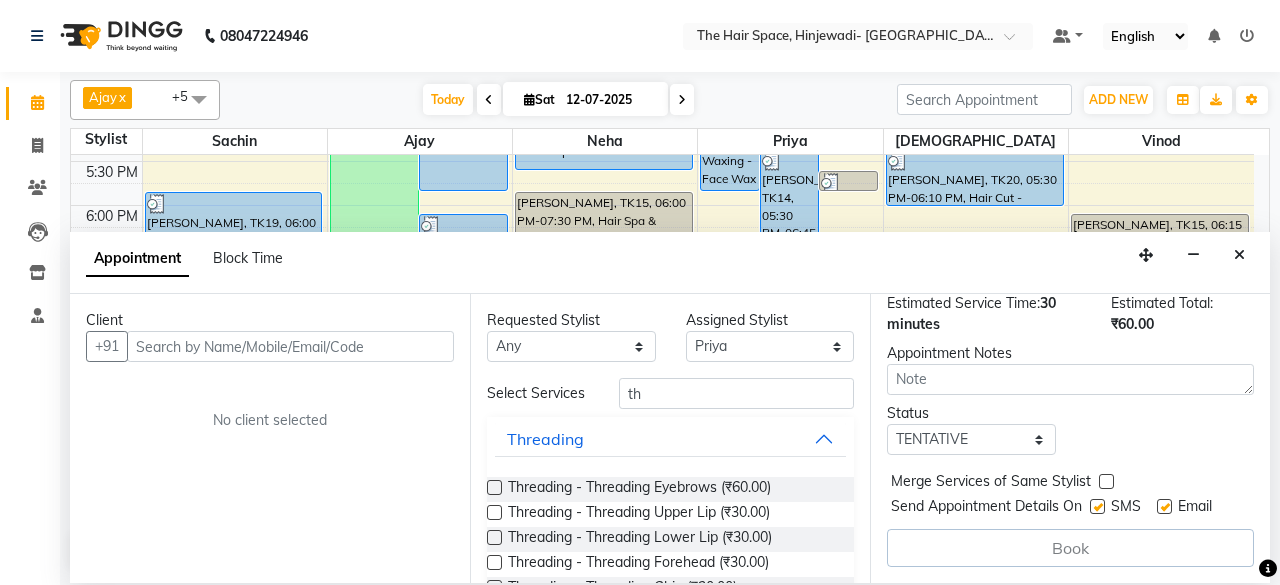 scroll, scrollTop: 0, scrollLeft: 0, axis: both 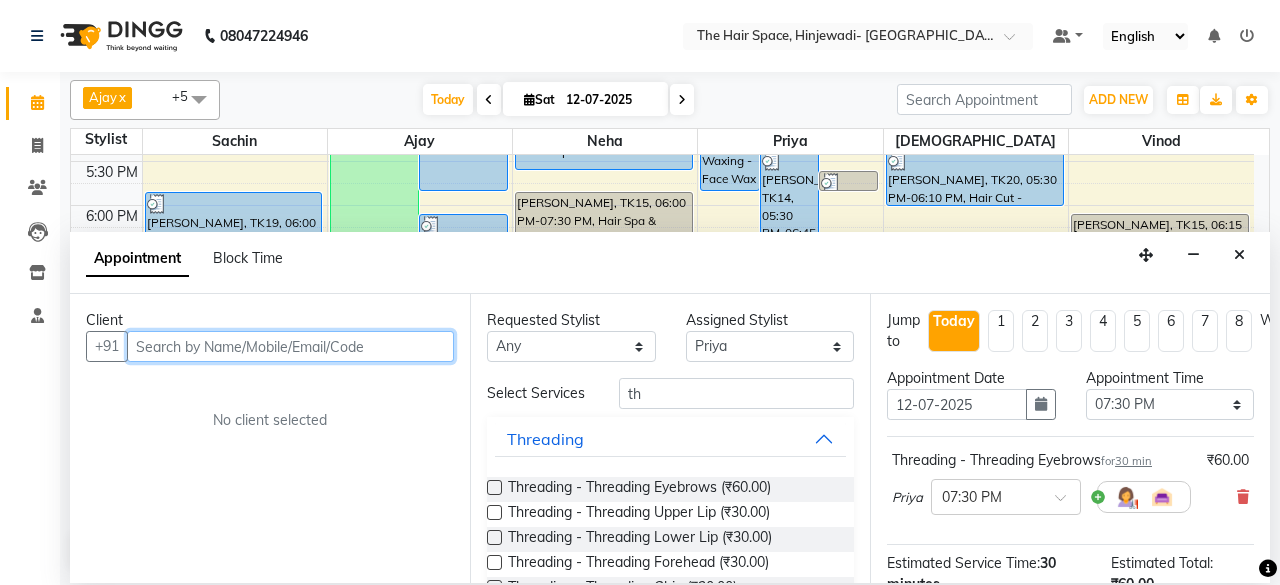 click at bounding box center [290, 346] 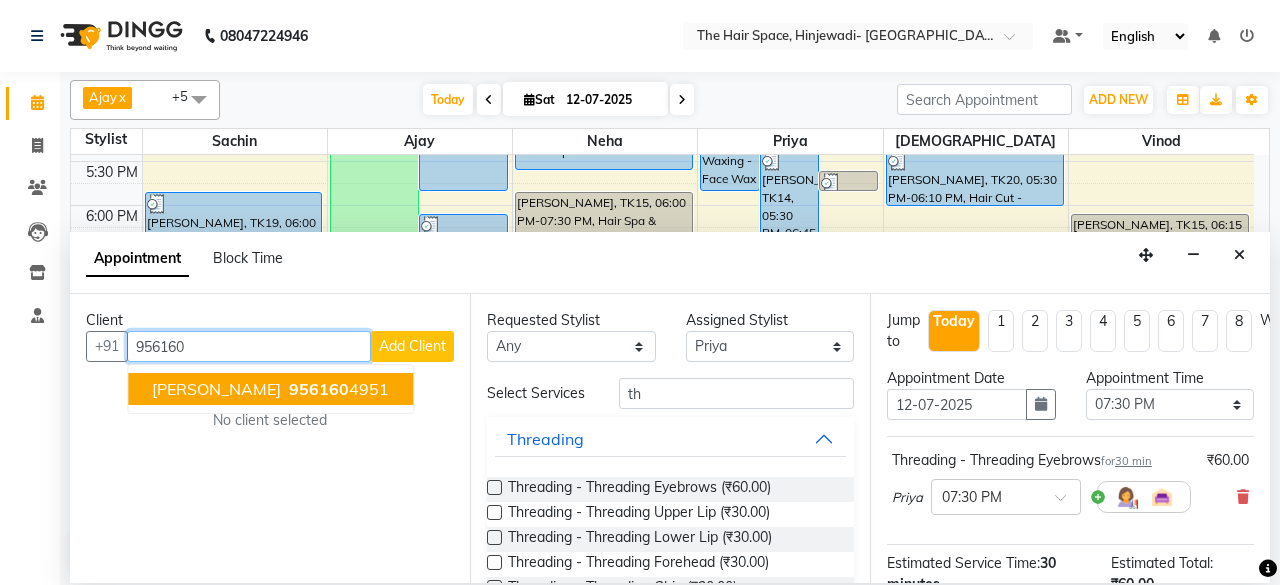 click on "956160" at bounding box center (319, 389) 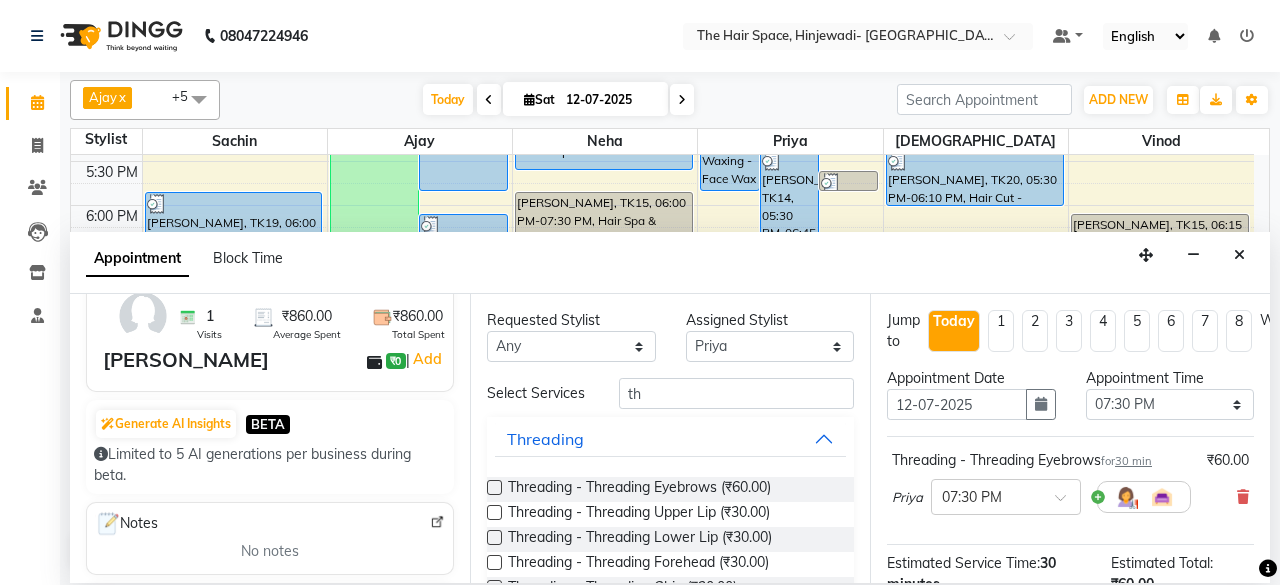 scroll, scrollTop: 400, scrollLeft: 0, axis: vertical 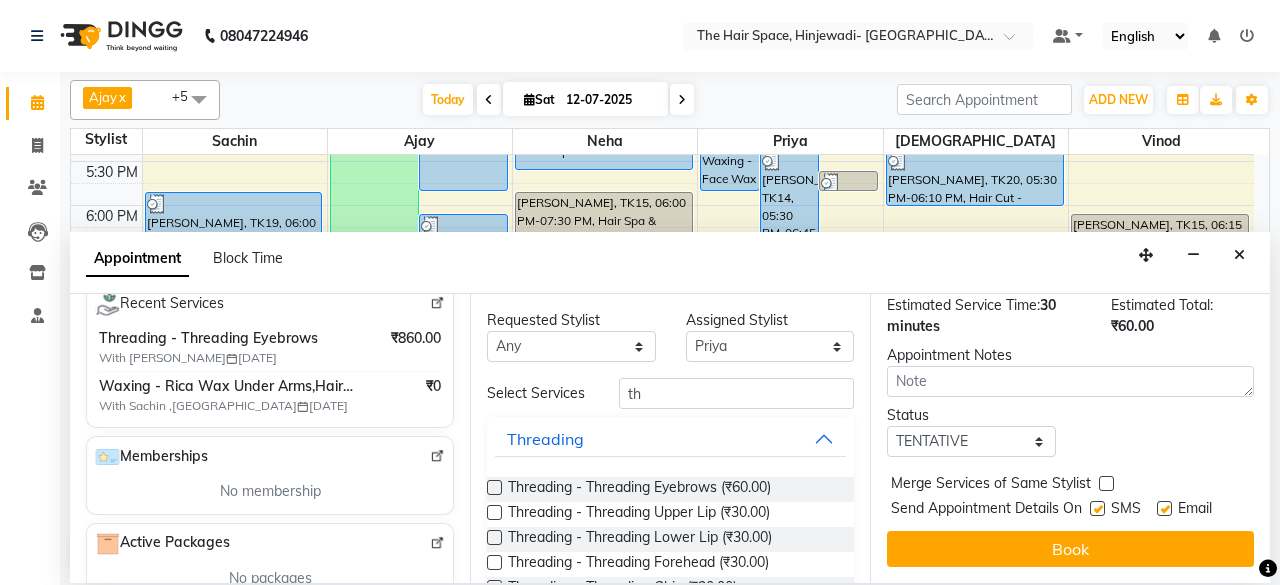 type on "9561604951" 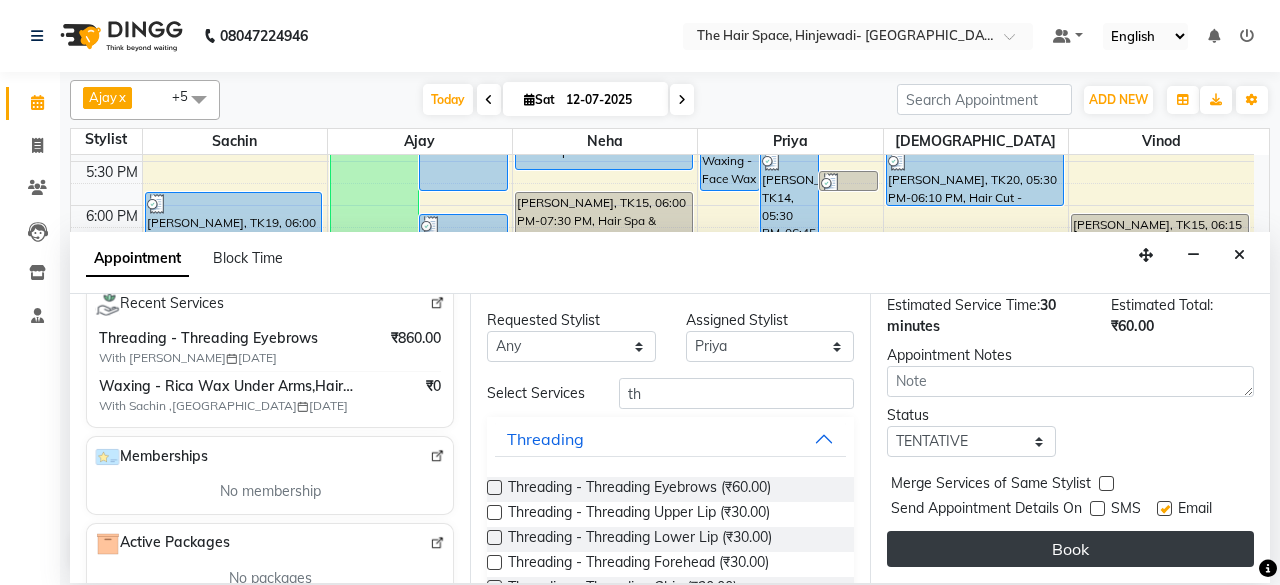 click on "Book" at bounding box center (1070, 549) 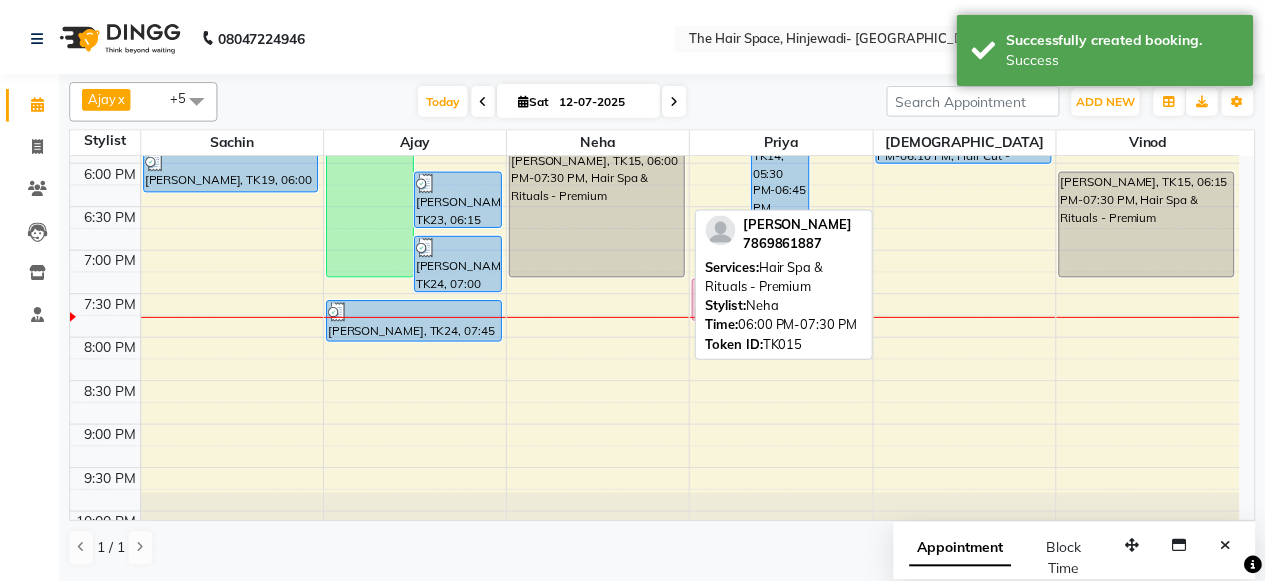 scroll, scrollTop: 829, scrollLeft: 0, axis: vertical 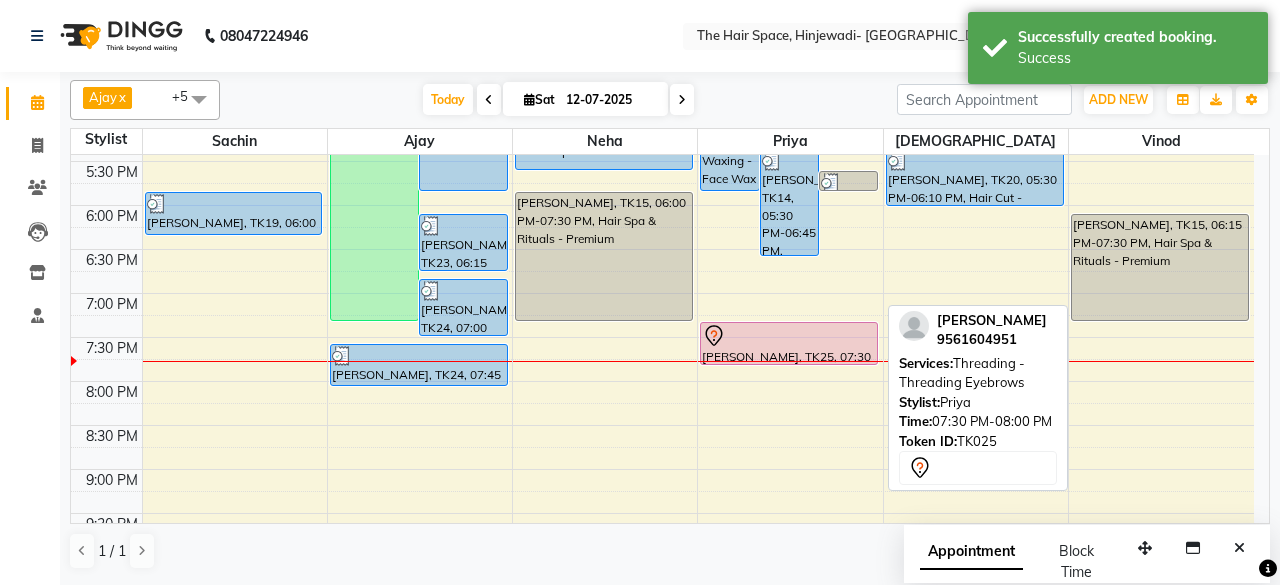 click at bounding box center [789, 336] 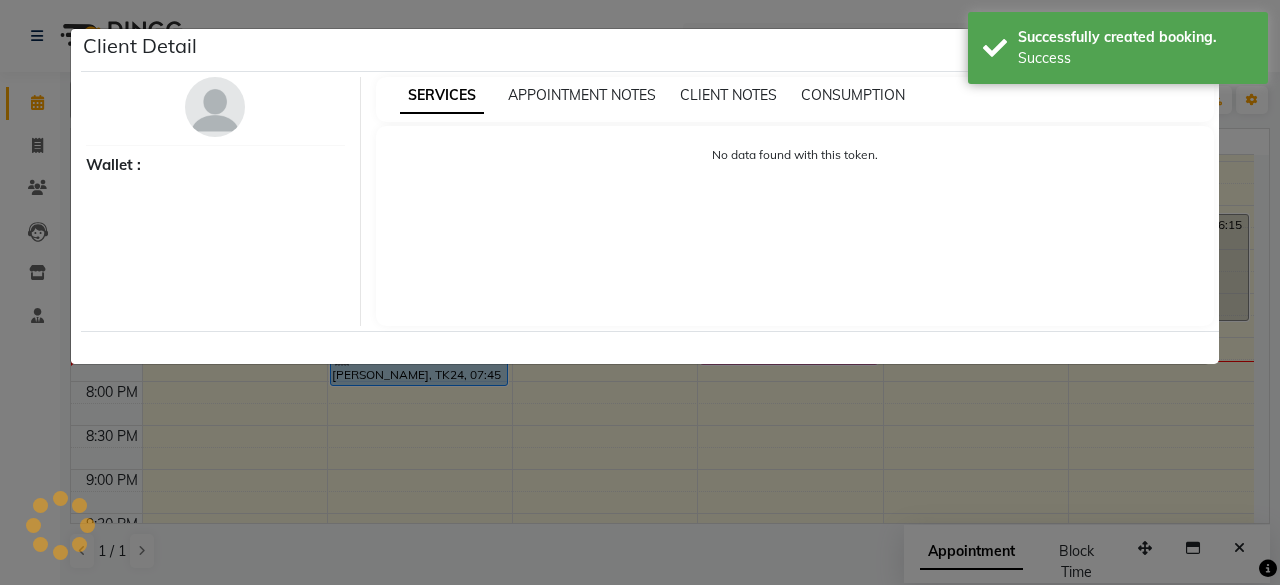 select on "7" 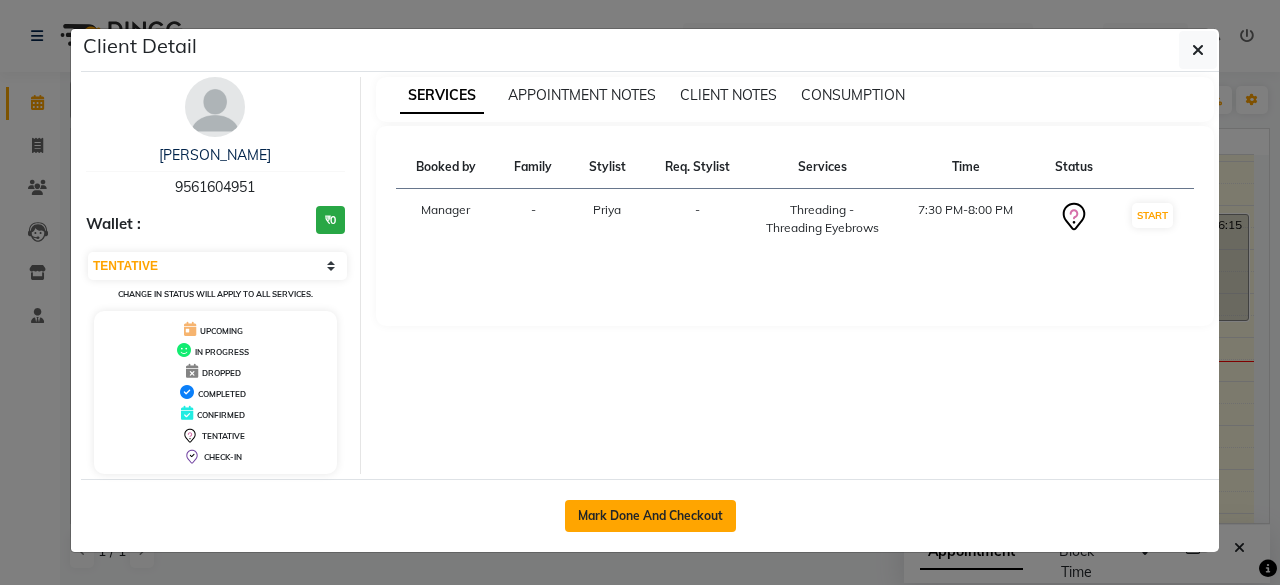 click on "Mark Done And Checkout" 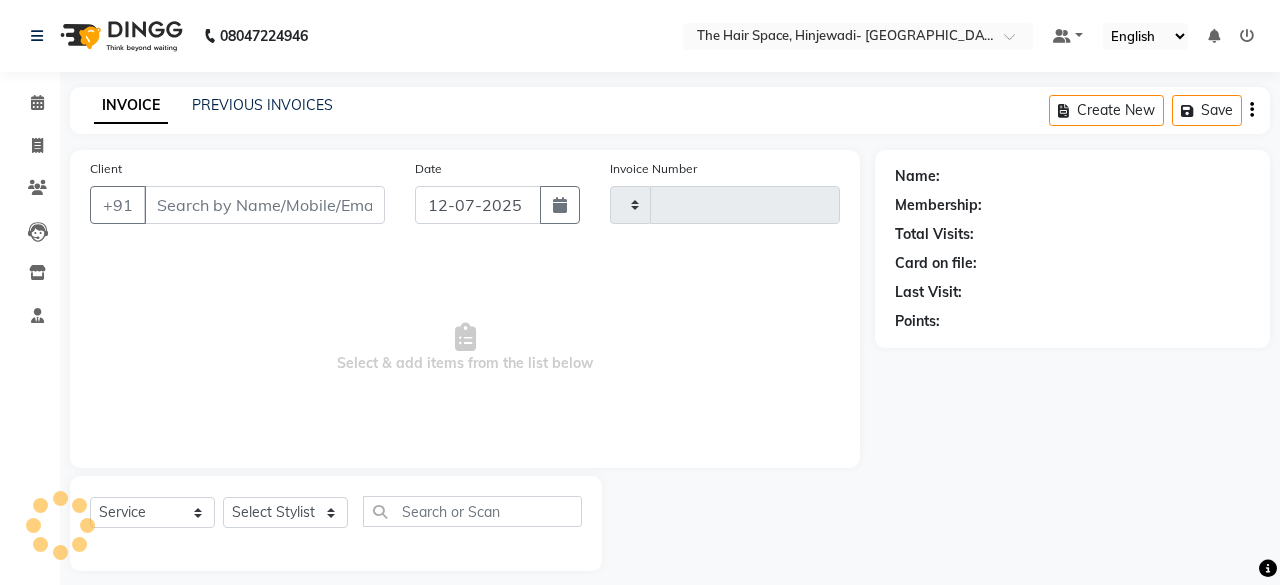 select on "3" 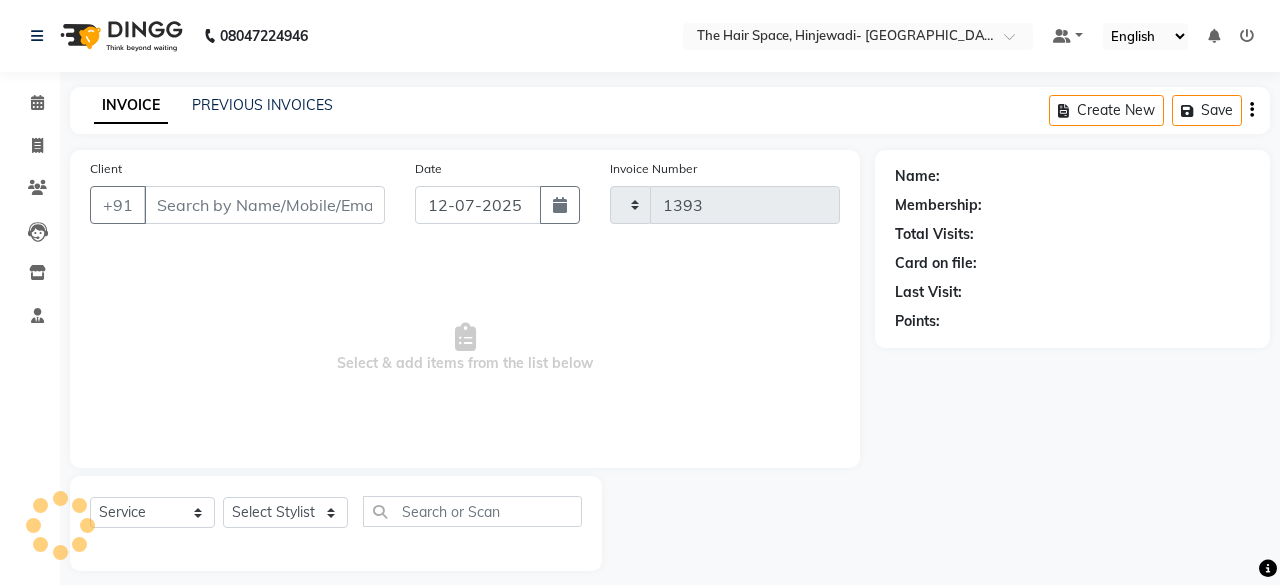 select on "6697" 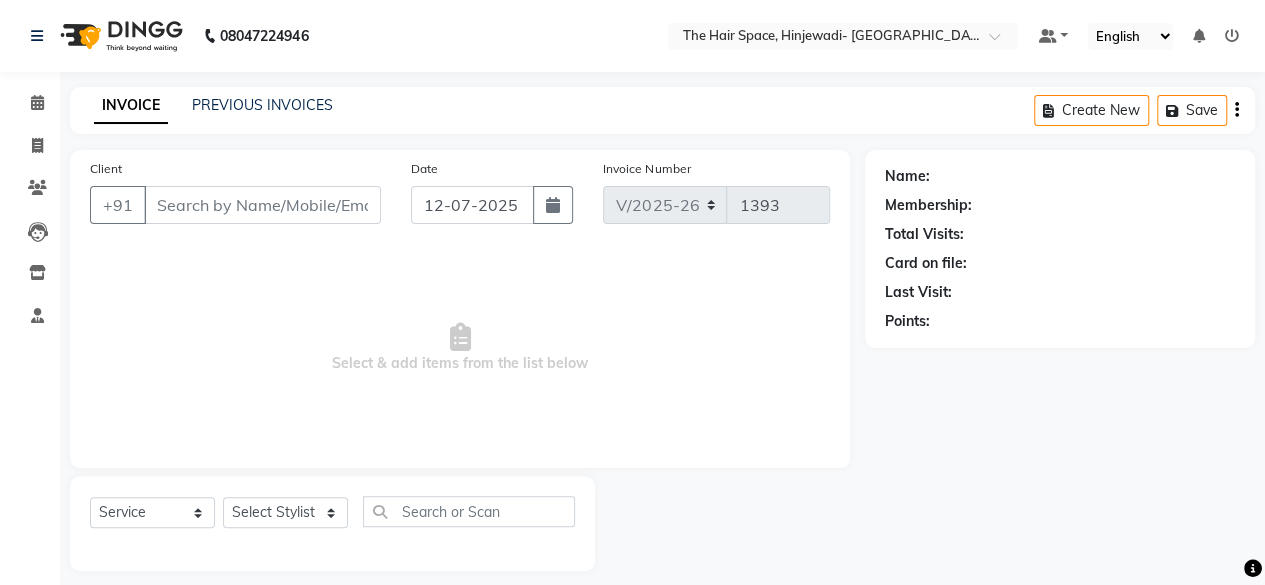 type on "9561604951" 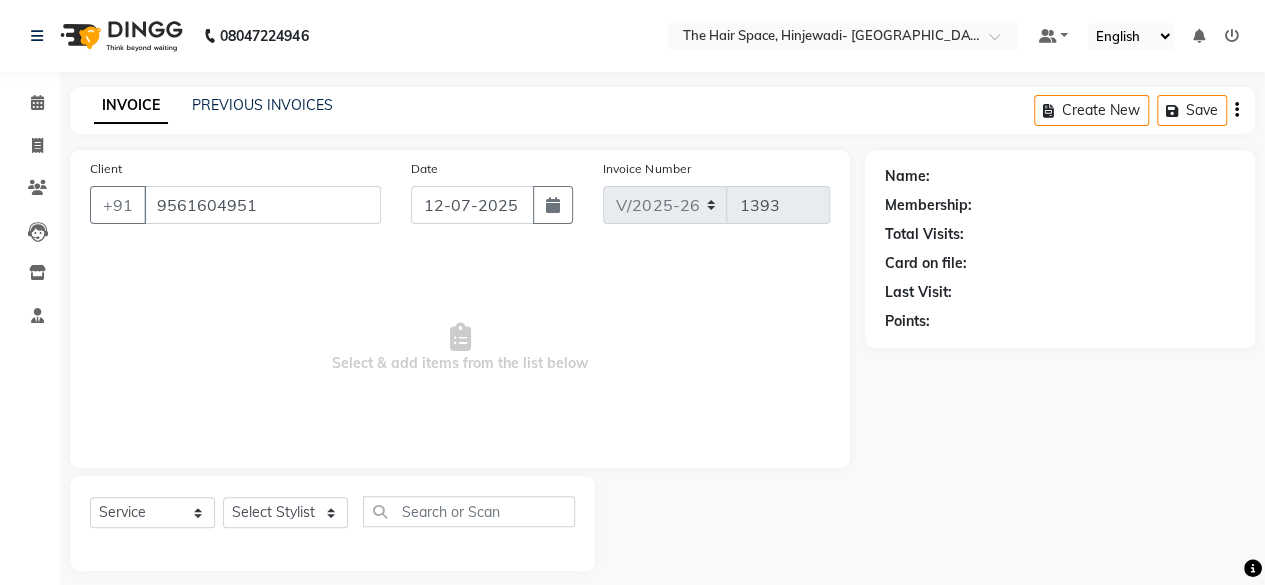 select on "84665" 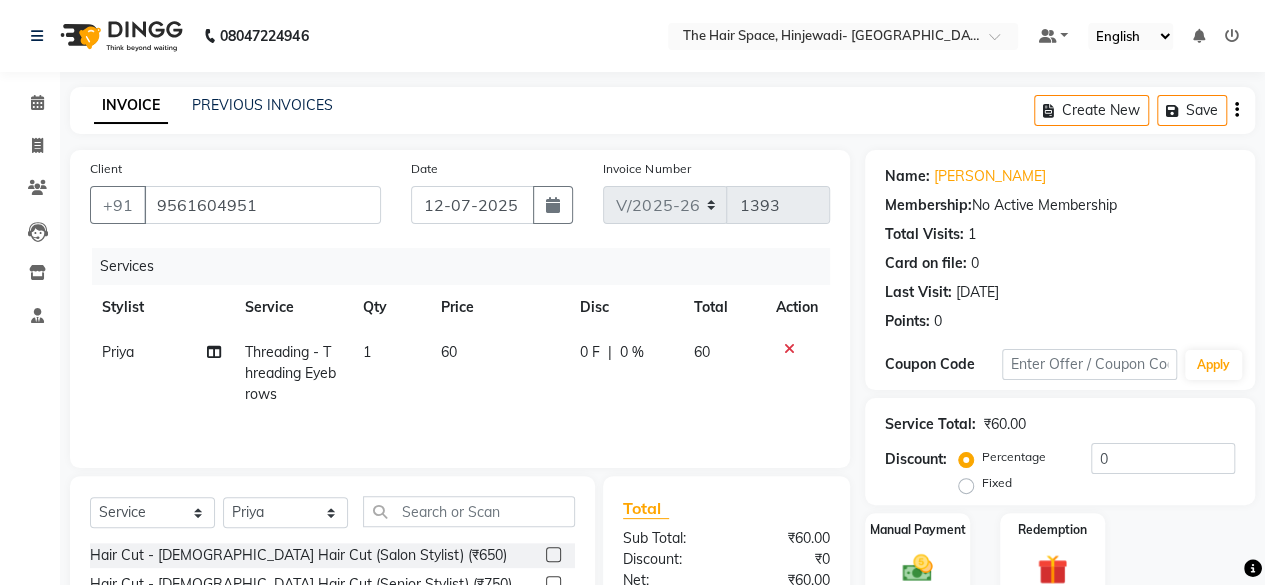 scroll, scrollTop: 200, scrollLeft: 0, axis: vertical 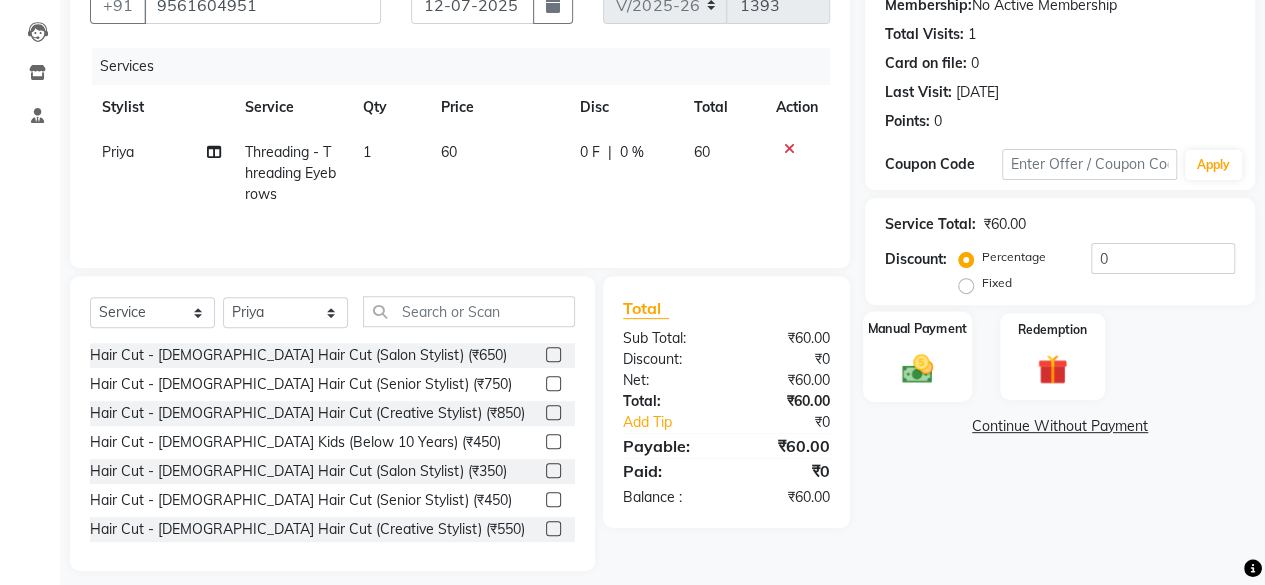 click 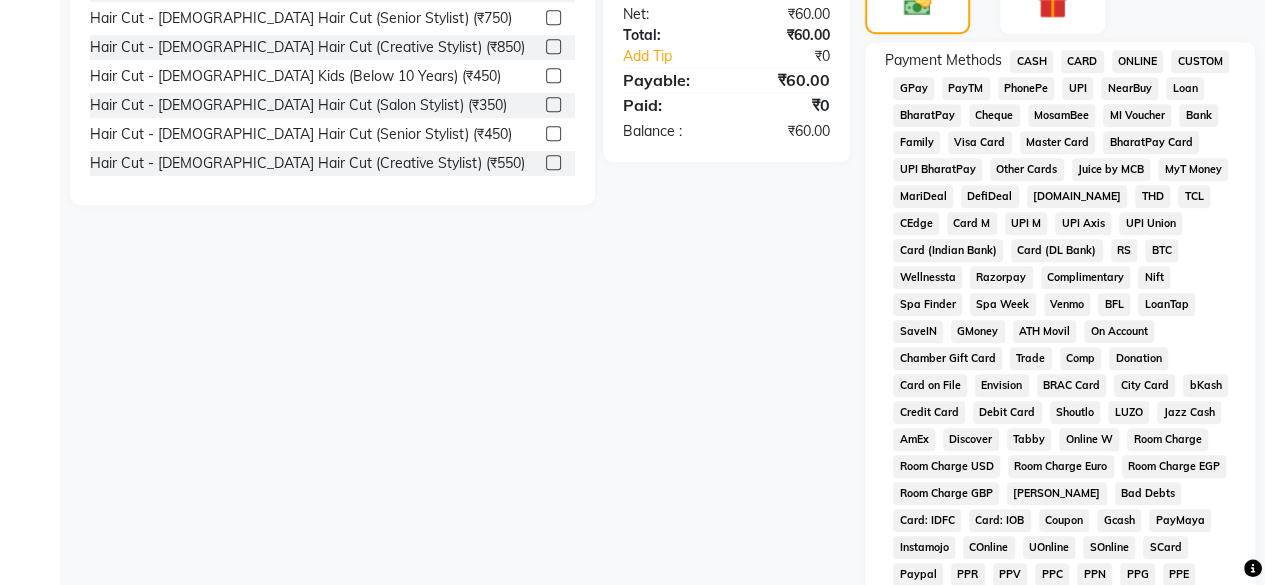 scroll, scrollTop: 366, scrollLeft: 0, axis: vertical 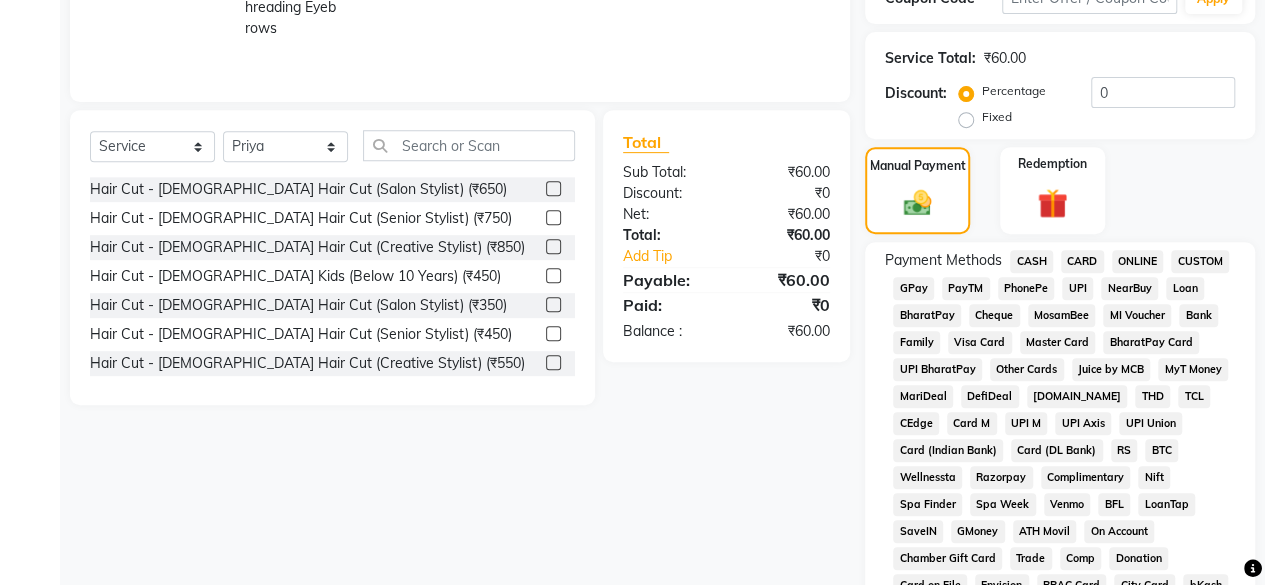 click on "GPay" 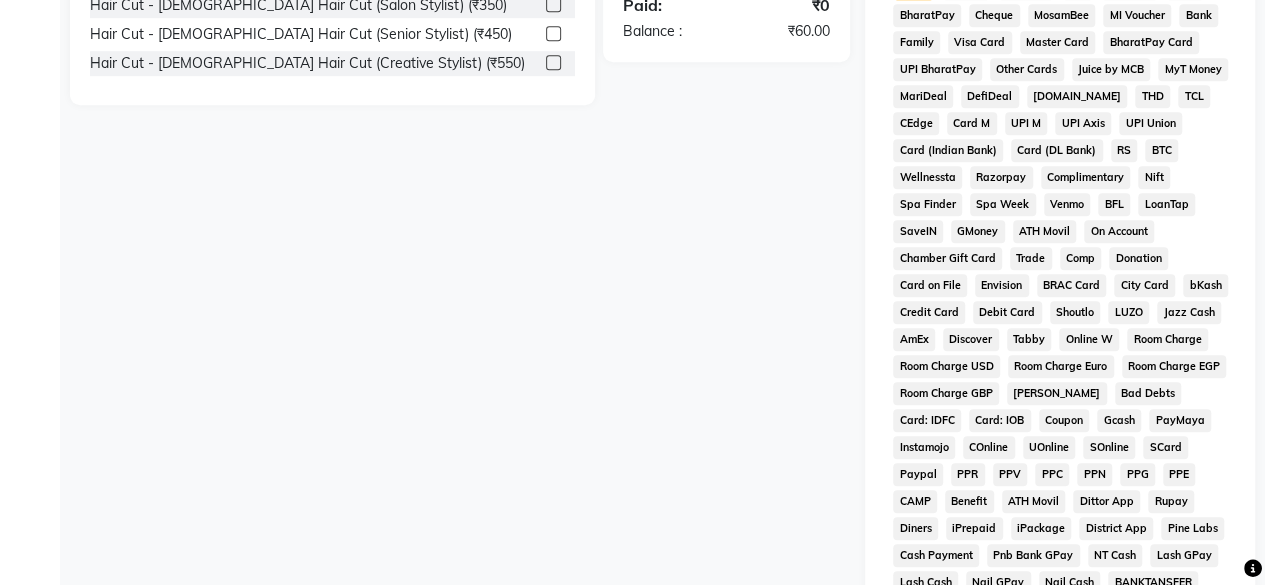scroll, scrollTop: 972, scrollLeft: 0, axis: vertical 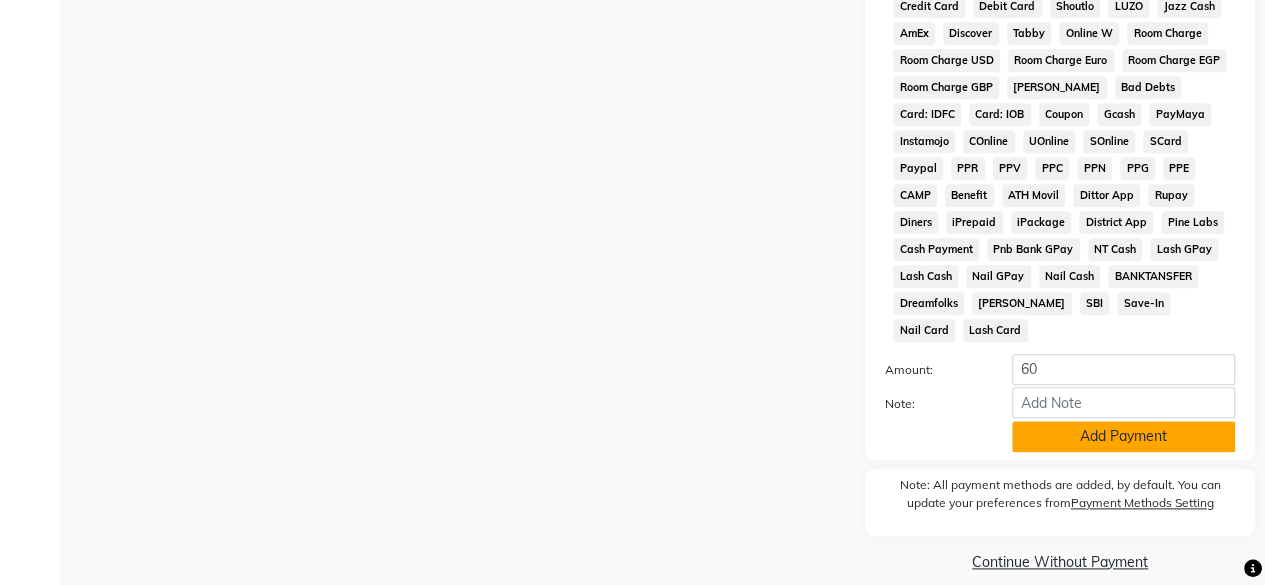 click on "Add Payment" 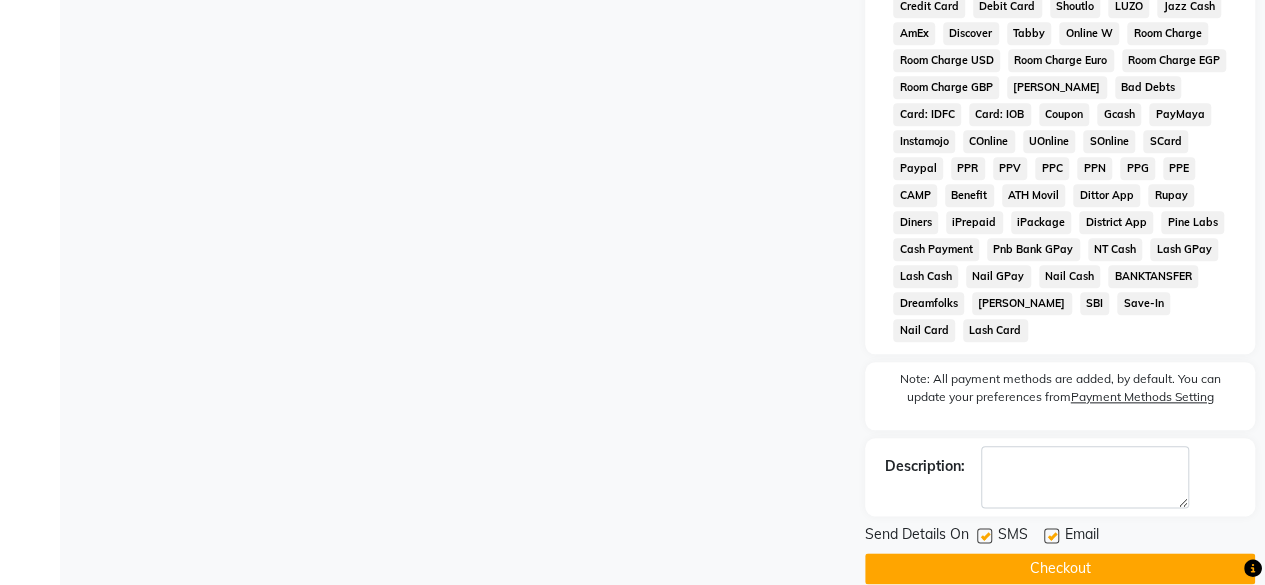 scroll, scrollTop: 978, scrollLeft: 0, axis: vertical 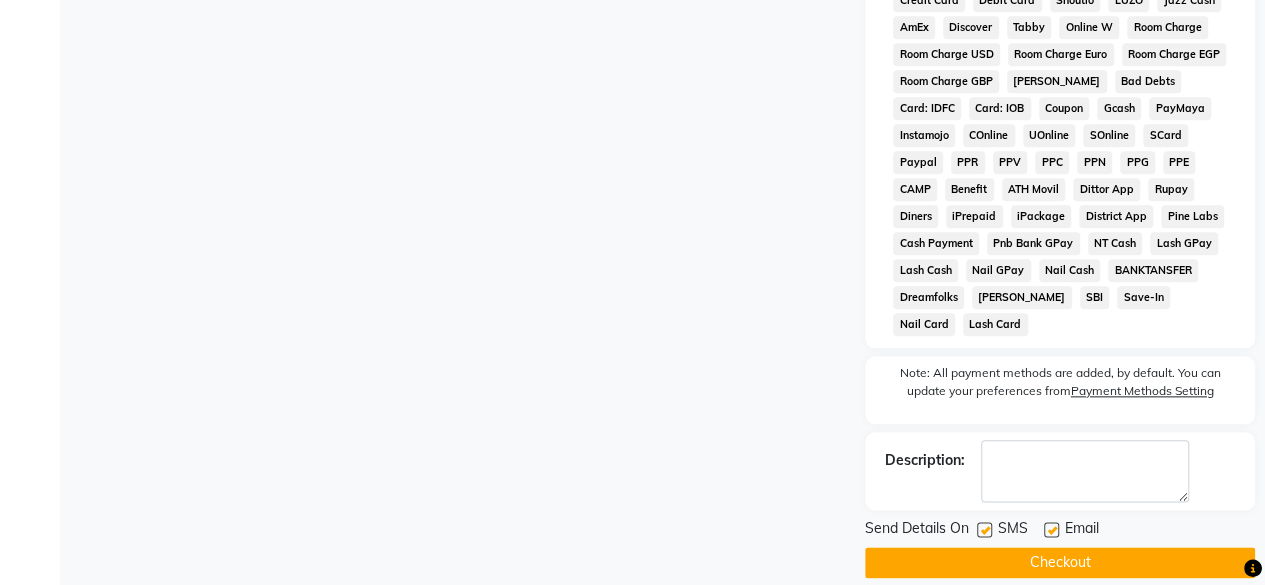 click 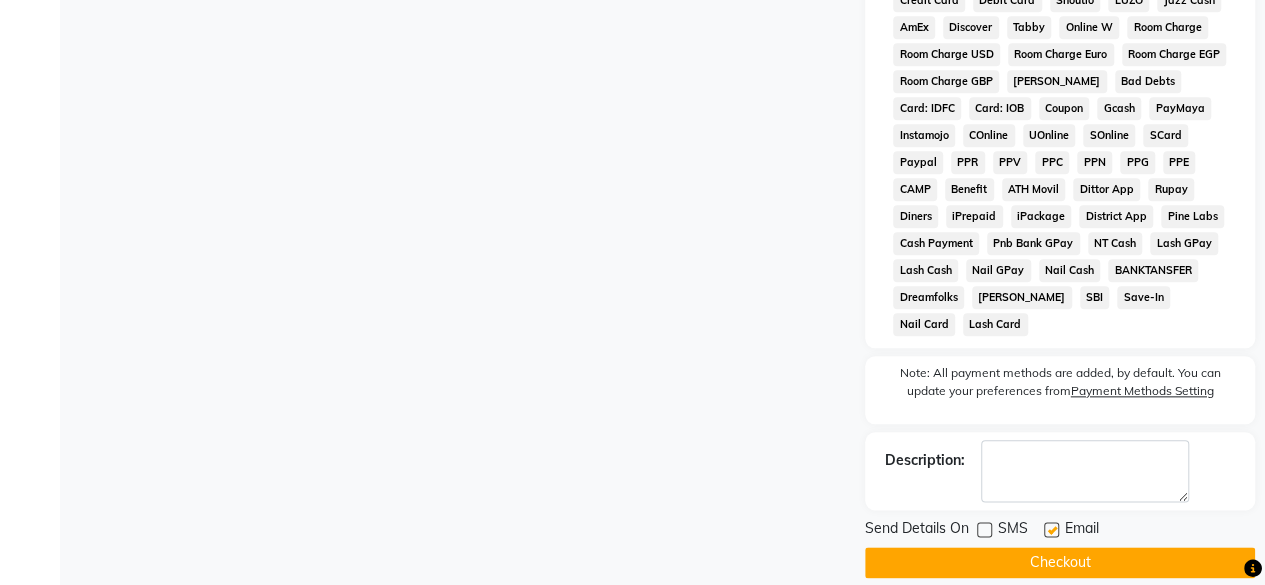 click on "Checkout" 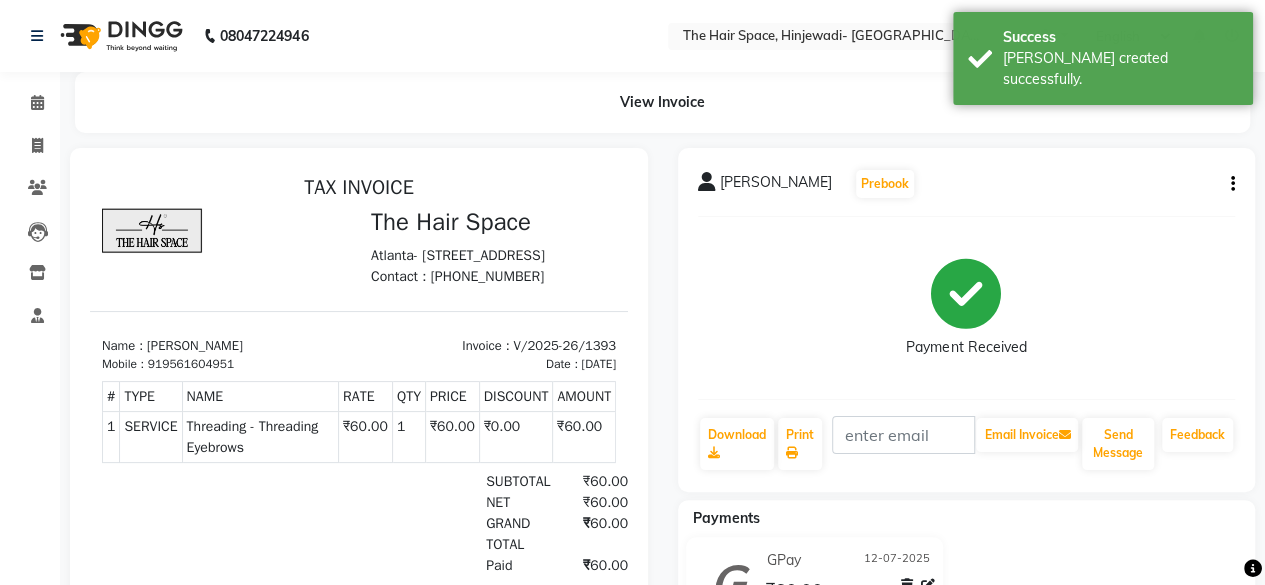 scroll, scrollTop: 15, scrollLeft: 0, axis: vertical 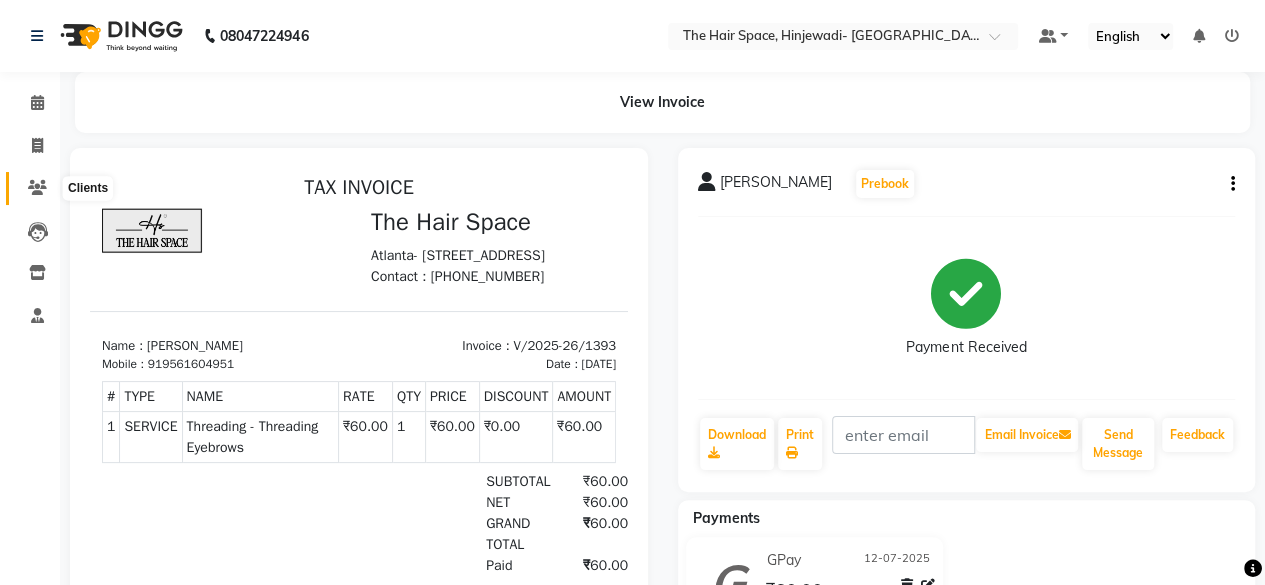 click 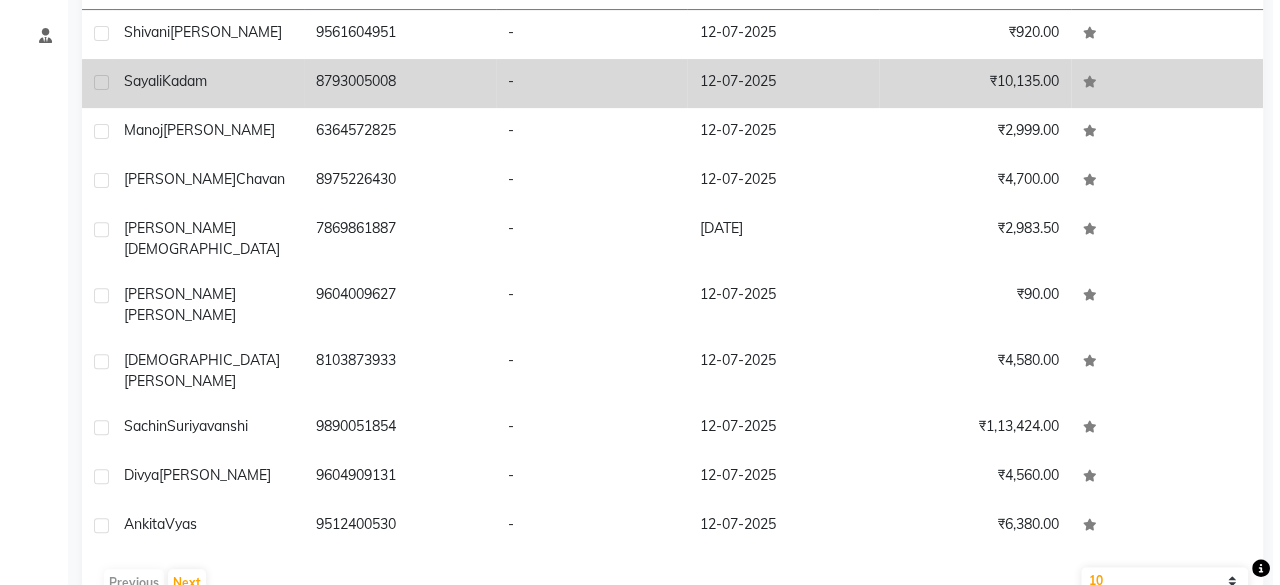 scroll, scrollTop: 0, scrollLeft: 0, axis: both 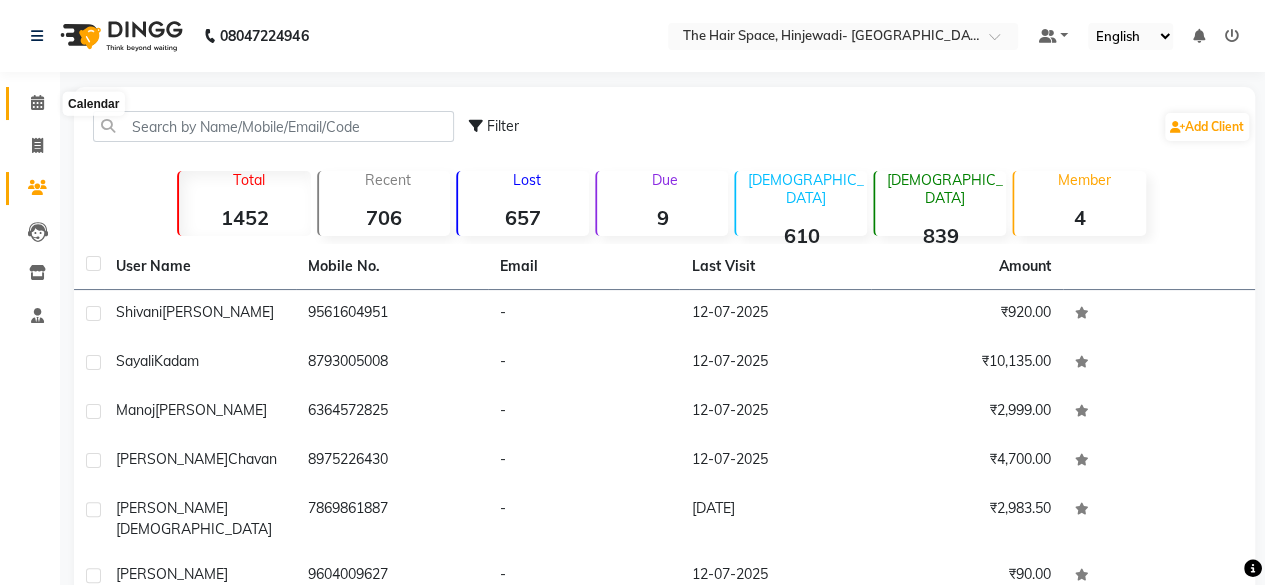drag, startPoint x: 36, startPoint y: 103, endPoint x: 59, endPoint y: 105, distance: 23.086792 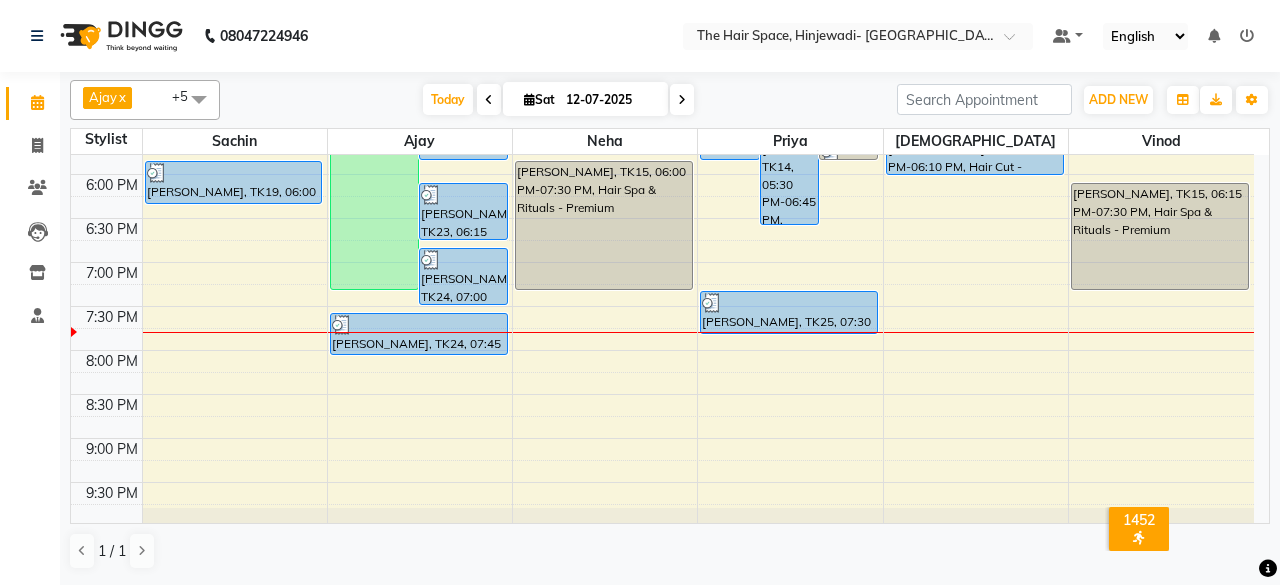 scroll, scrollTop: 929, scrollLeft: 0, axis: vertical 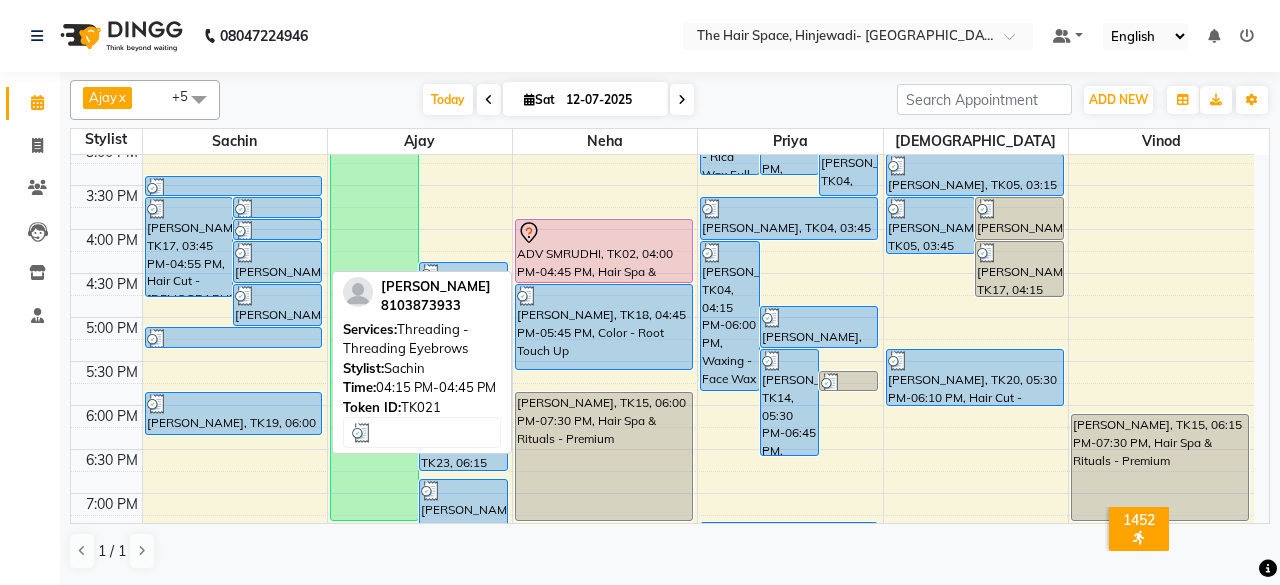 click on "[PERSON_NAME], TK21, 04:15 PM-04:45 PM, Threading - Threading Eyebrows" at bounding box center [277, 262] 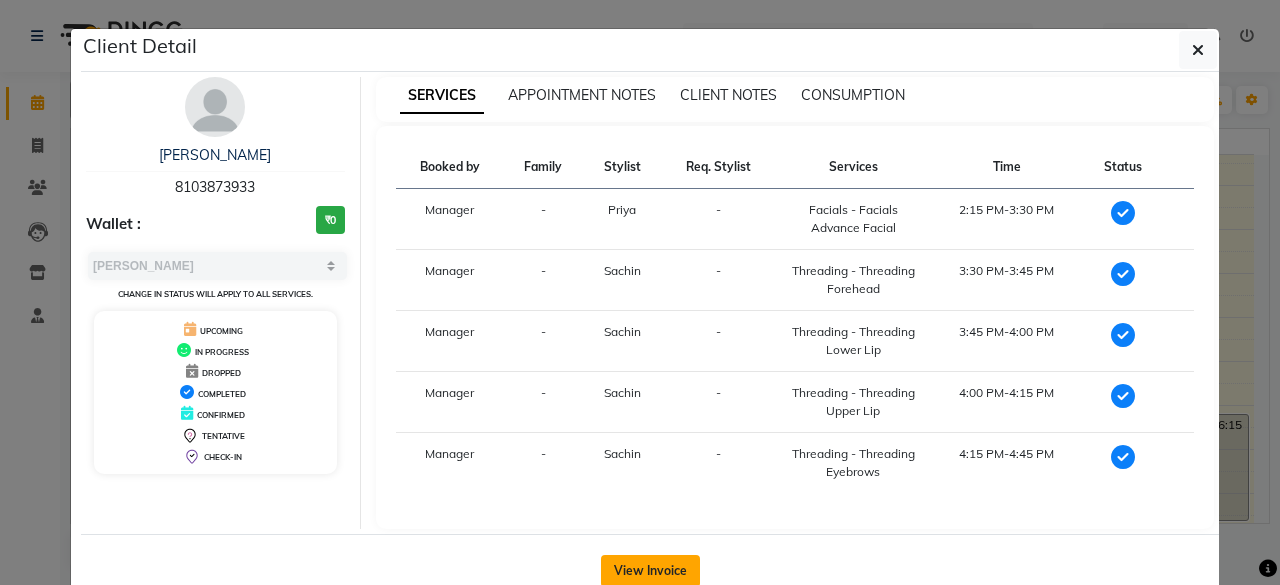click on "View Invoice" 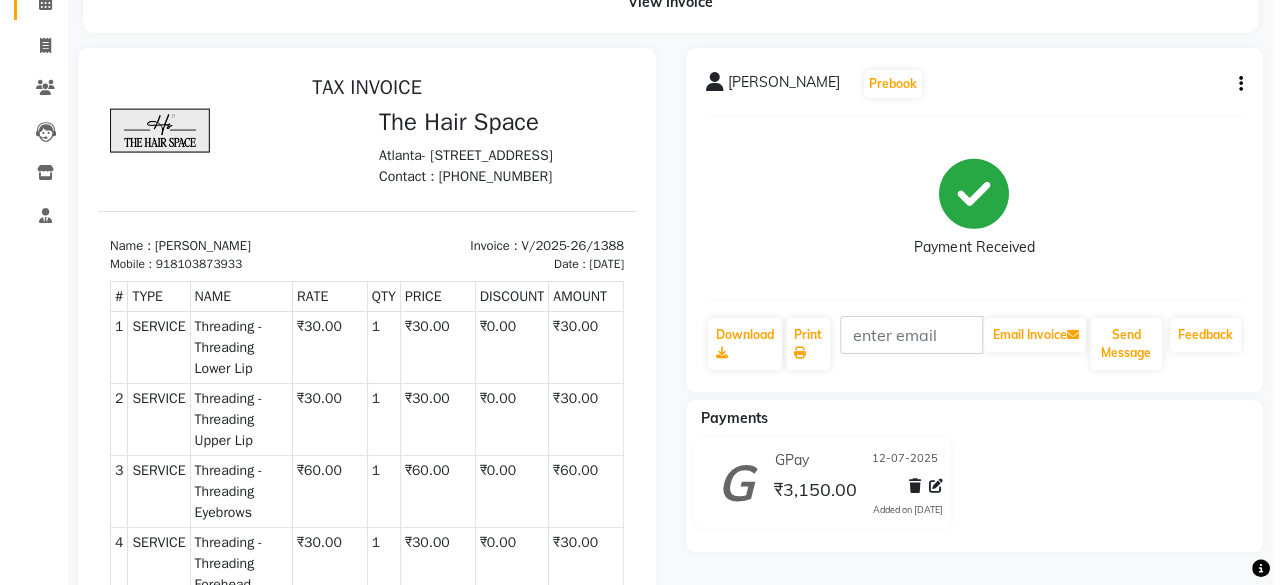 scroll, scrollTop: 0, scrollLeft: 0, axis: both 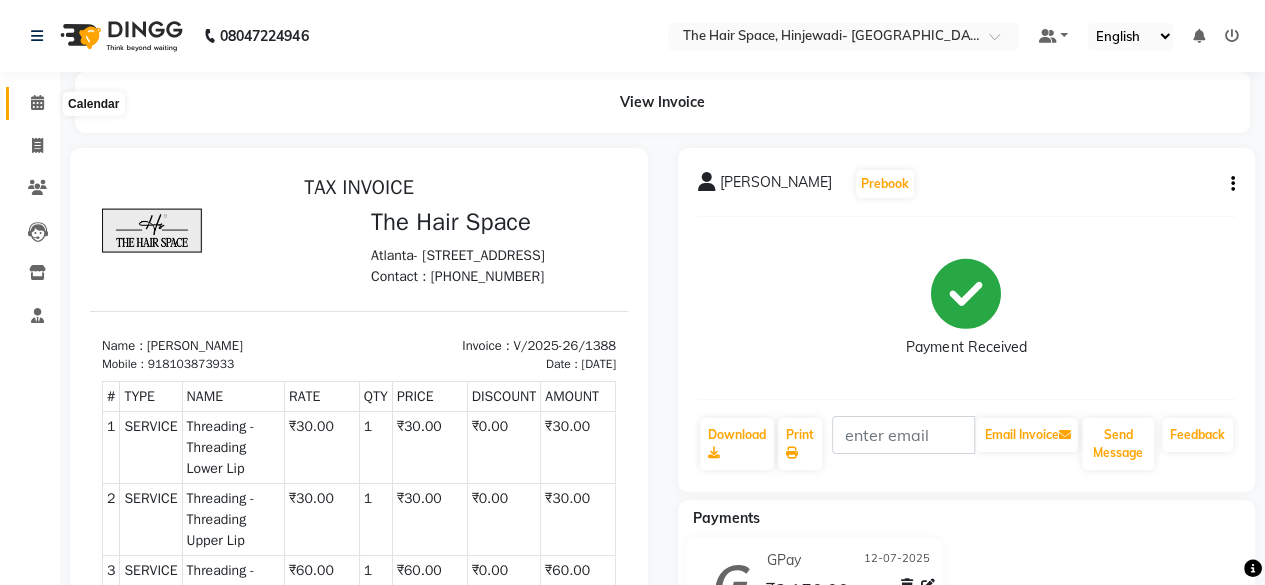 click 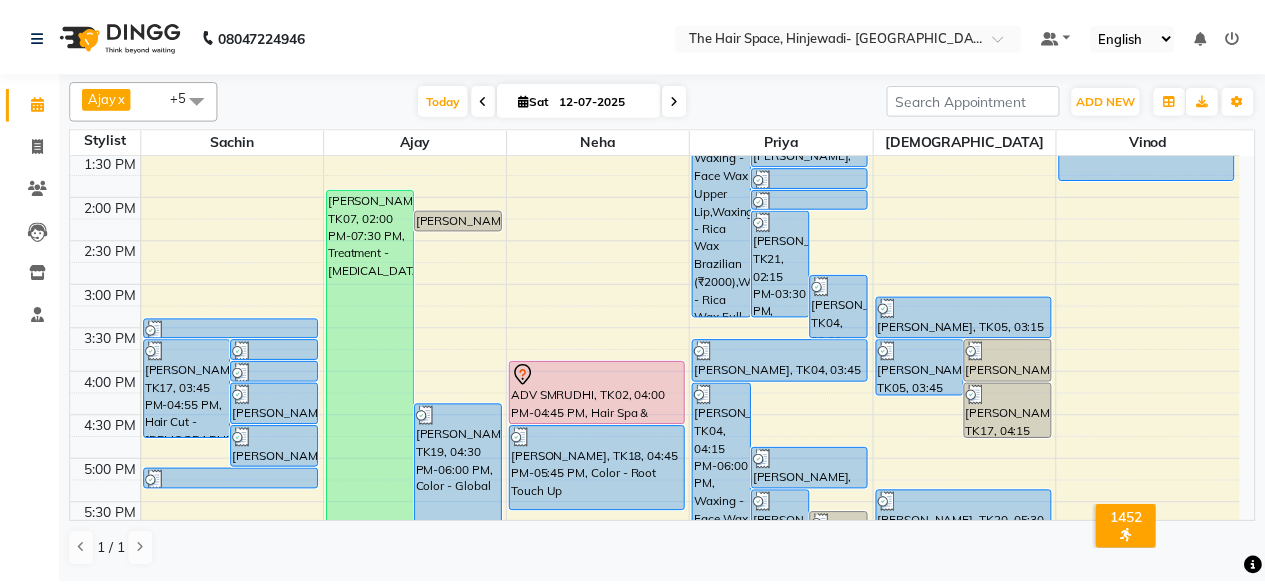 scroll, scrollTop: 600, scrollLeft: 0, axis: vertical 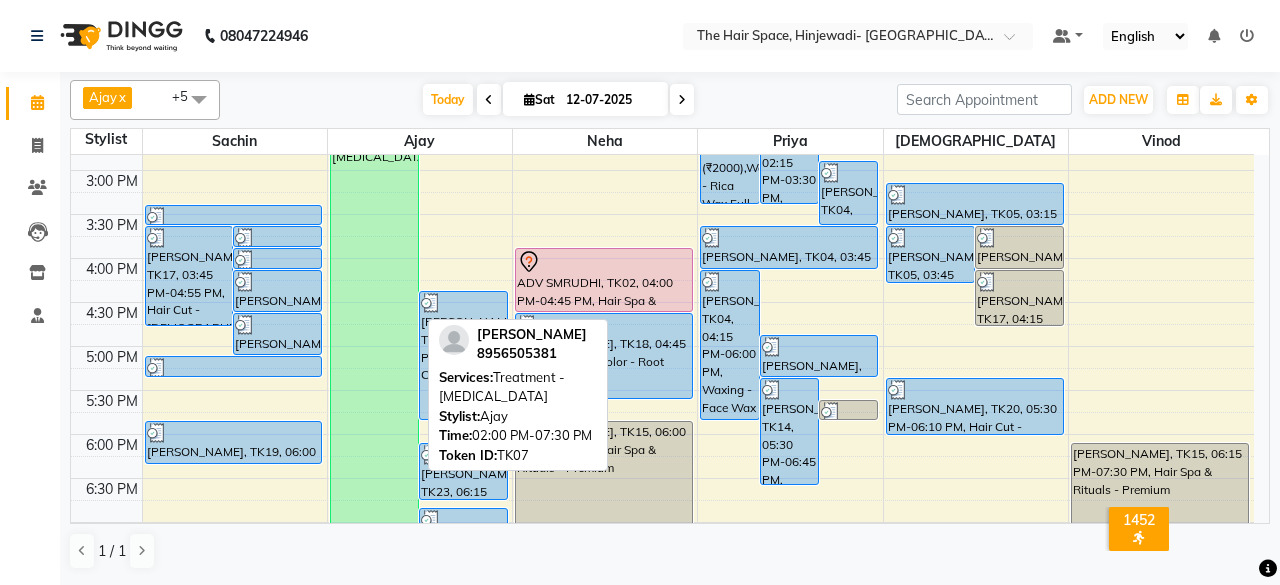 click on "[PERSON_NAME], TK07, 02:00 PM-07:30 PM, Treatment - [MEDICAL_DATA]" at bounding box center (374, 312) 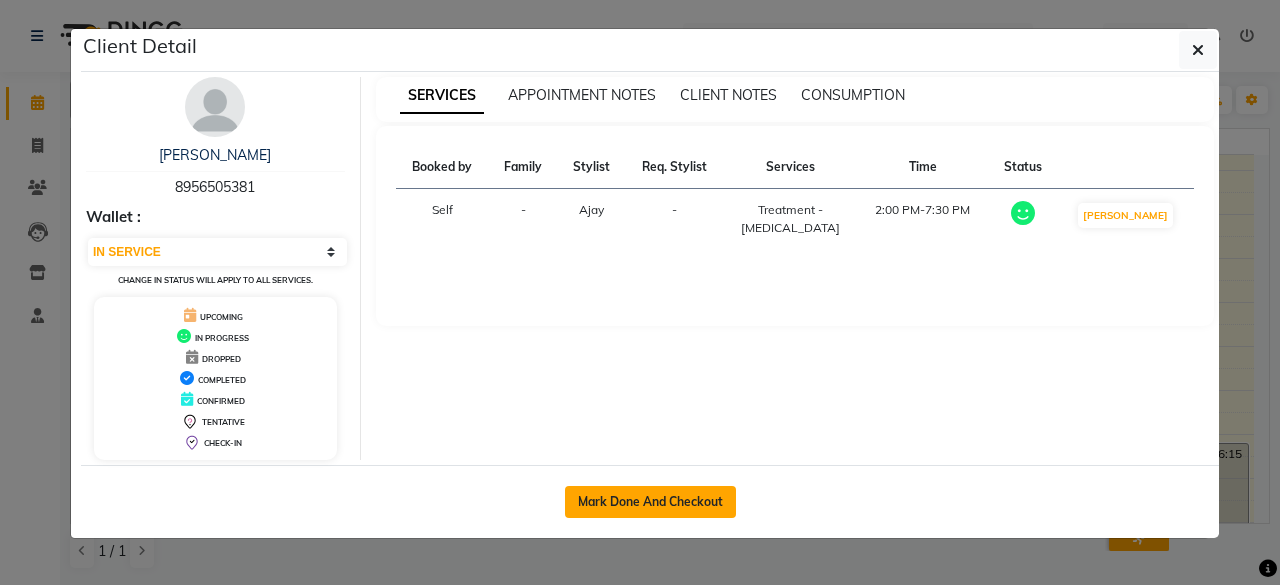 click on "Mark Done And Checkout" 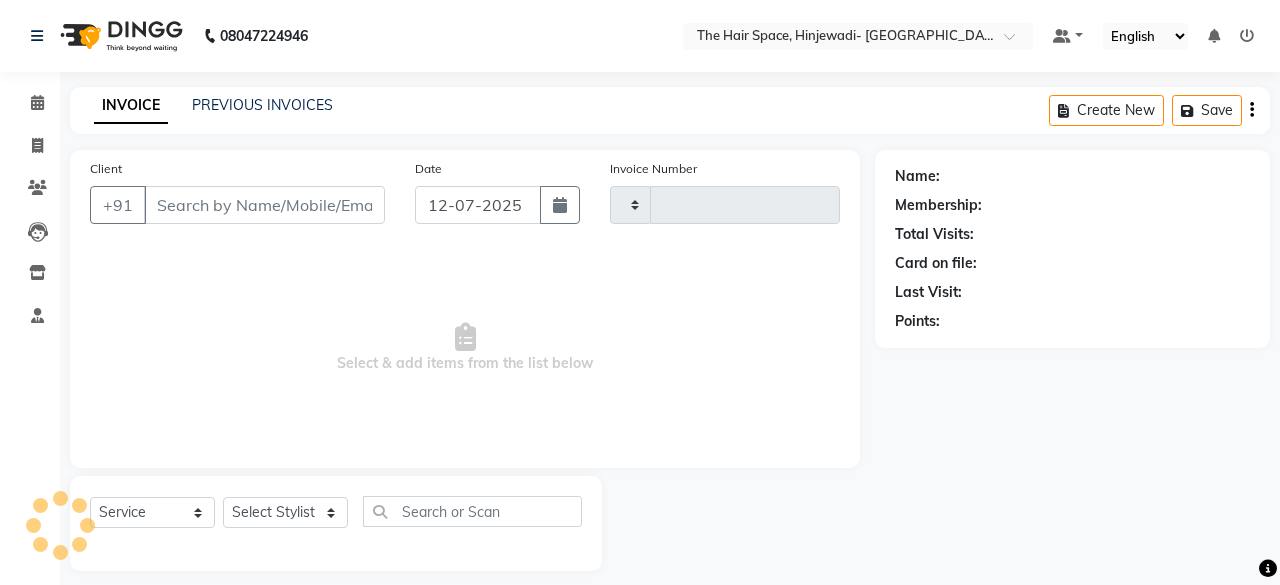 type on "1394" 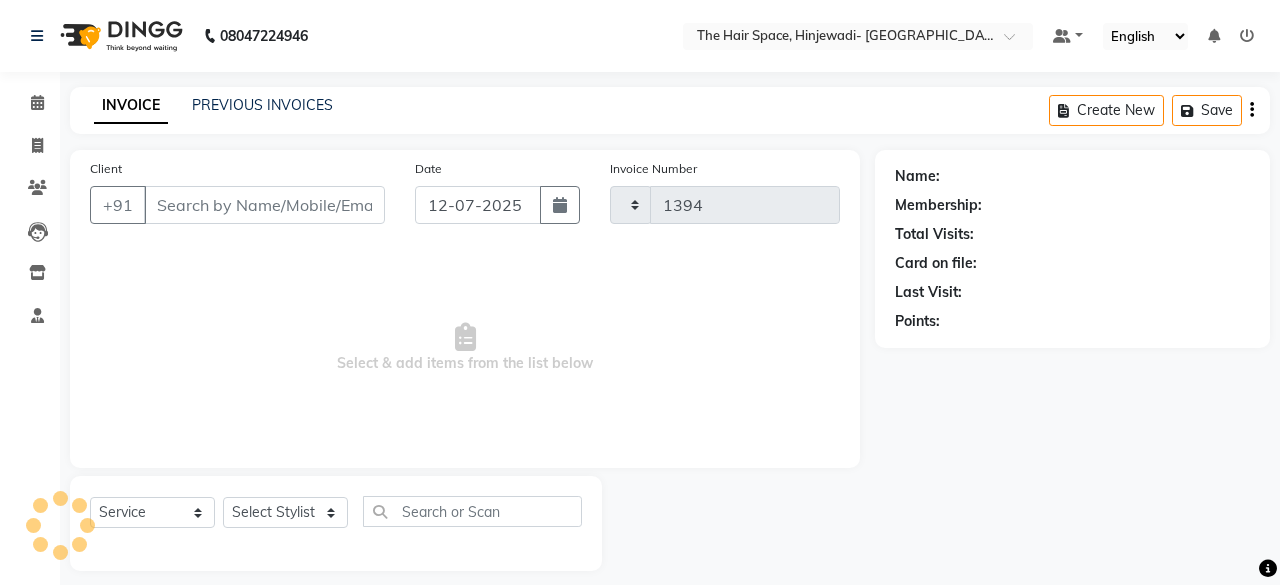 select on "3" 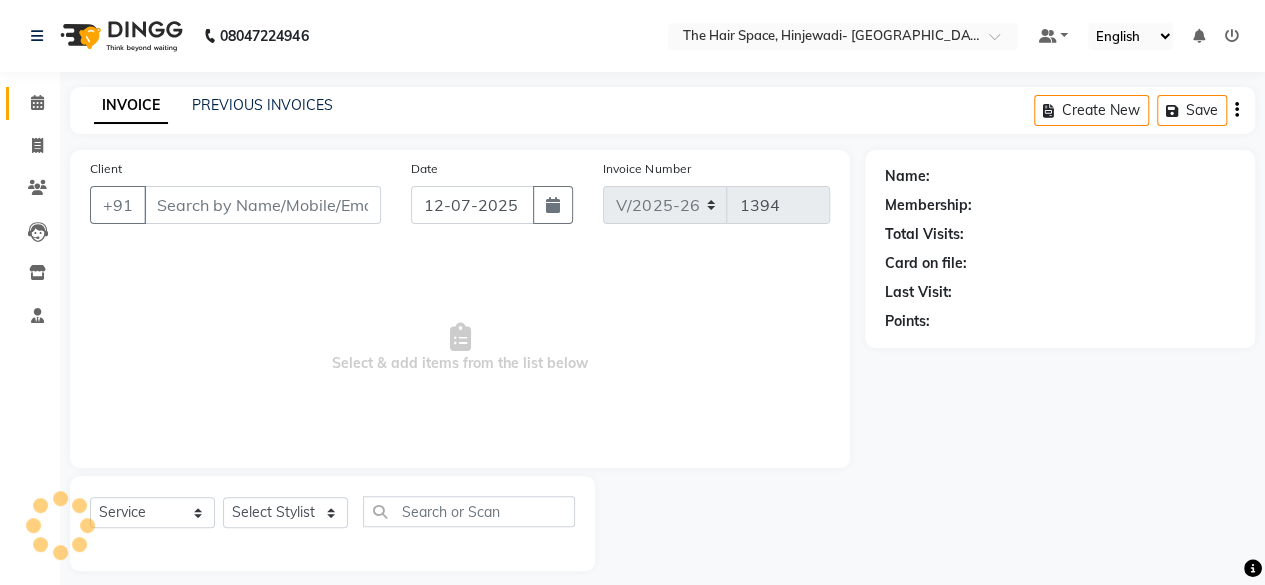 type on "8956505381" 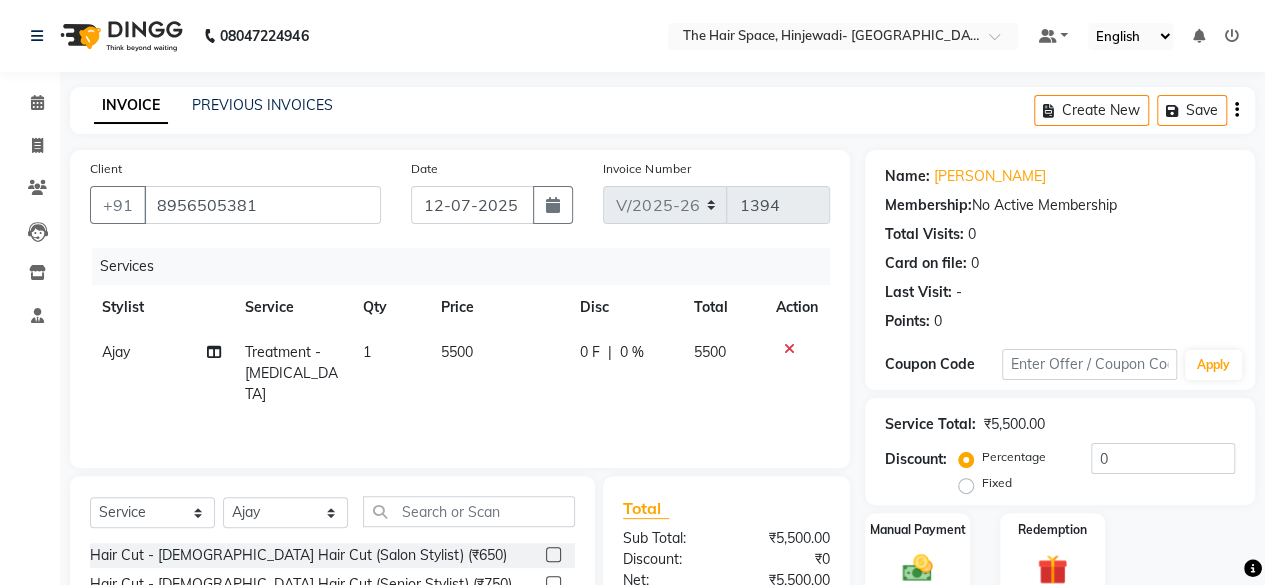 click on "5500" 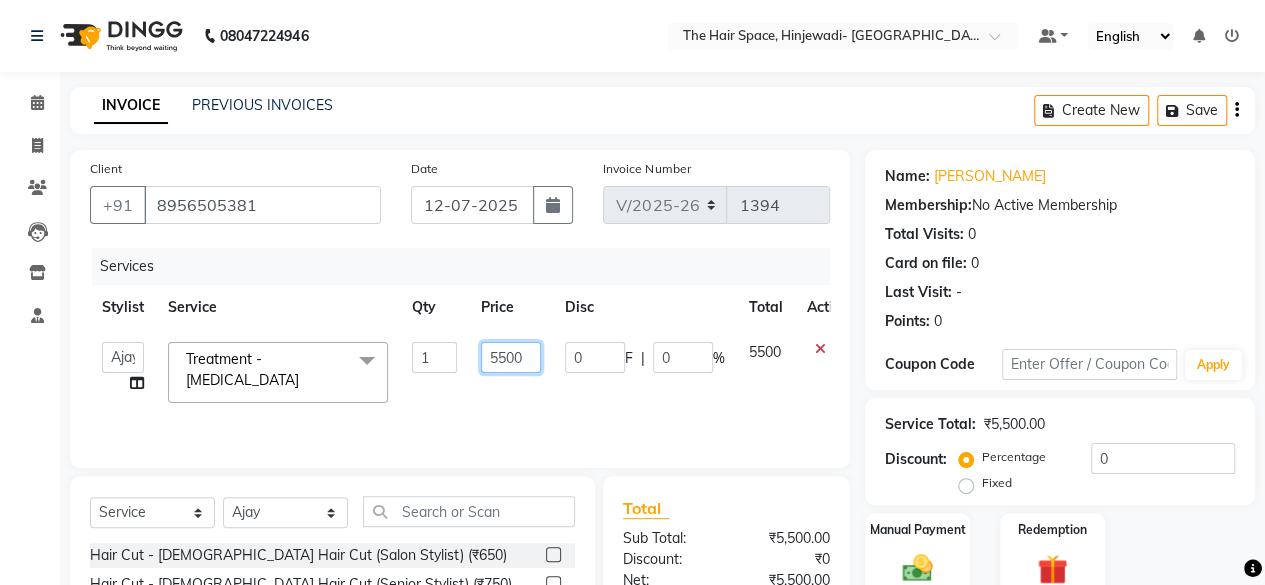 click on "5500" 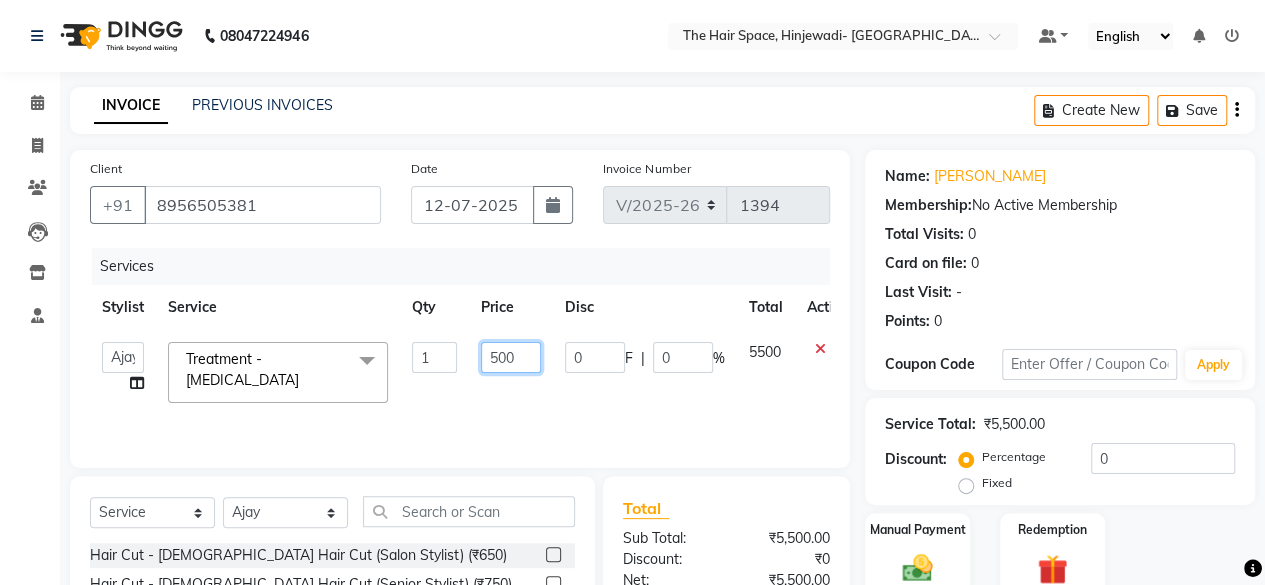 click on "500" 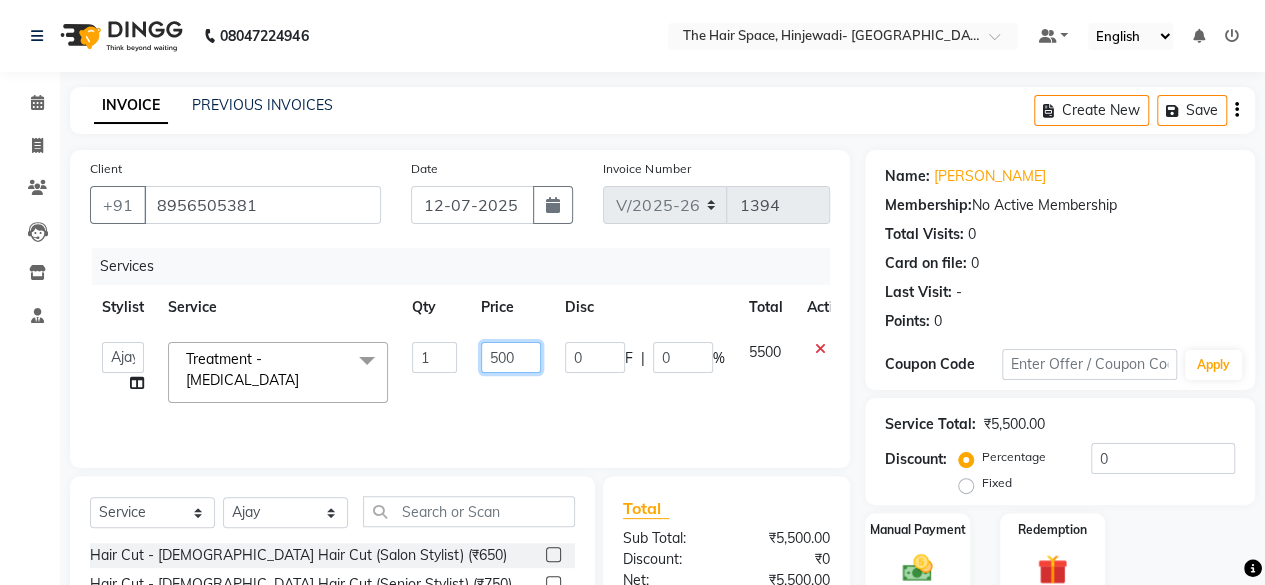 type on "5000" 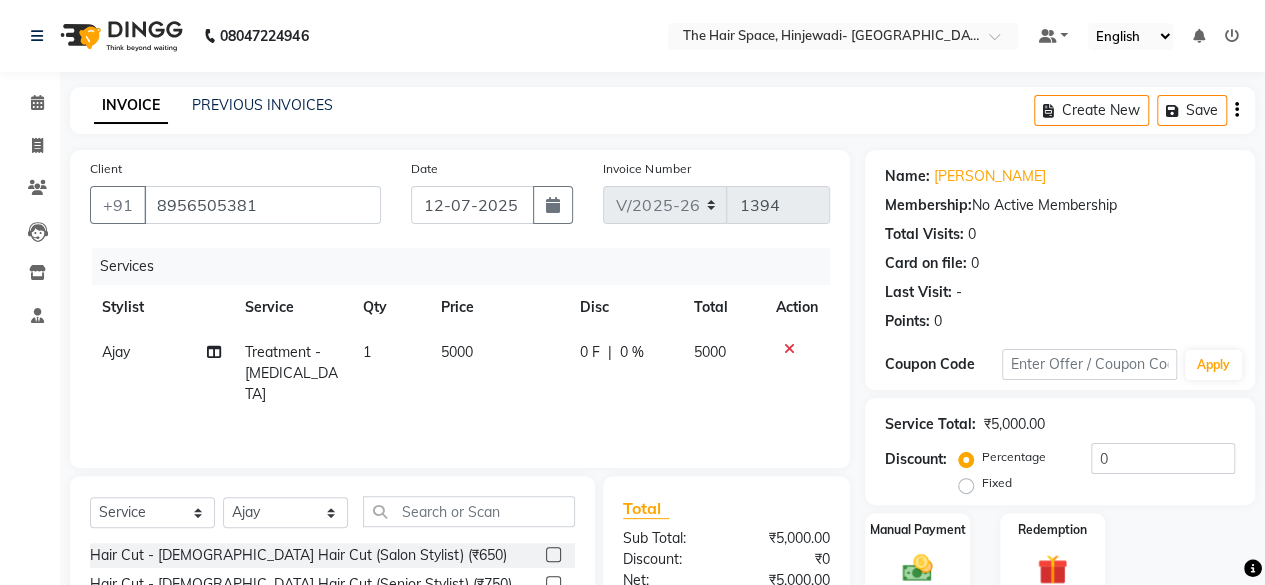 click on "Services Stylist Service Qty Price Disc Total Action Ajay Treatment - [MEDICAL_DATA] 1 5000 0 F | 0 % 5000" 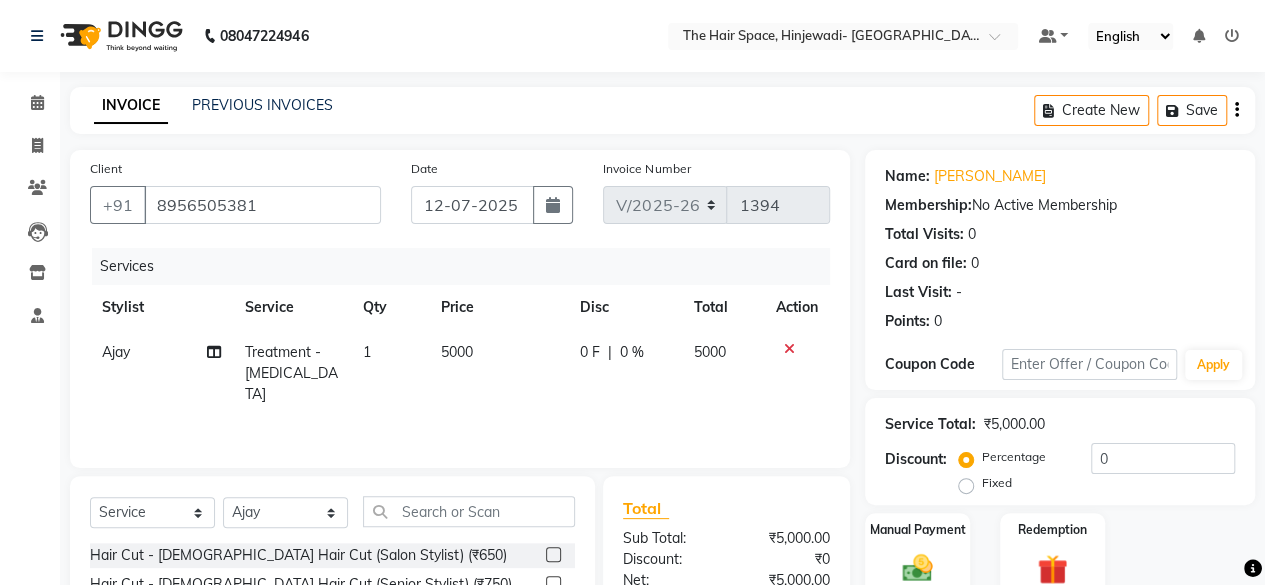scroll, scrollTop: 200, scrollLeft: 0, axis: vertical 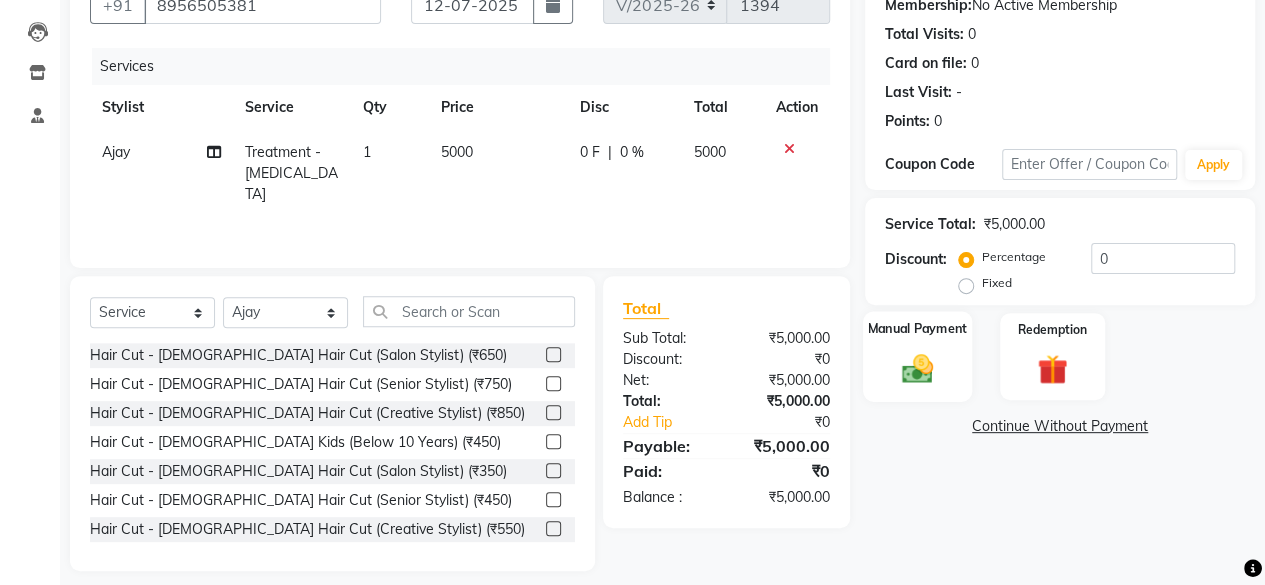 click 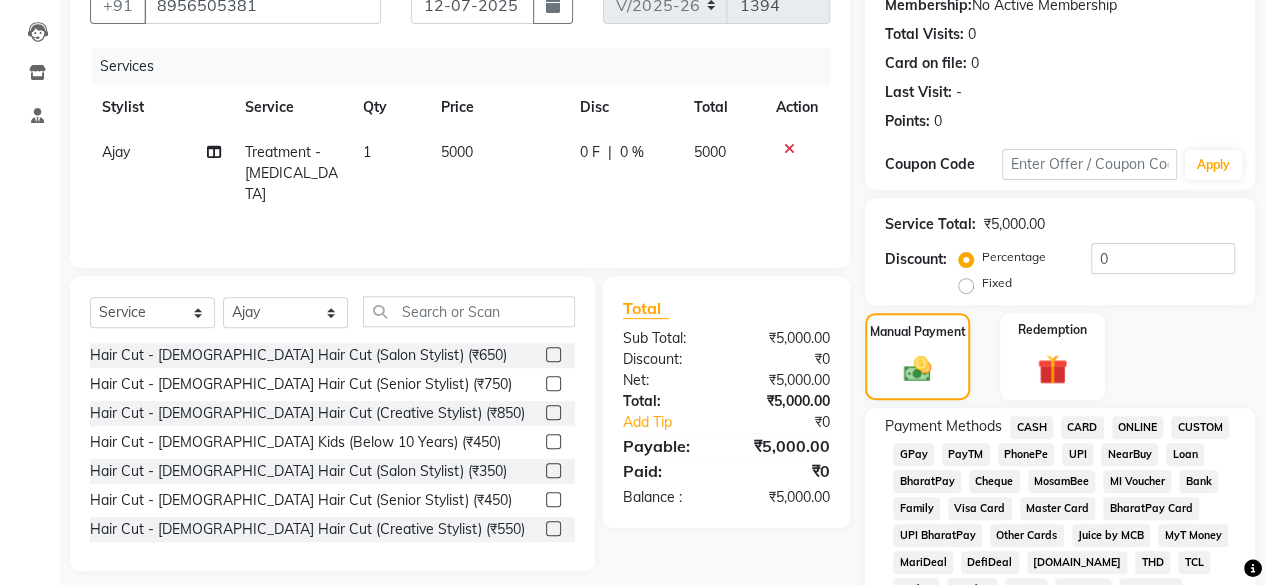 click on "GPay" 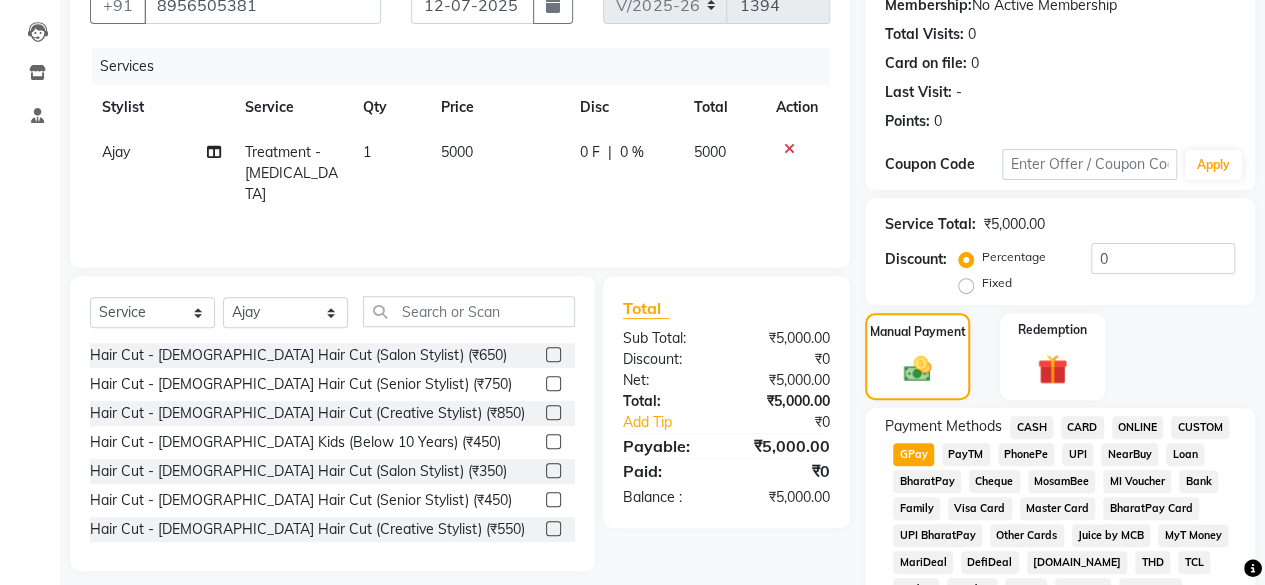 scroll, scrollTop: 972, scrollLeft: 0, axis: vertical 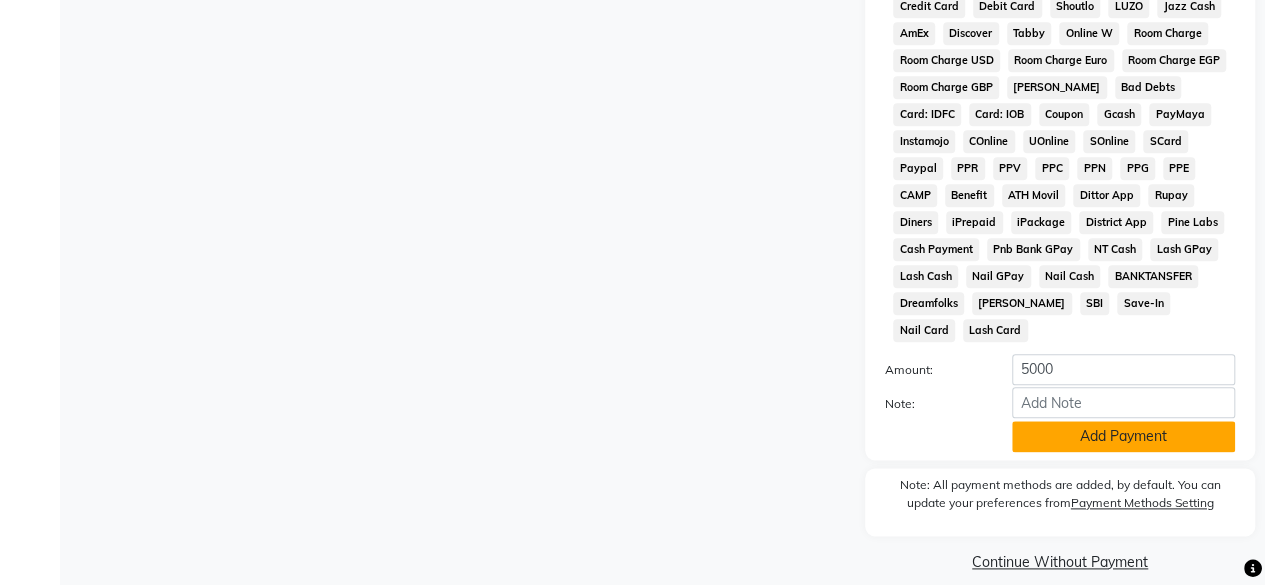 click on "Add Payment" 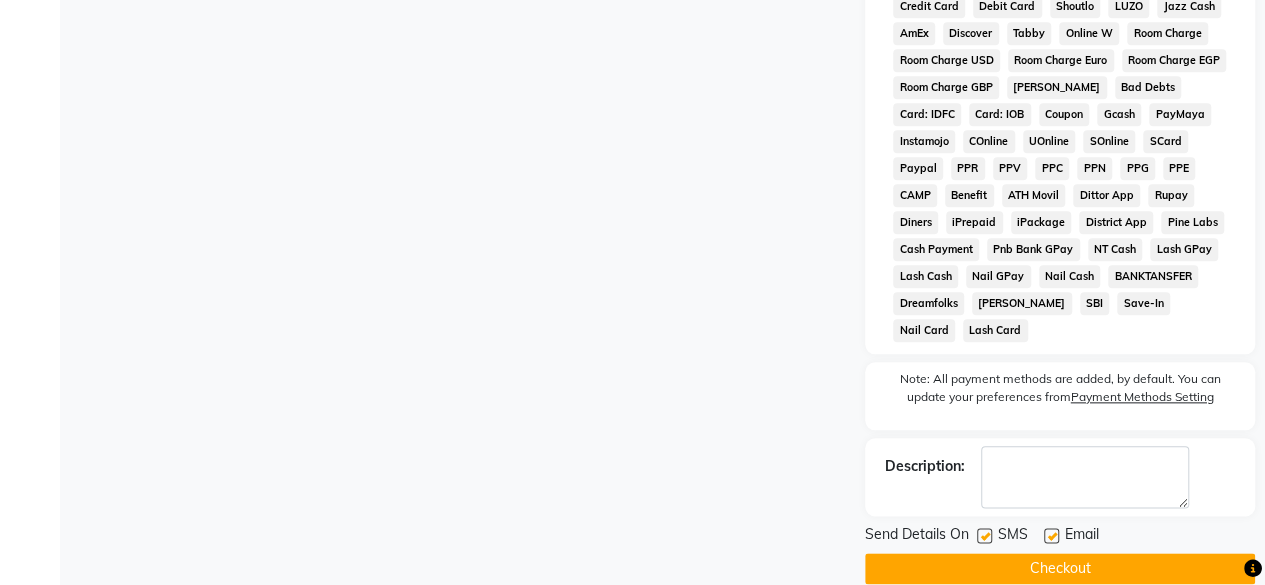 scroll, scrollTop: 978, scrollLeft: 0, axis: vertical 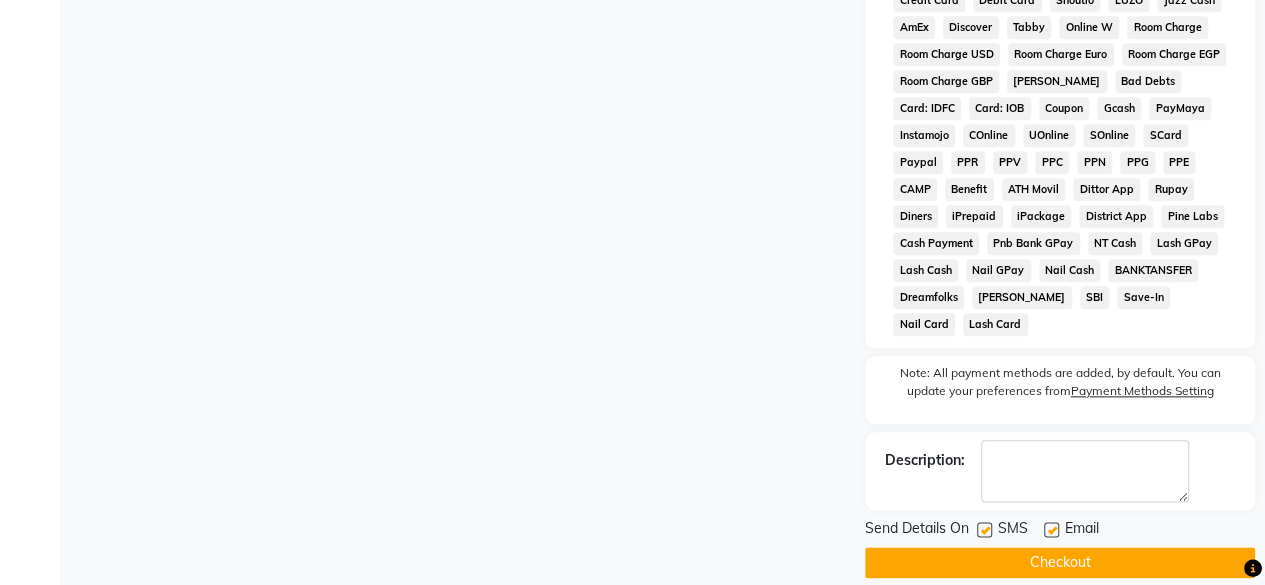 click 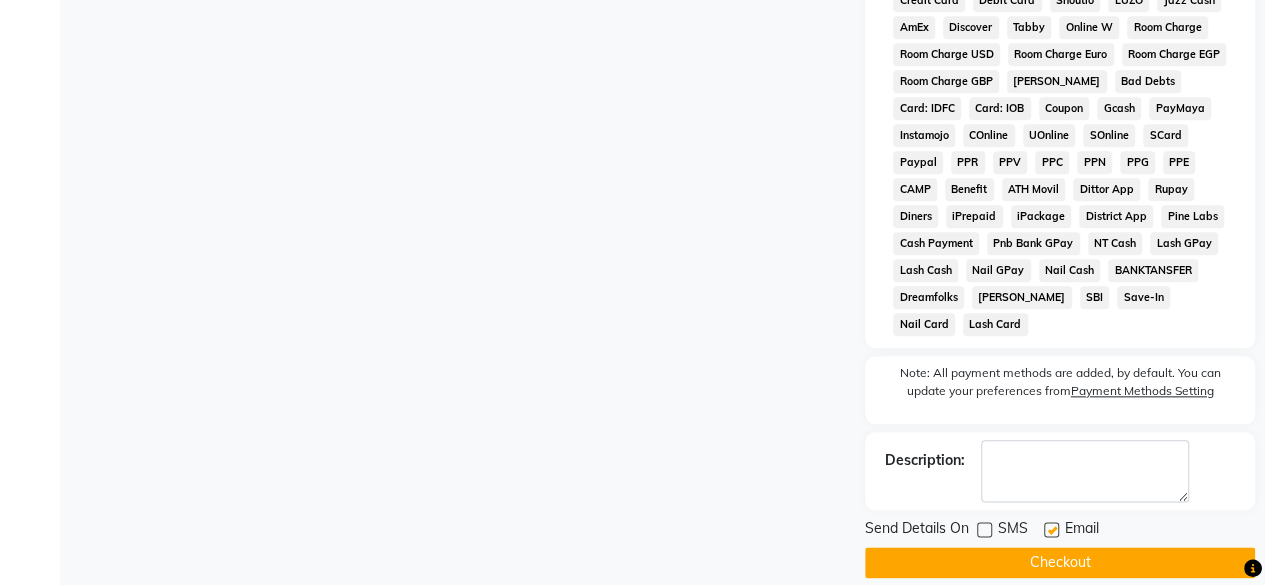 click on "Checkout" 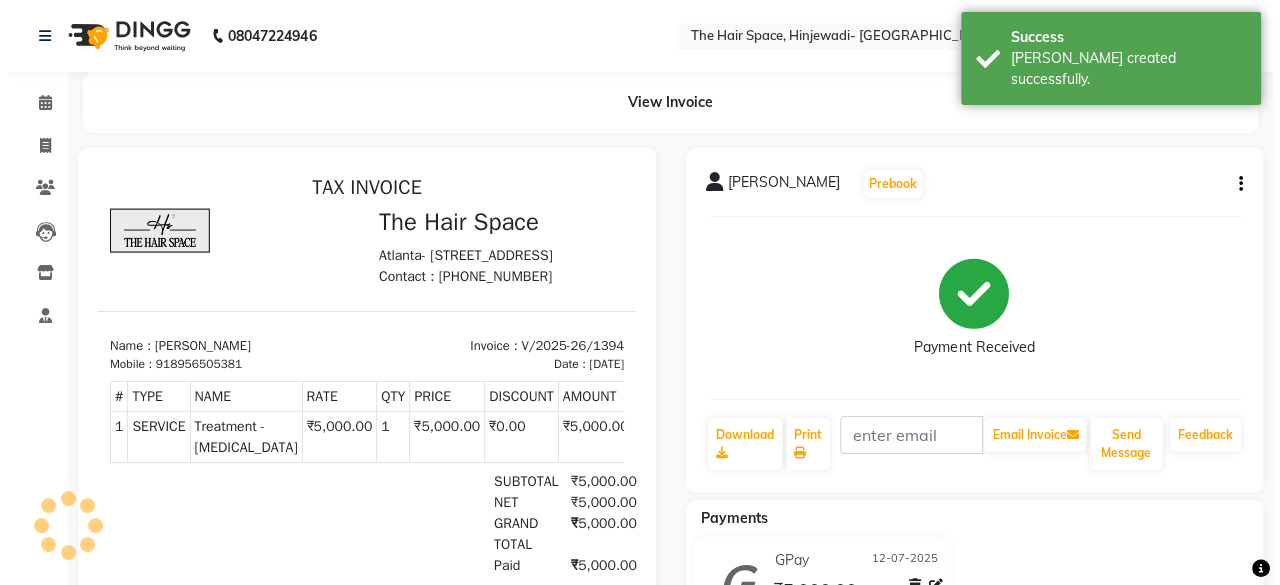scroll, scrollTop: 0, scrollLeft: 0, axis: both 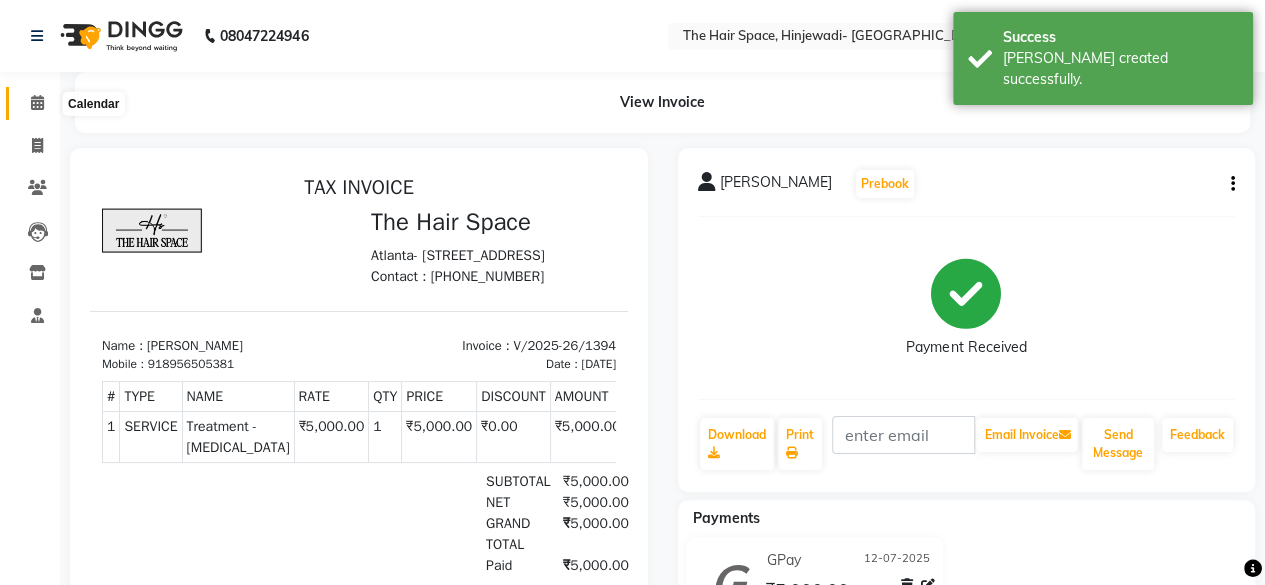 click 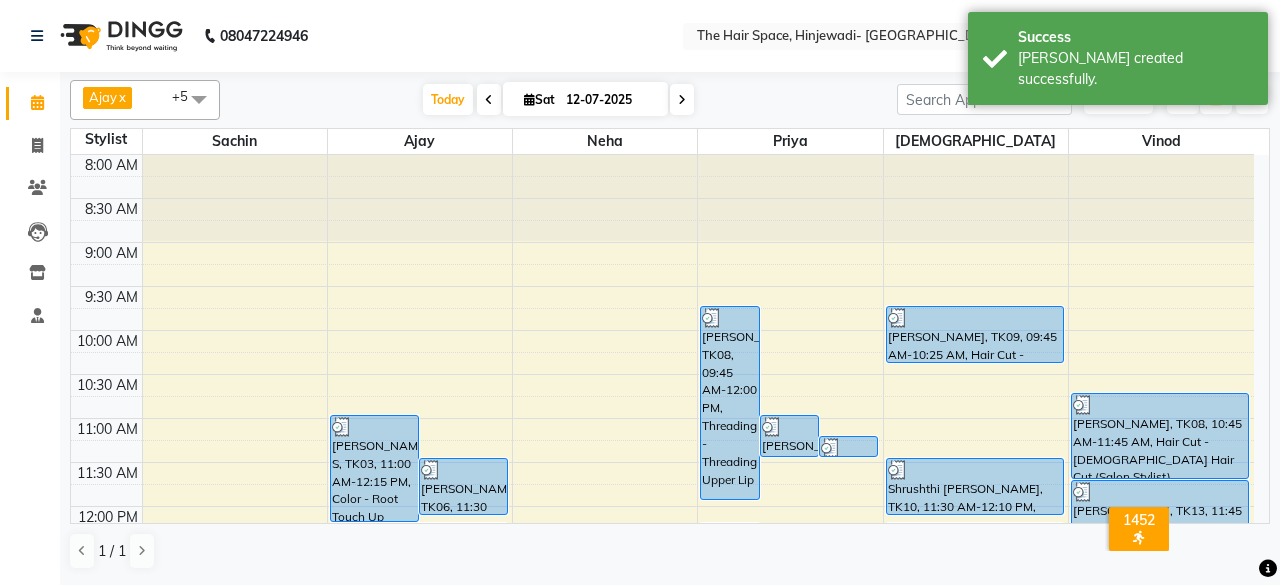 click on "Calendar  Invoice  Clients  Leads   Inventory  Staff Completed InProgress Upcoming Dropped Tentative Check-In Confirm Bookings Segments Page Builder" 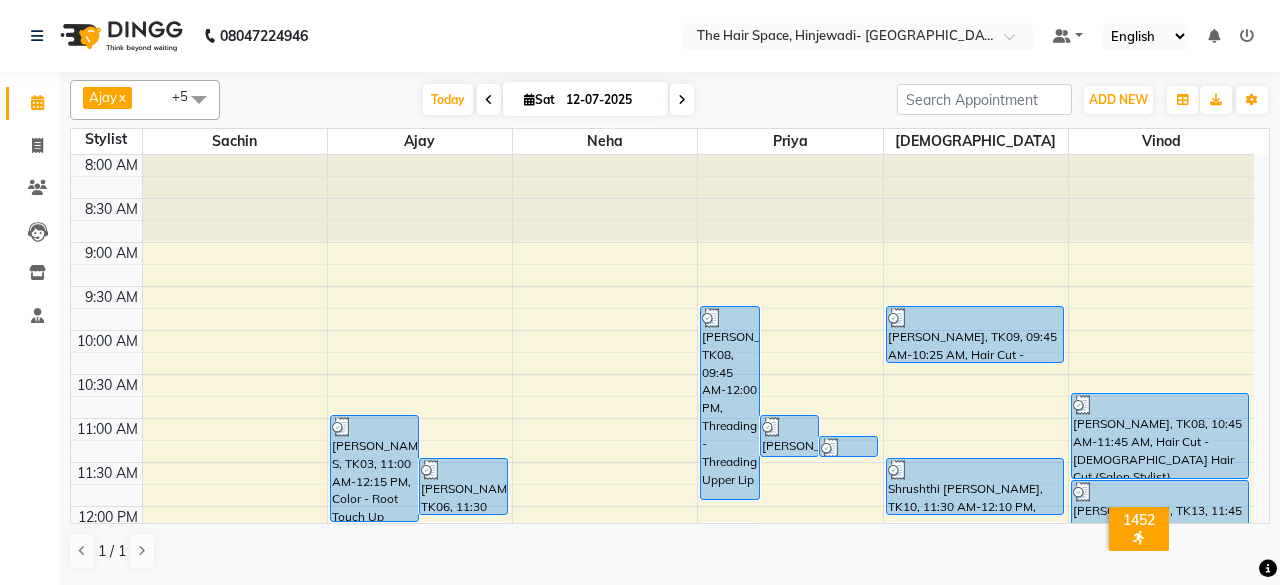 click on "[DATE]  [DATE]" at bounding box center [558, 100] 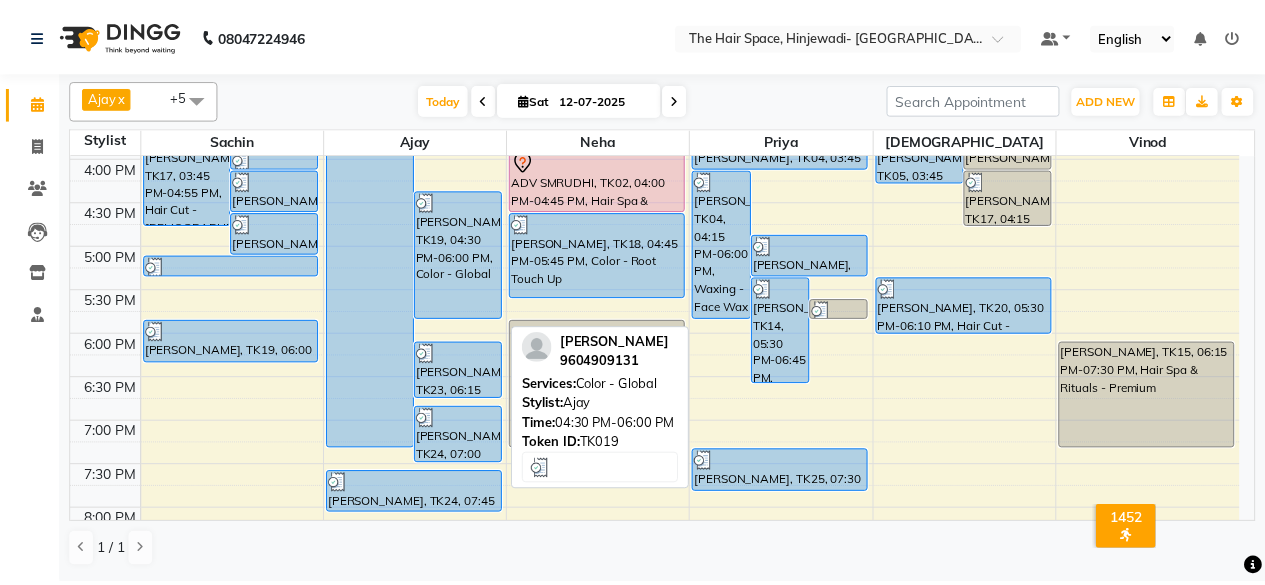 scroll, scrollTop: 500, scrollLeft: 0, axis: vertical 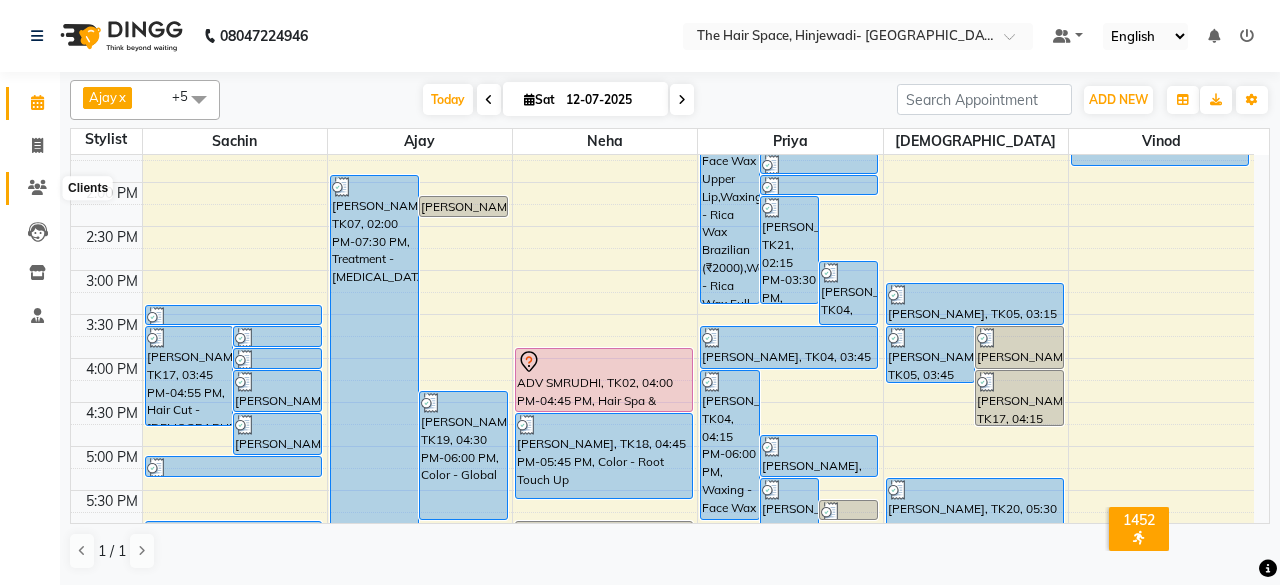 click 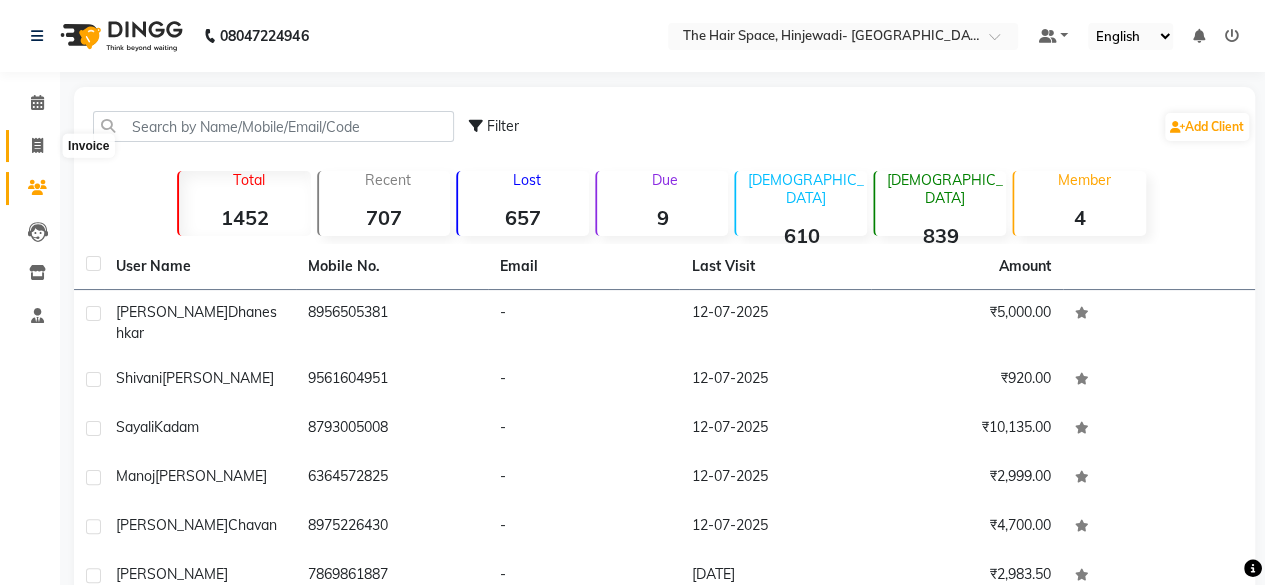 click 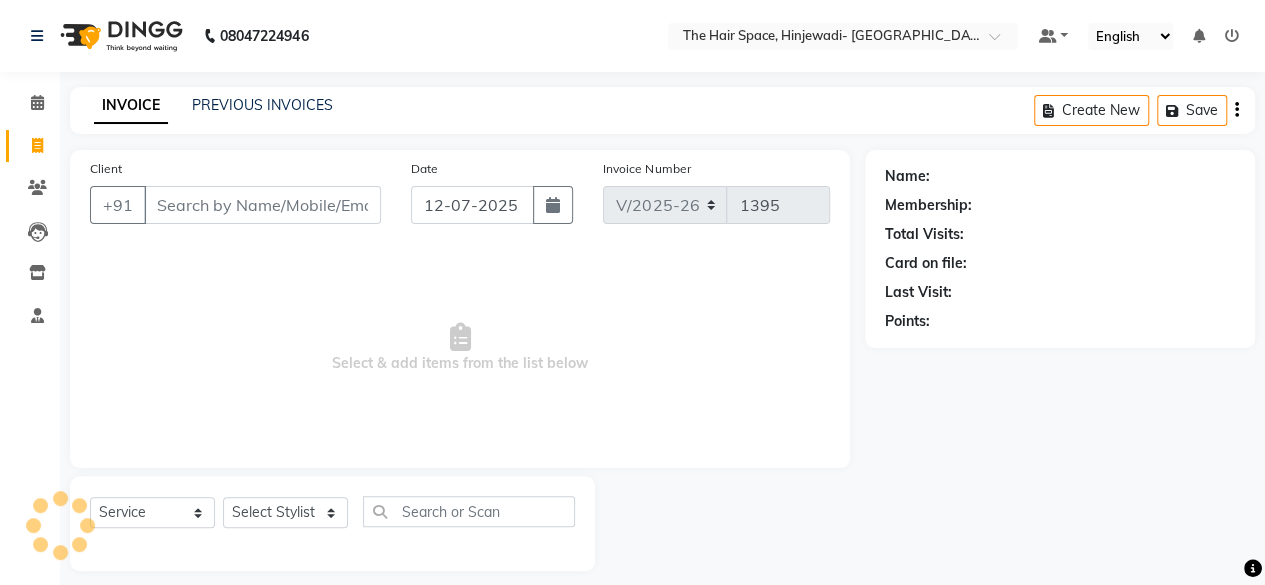 scroll, scrollTop: 15, scrollLeft: 0, axis: vertical 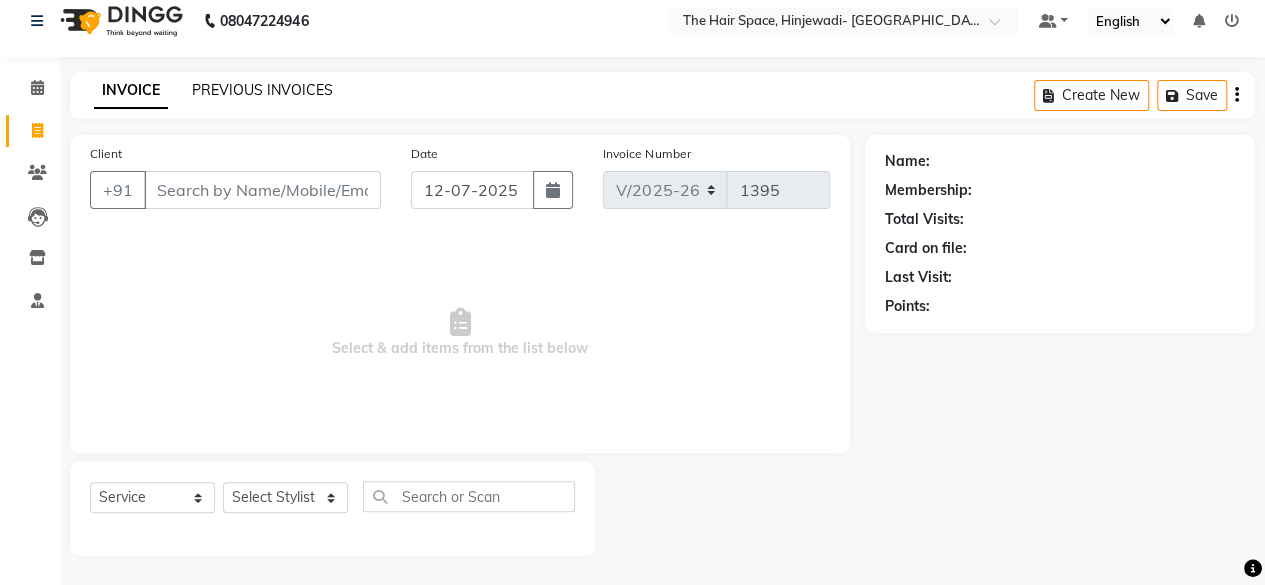 drag, startPoint x: 248, startPoint y: 82, endPoint x: 246, endPoint y: 95, distance: 13.152946 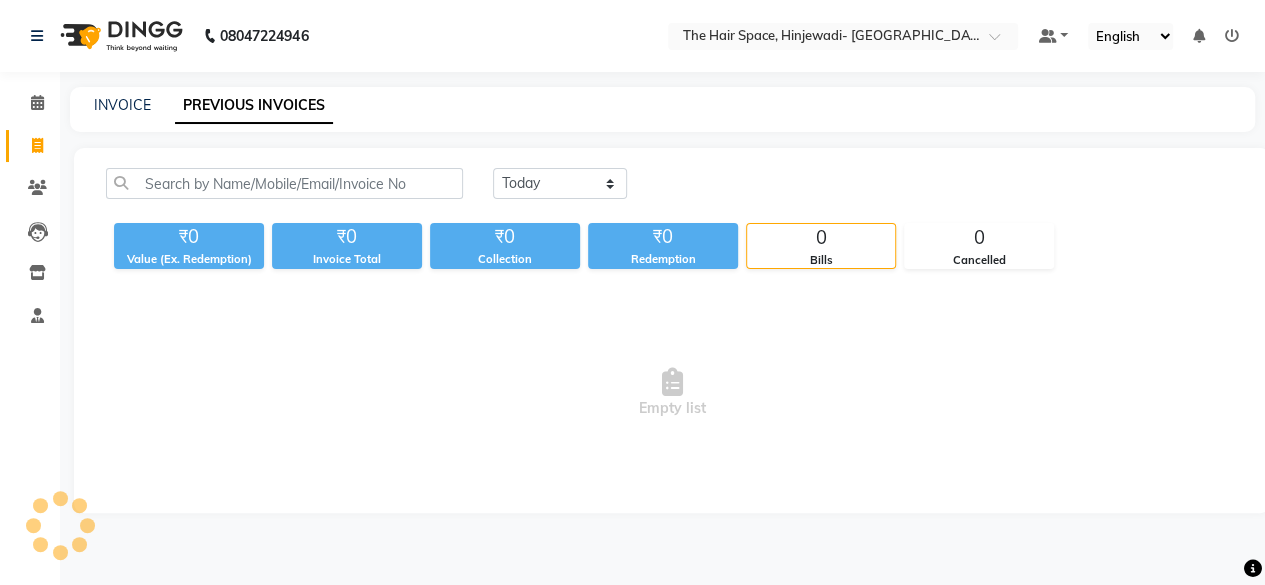 scroll, scrollTop: 0, scrollLeft: 0, axis: both 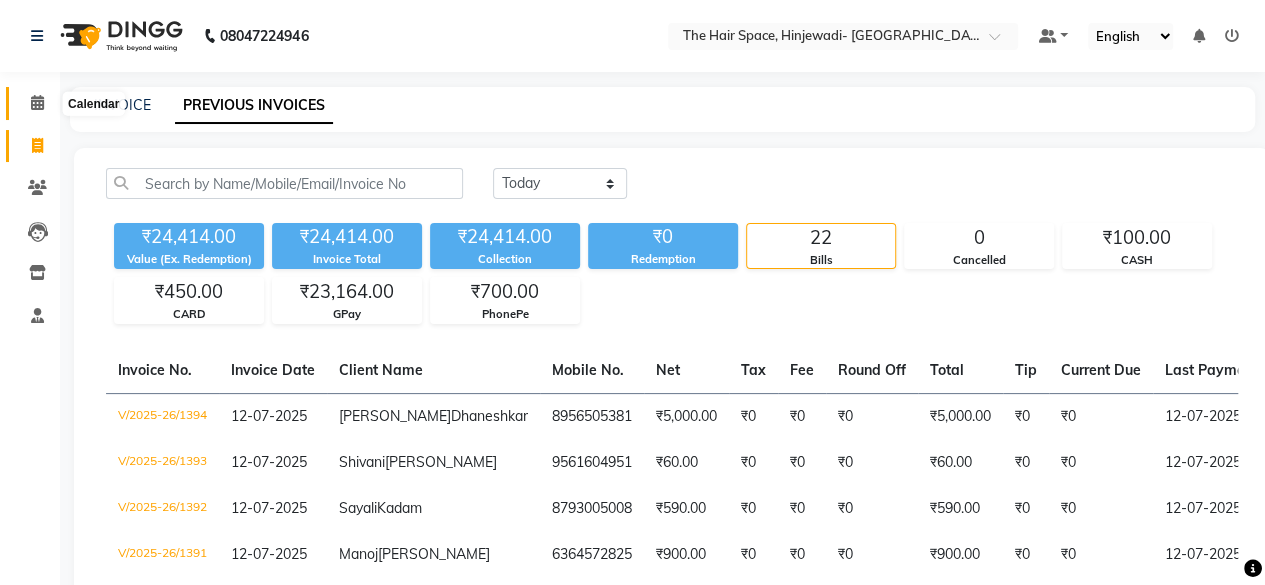 click 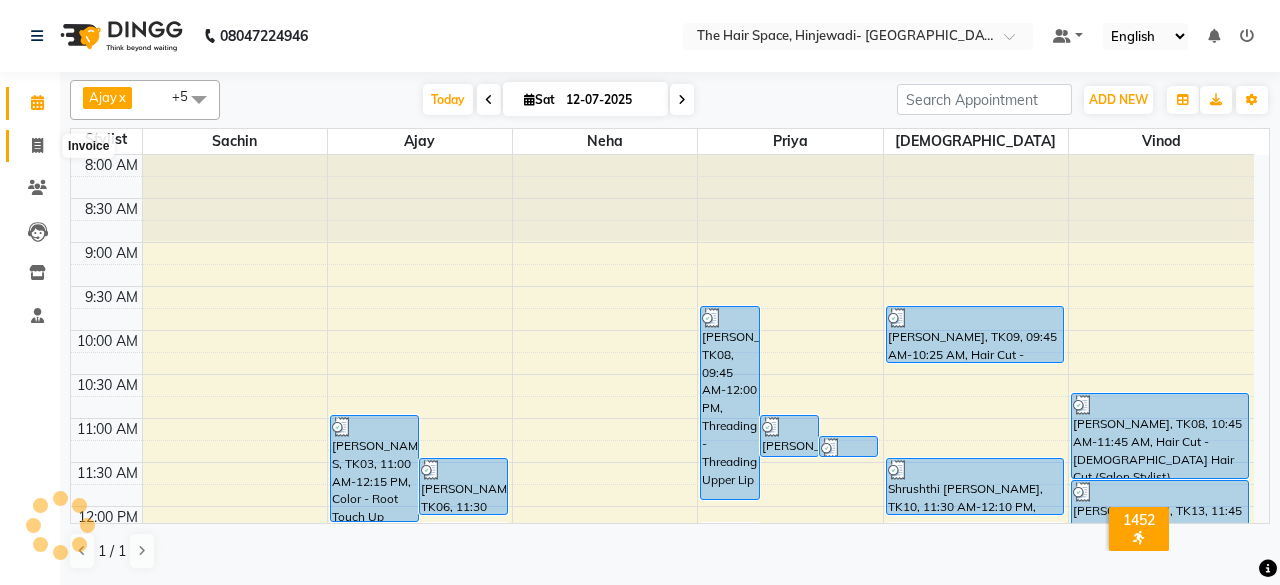 click 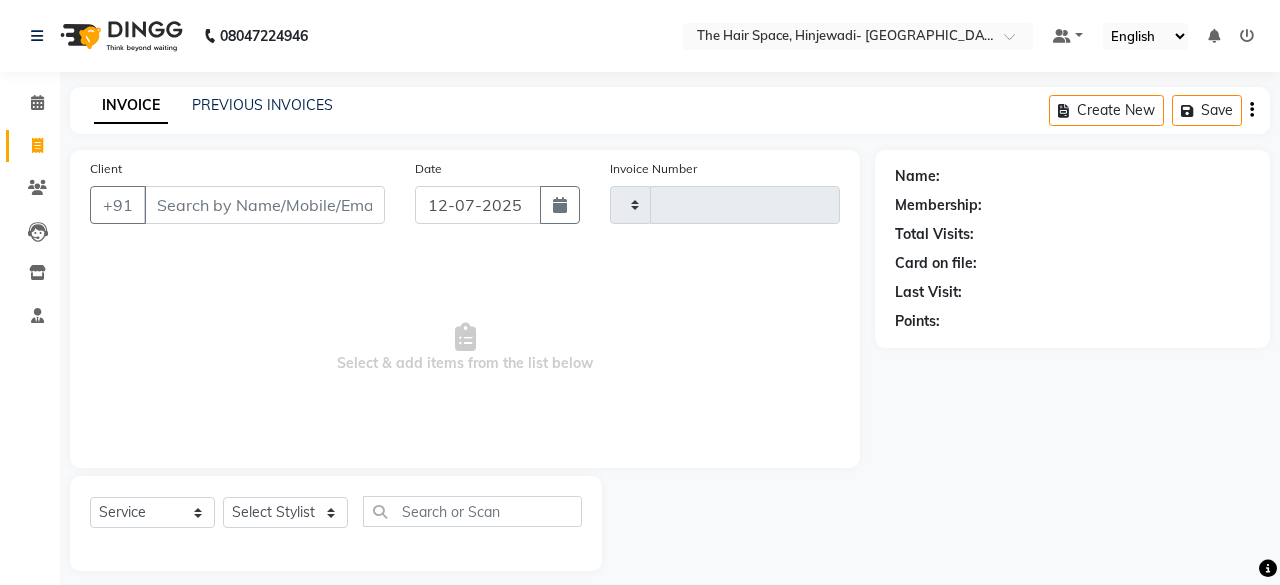 type on "1395" 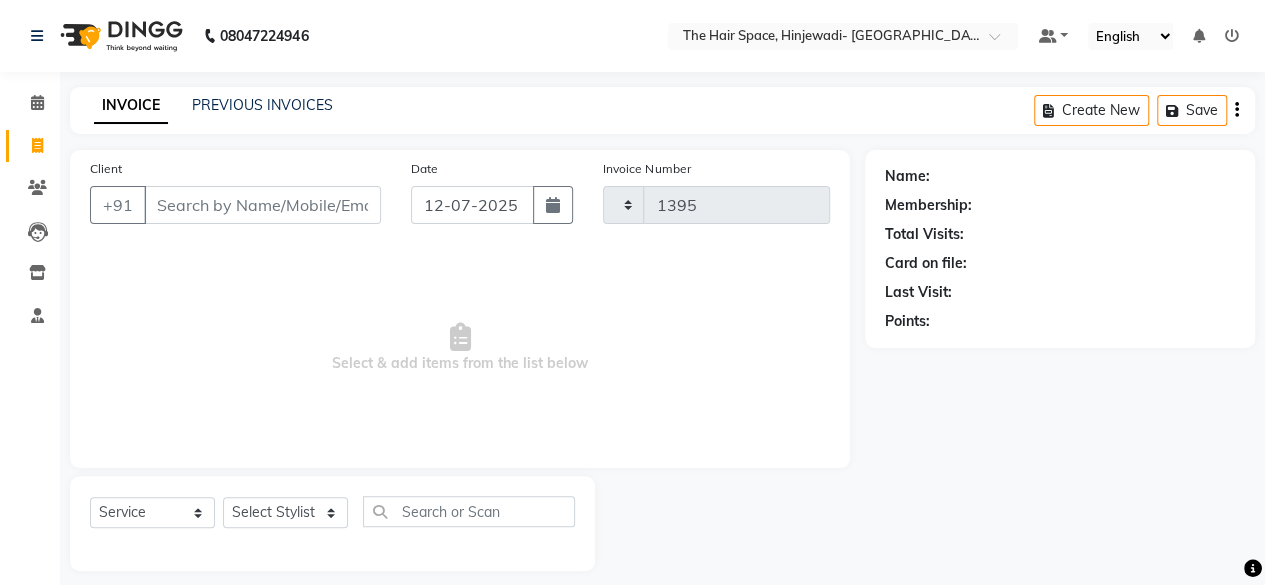 select on "6697" 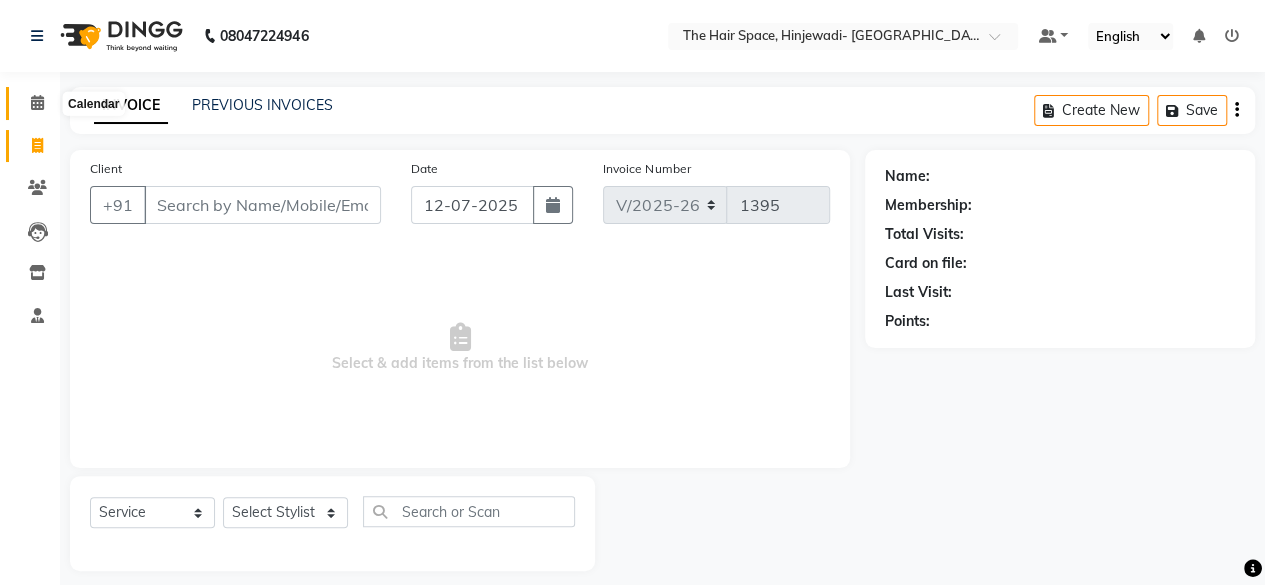 click 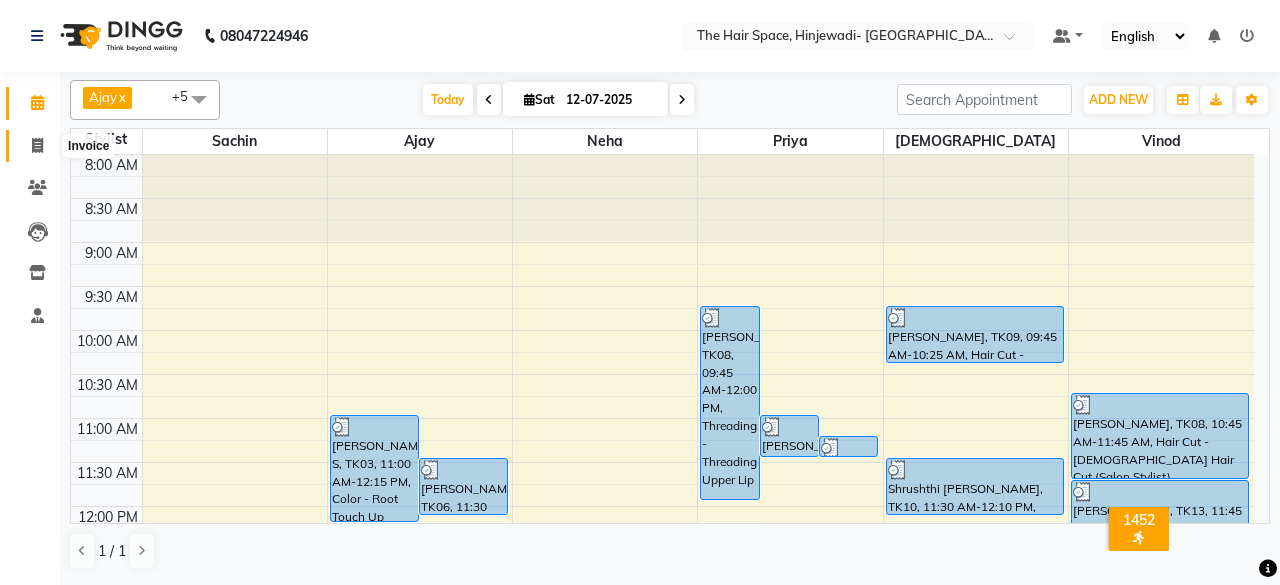 click 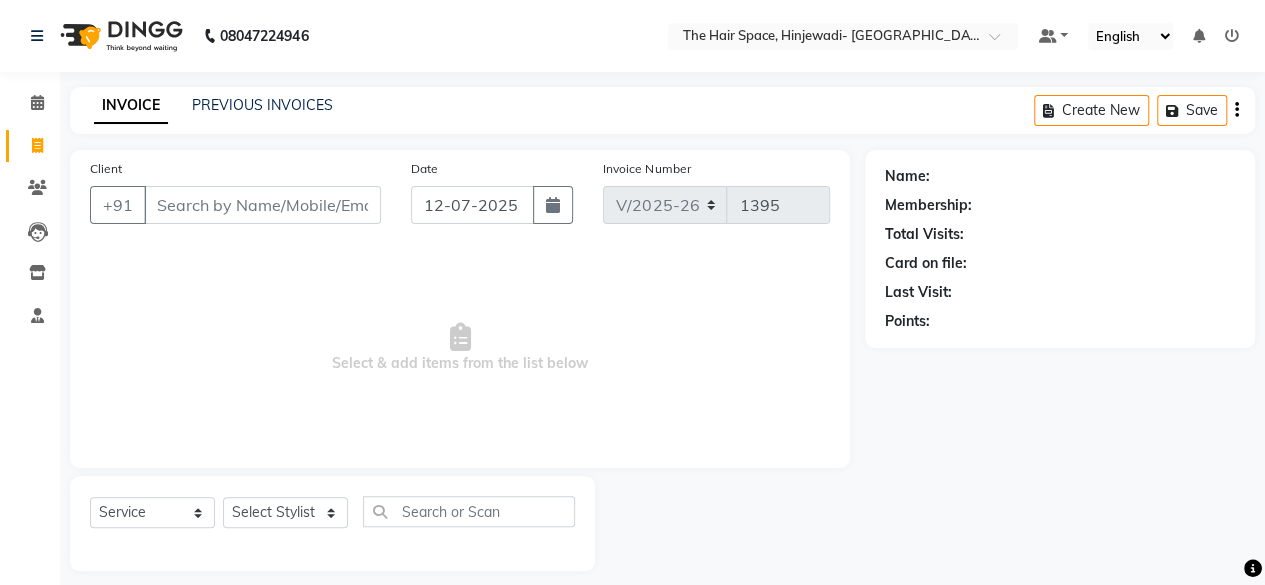 click on "PREVIOUS INVOICES" 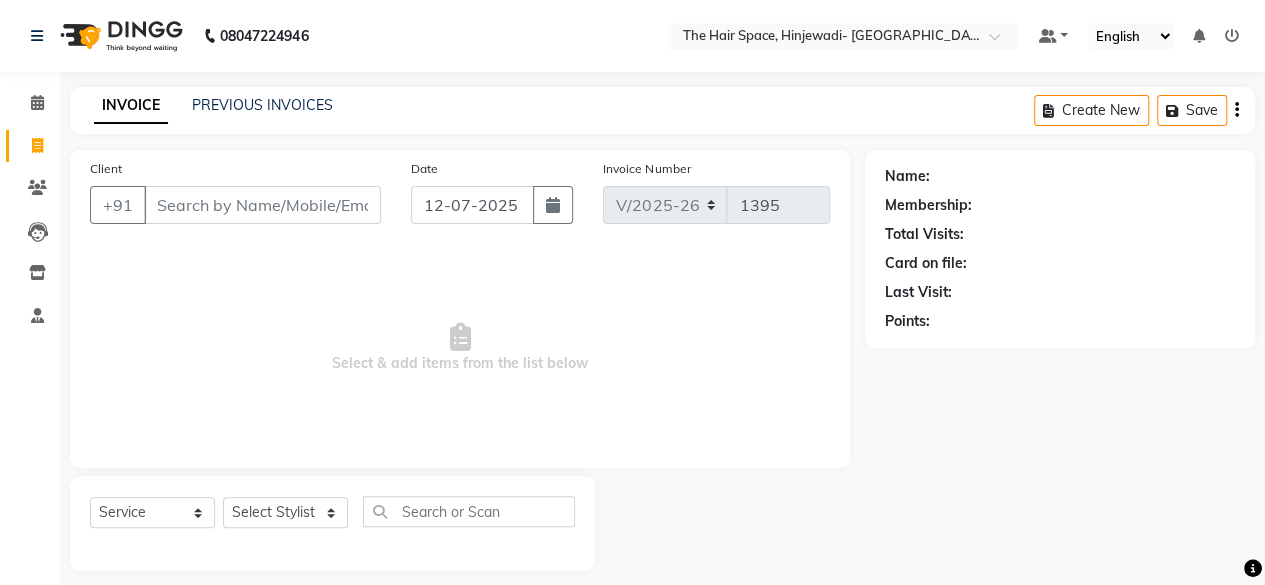 click on "08047224946 Select Location × The Hair Space, Hinjewadi- Wakad Link Road Default Panel My Panel English ENGLISH Español العربية मराठी हिंदी ગુજરાતી தமிழ் 中文 Notifications nothing to show ☀ The Hair Space, Hinjewadi- Wakad Link Road  Calendar  Invoice  Clients  Leads   Inventory  Staff Completed InProgress Upcoming Dropped Tentative Check-In Confirm Bookings Segments Page Builder INVOICE PREVIOUS INVOICES Create New   Save  Client +91 Date [DATE] Invoice Number V/2025 V/[PHONE_NUMBER]  Select & add items from the list below  Select  Service  Product  Membership  Package Voucher Prepaid Gift Card  Select Stylist [PERSON_NAME] Jyoti [PERSON_NAME] Manager [PERSON_NAME] Priya Sachin  [PERSON_NAME]  [PERSON_NAME] Vishnu Name: Membership: Total Visits: Card on file: Last Visit:  Points:" at bounding box center (632, 300) 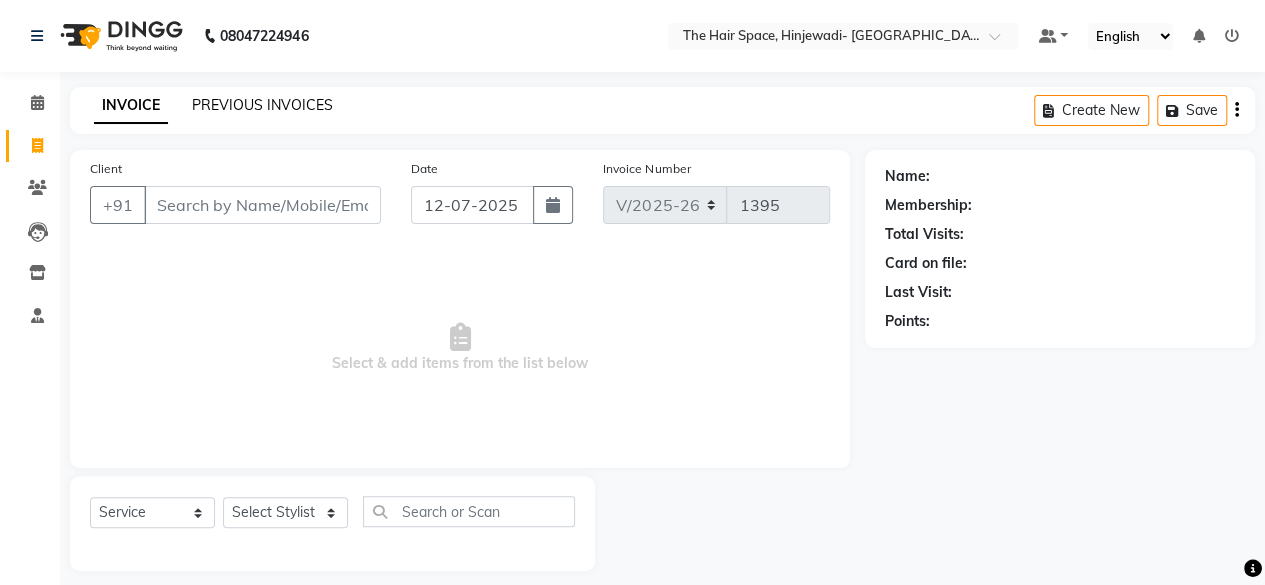 click on "PREVIOUS INVOICES" 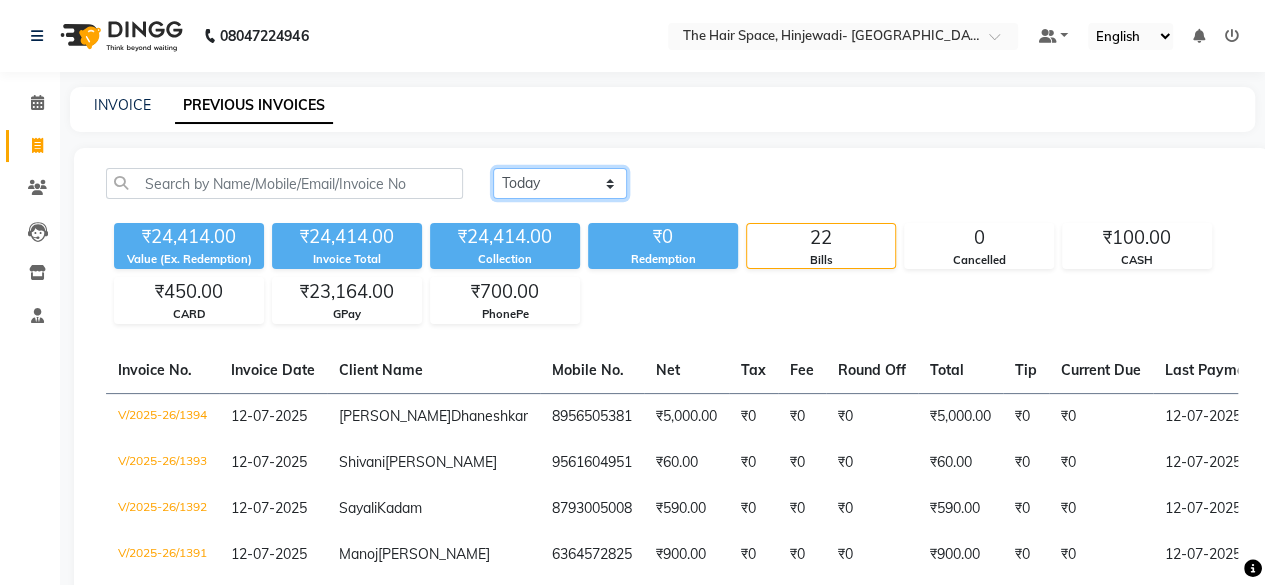 click on "[DATE] [DATE] Custom Range" 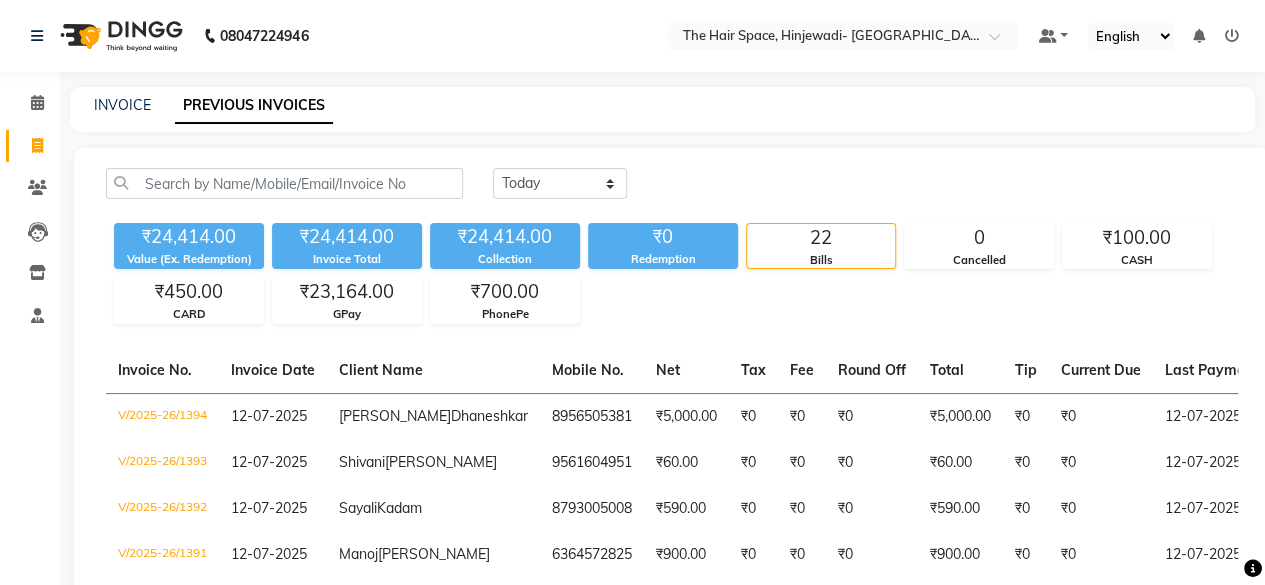 click on "[DATE] [DATE] Custom Range" 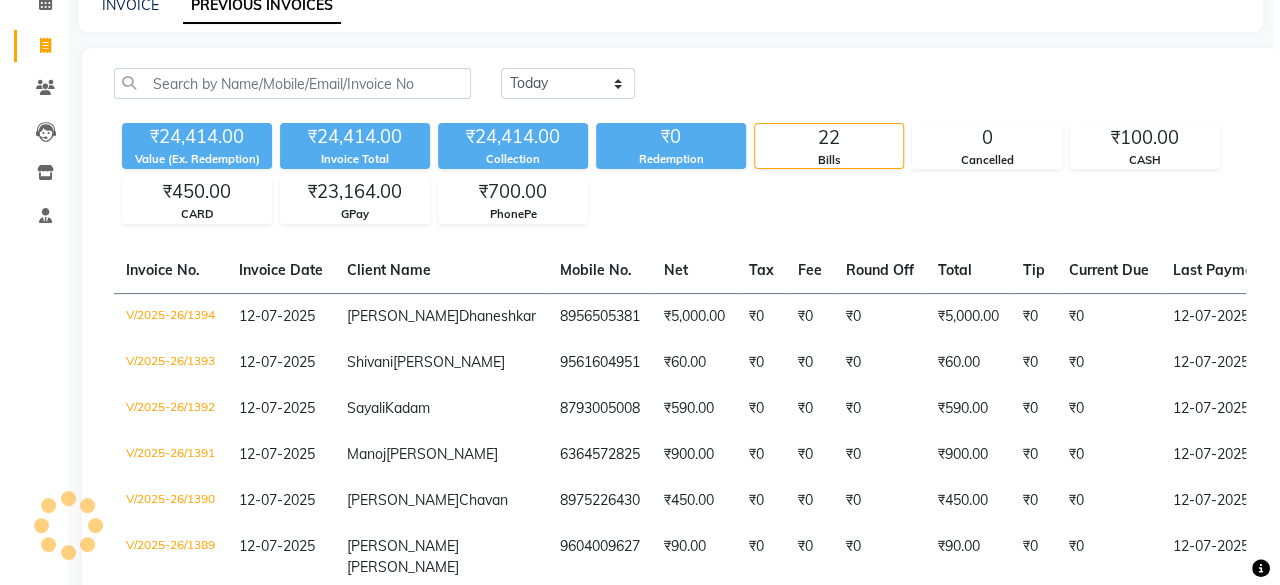 scroll, scrollTop: 0, scrollLeft: 0, axis: both 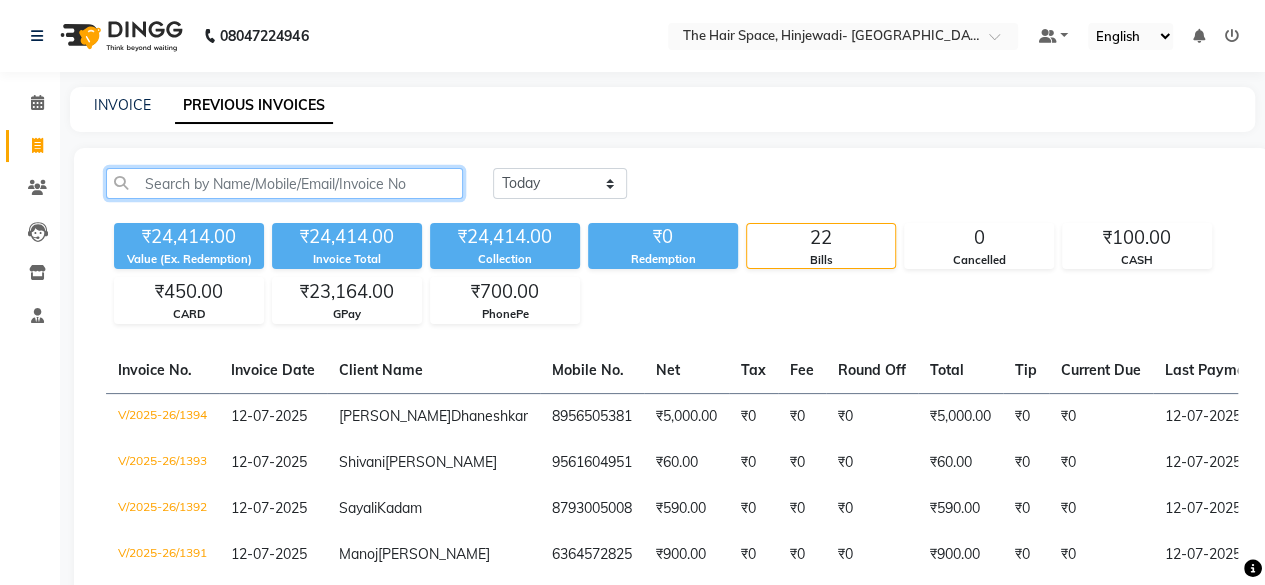 click 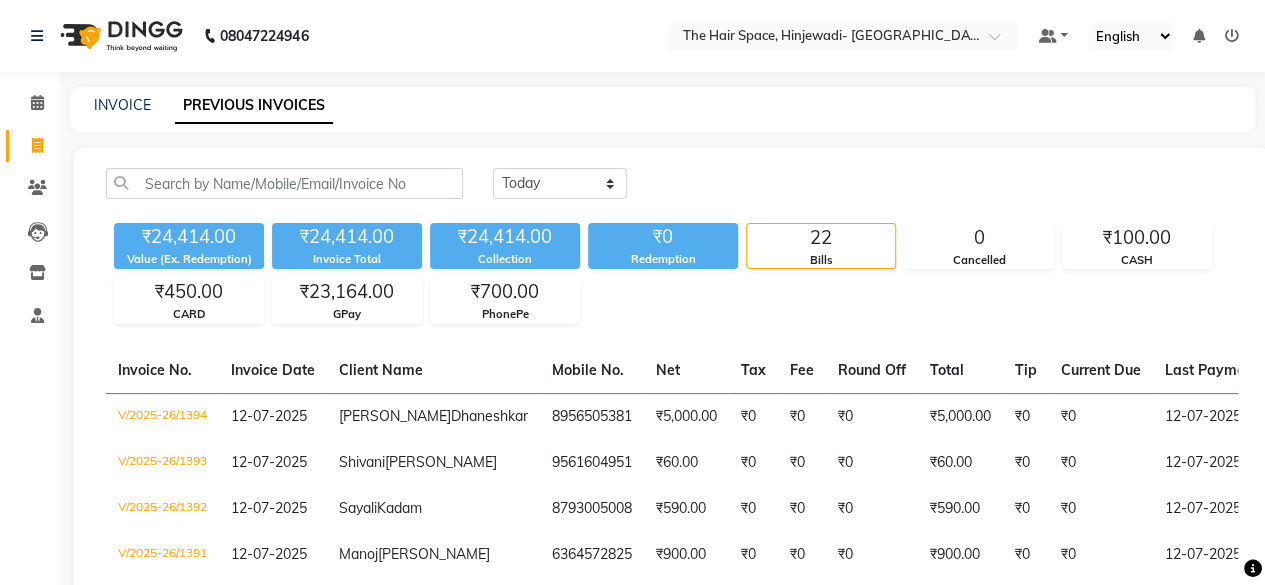 click on "Calendar  Invoice  Clients  Leads   Inventory  Staff Completed InProgress Upcoming Dropped Tentative Check-In Confirm Bookings Segments Page Builder" 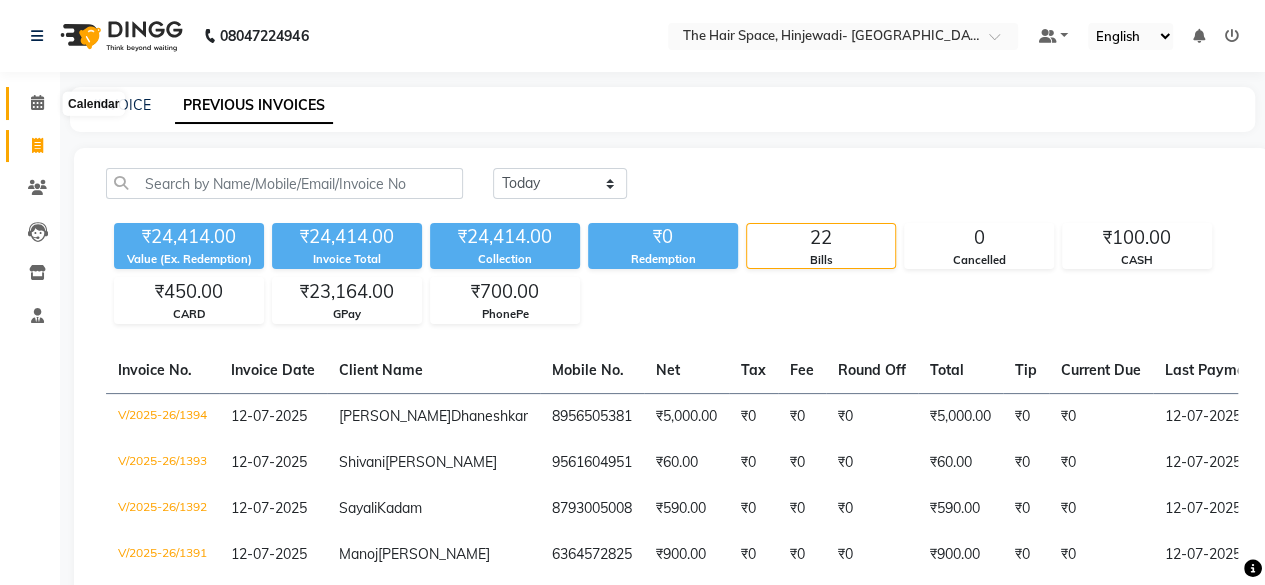 click 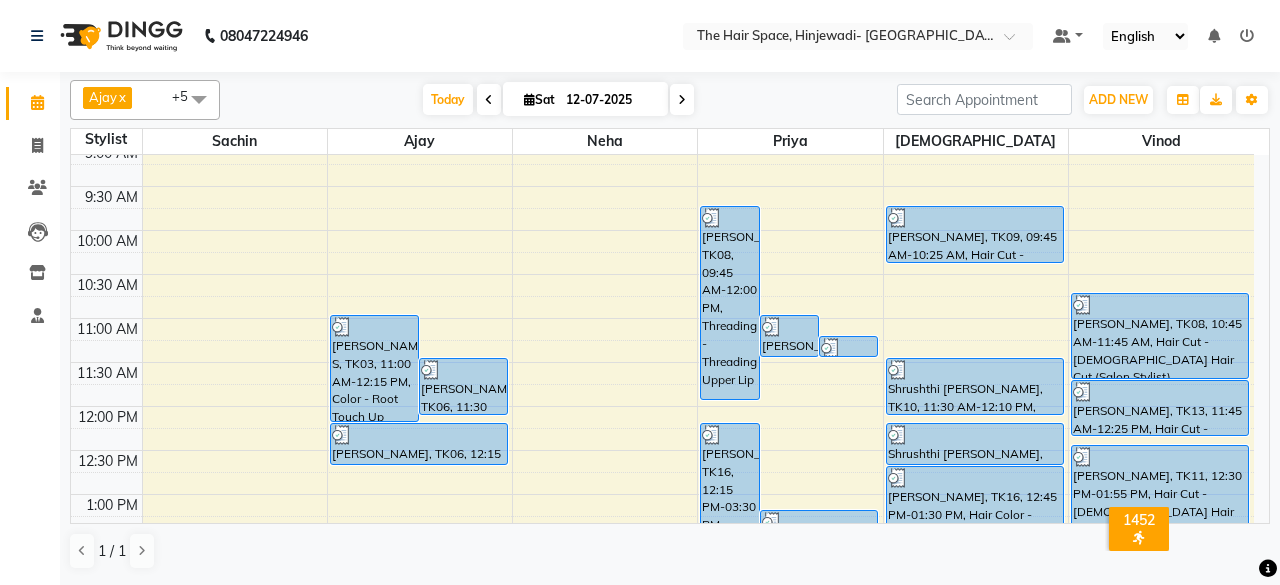 scroll, scrollTop: 0, scrollLeft: 0, axis: both 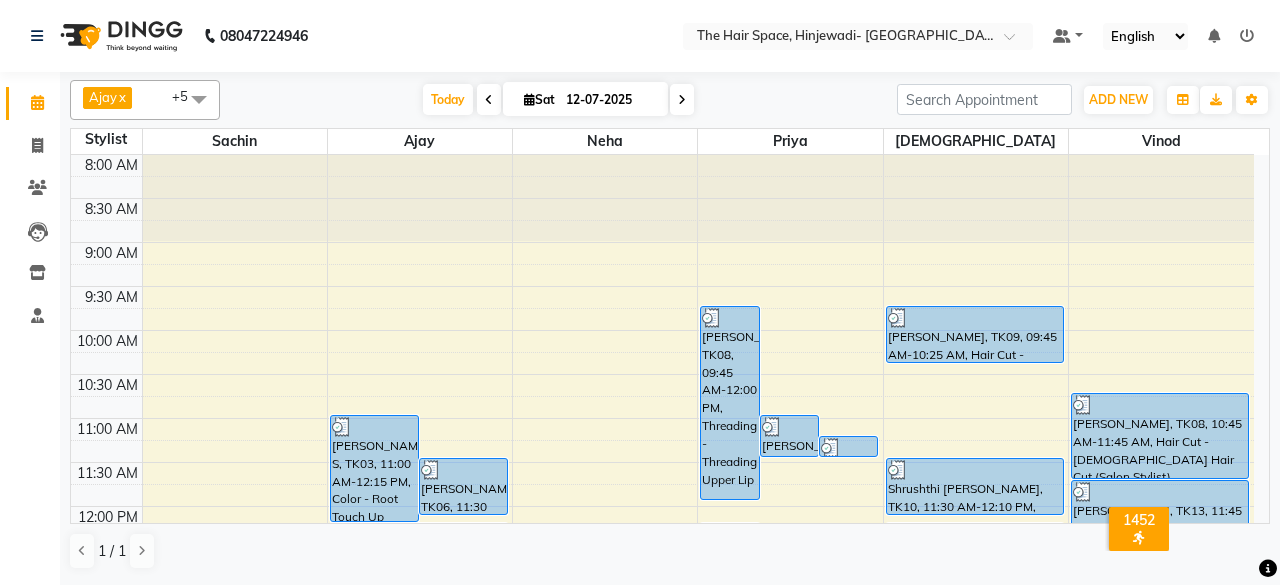 click on "[DATE]  [DATE]" at bounding box center [558, 100] 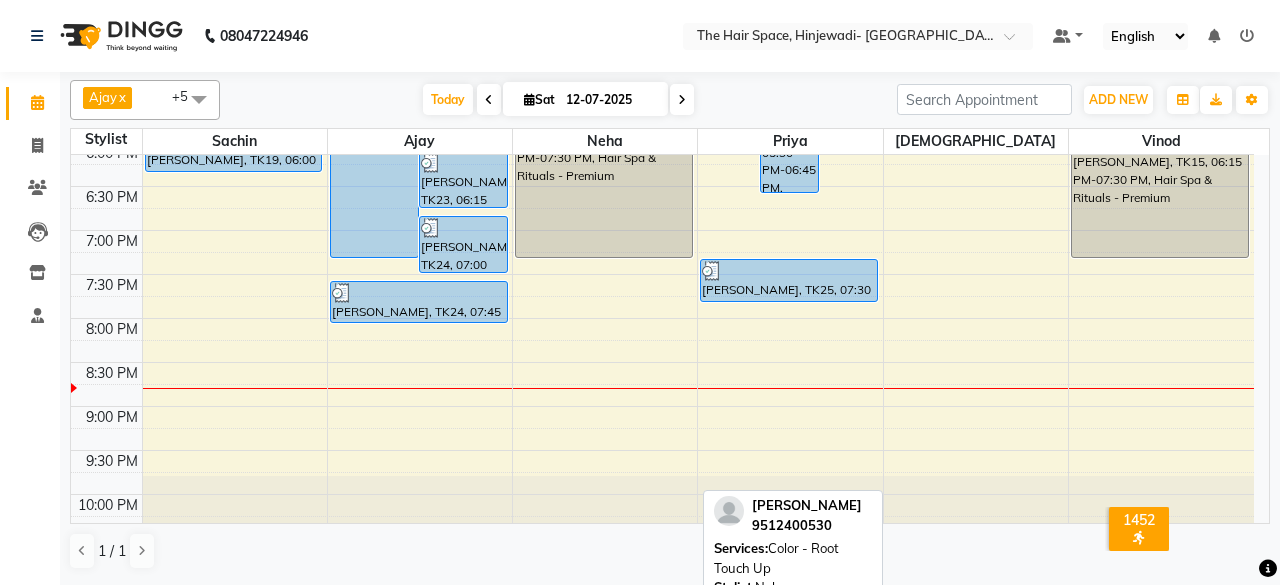 scroll, scrollTop: 900, scrollLeft: 0, axis: vertical 